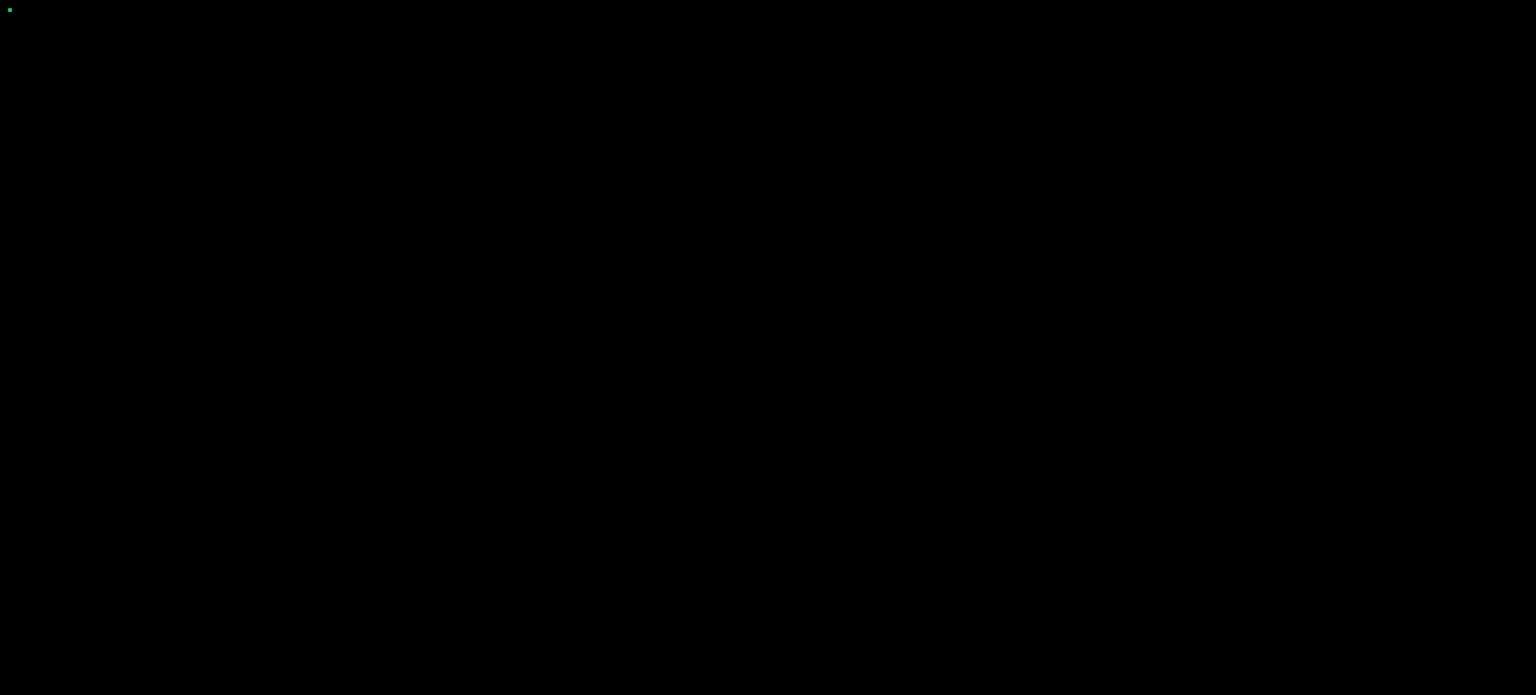 scroll, scrollTop: 0, scrollLeft: 0, axis: both 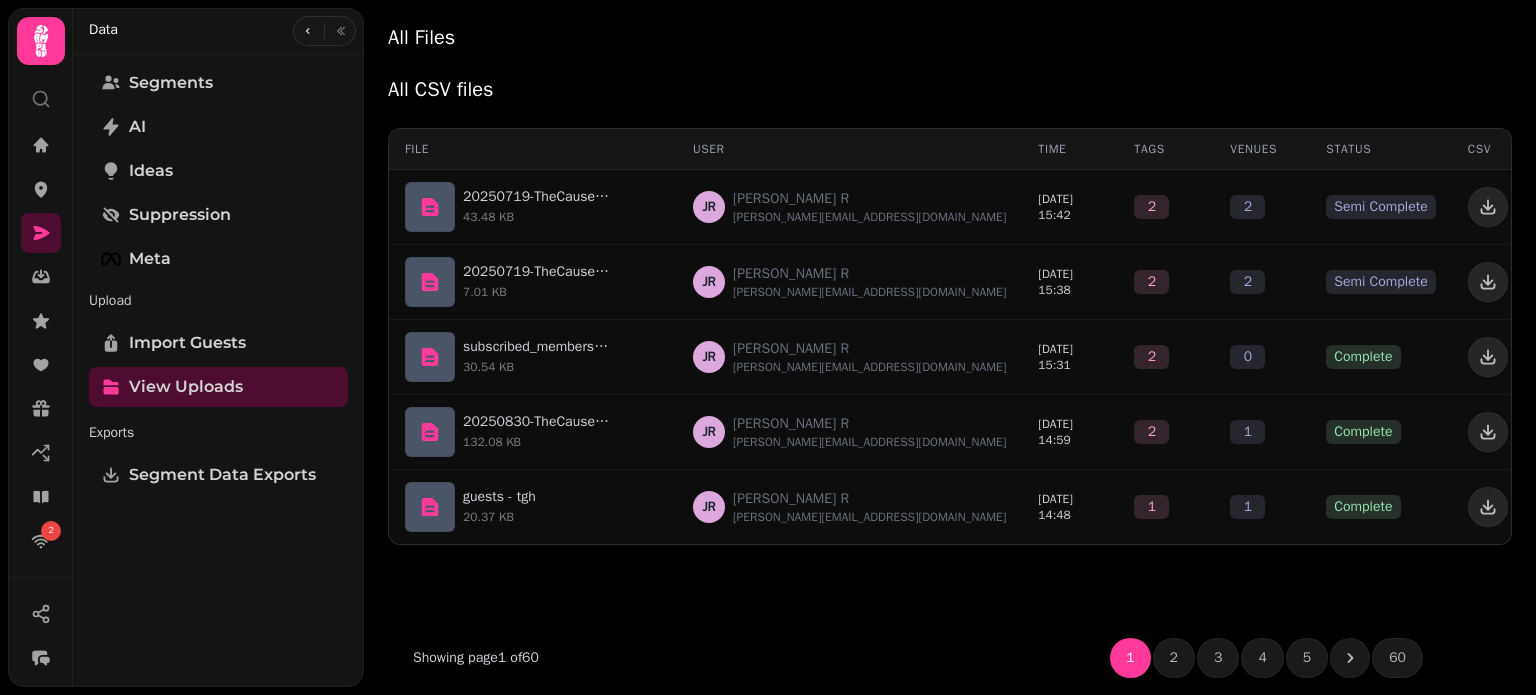 click on "File User Time Tags Venues Status CSV 20250719-TheCausexTheMarqueeMoonS-list 43.48   KB JR Jaishree R jaishree@supportthecause.co.uk 2025.07.23 15:42 2 2 Semi Complete 20250719-TheCause__InBloom_Swirlw-list 7.01   KB JR Jaishree R jaishree@supportthecause.co.uk 2025.07.23 15:38 2 2 Semi Complete subscribed_members_export_30a50280c4 30.54   KB JR Jaishree R jaishree@supportthecause.co.uk 2025.07.23 15:31 2 0 Complete 20250830-TheCause_SummerFestivalwit-list 132.08   KB JR Jaishree R jaishree@supportthecause.co.uk 2025.07.23 14:59 2 1 Complete guests - tgh 20.37   KB JR Jaishree R jaishree@supportthecause.co.uk 2025.07.23 14:48 1 1 Complete" at bounding box center [950, 429] 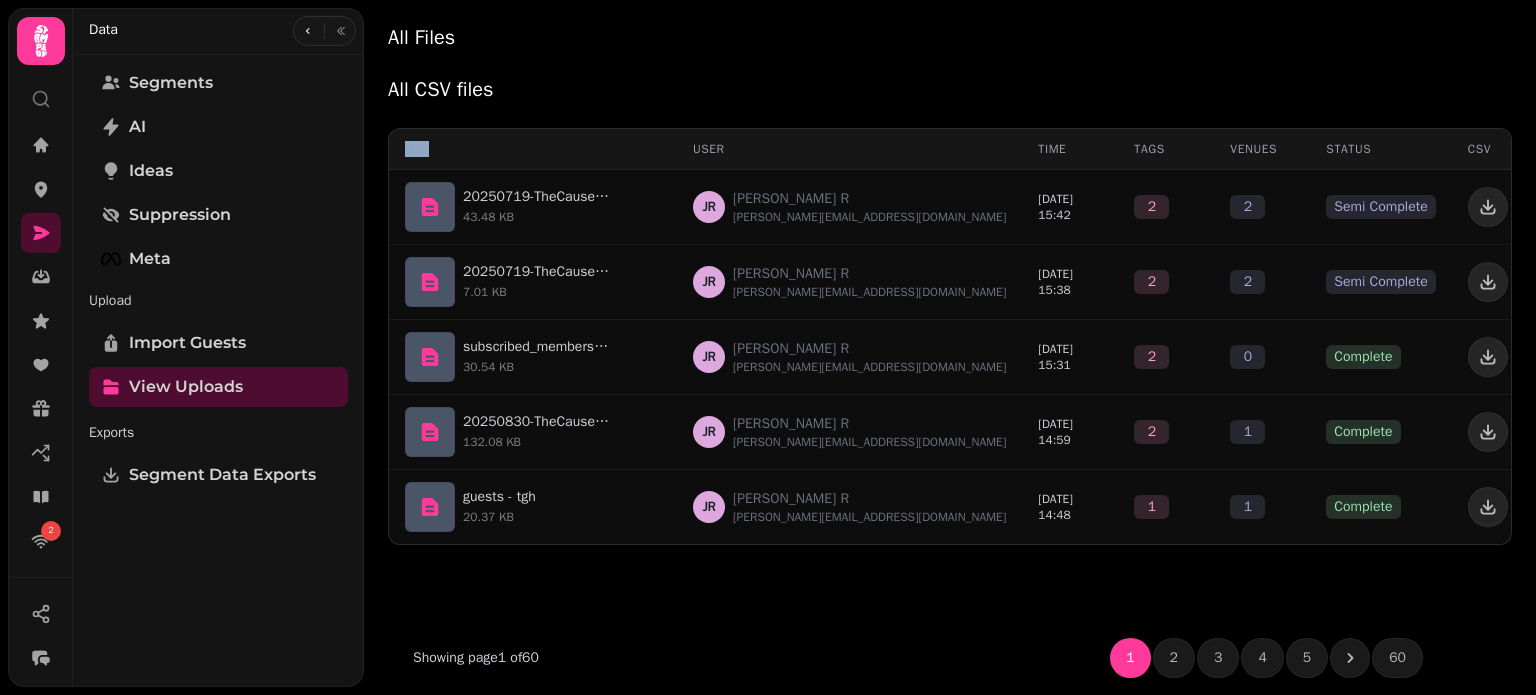 click on "File User Time Tags Venues Status CSV 20250719-TheCausexTheMarqueeMoonS-list 43.48   KB JR Jaishree R jaishree@supportthecause.co.uk 2025.07.23 15:42 2 2 Semi Complete 20250719-TheCause__InBloom_Swirlw-list 7.01   KB JR Jaishree R jaishree@supportthecause.co.uk 2025.07.23 15:38 2 2 Semi Complete subscribed_members_export_30a50280c4 30.54   KB JR Jaishree R jaishree@supportthecause.co.uk 2025.07.23 15:31 2 0 Complete 20250830-TheCause_SummerFestivalwit-list 132.08   KB JR Jaishree R jaishree@supportthecause.co.uk 2025.07.23 14:59 2 1 Complete guests - tgh 20.37   KB JR Jaishree R jaishree@supportthecause.co.uk 2025.07.23 14:48 1 1 Complete" at bounding box center (950, 429) 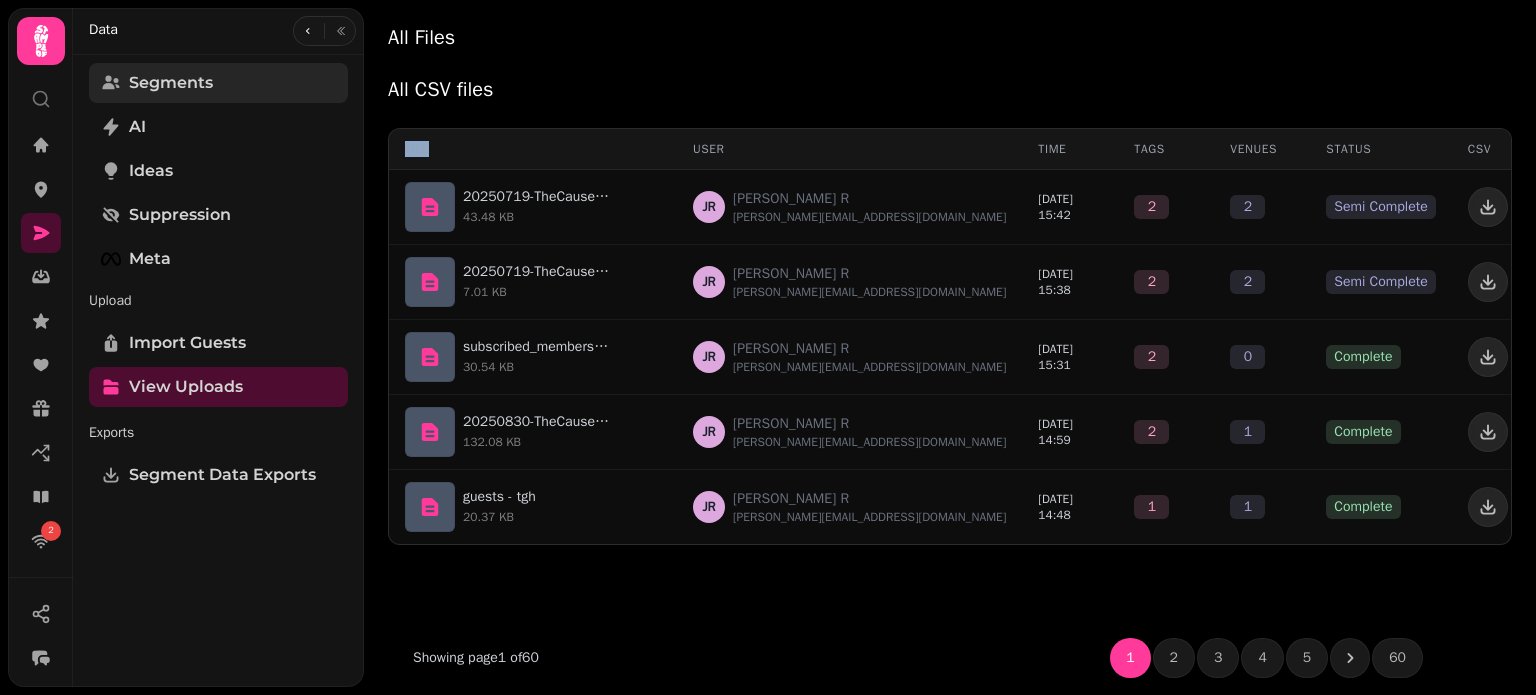 click on "Segments" at bounding box center (171, 83) 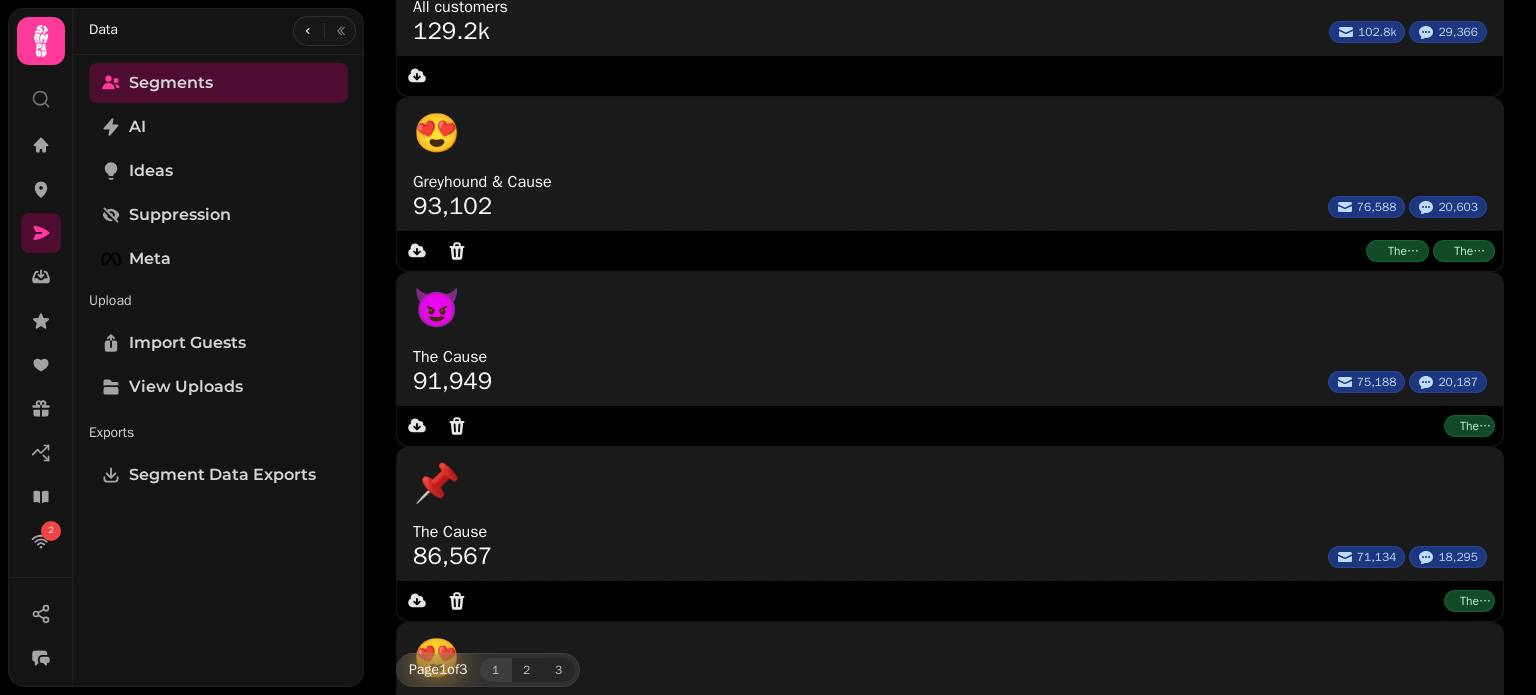 scroll, scrollTop: 296, scrollLeft: 0, axis: vertical 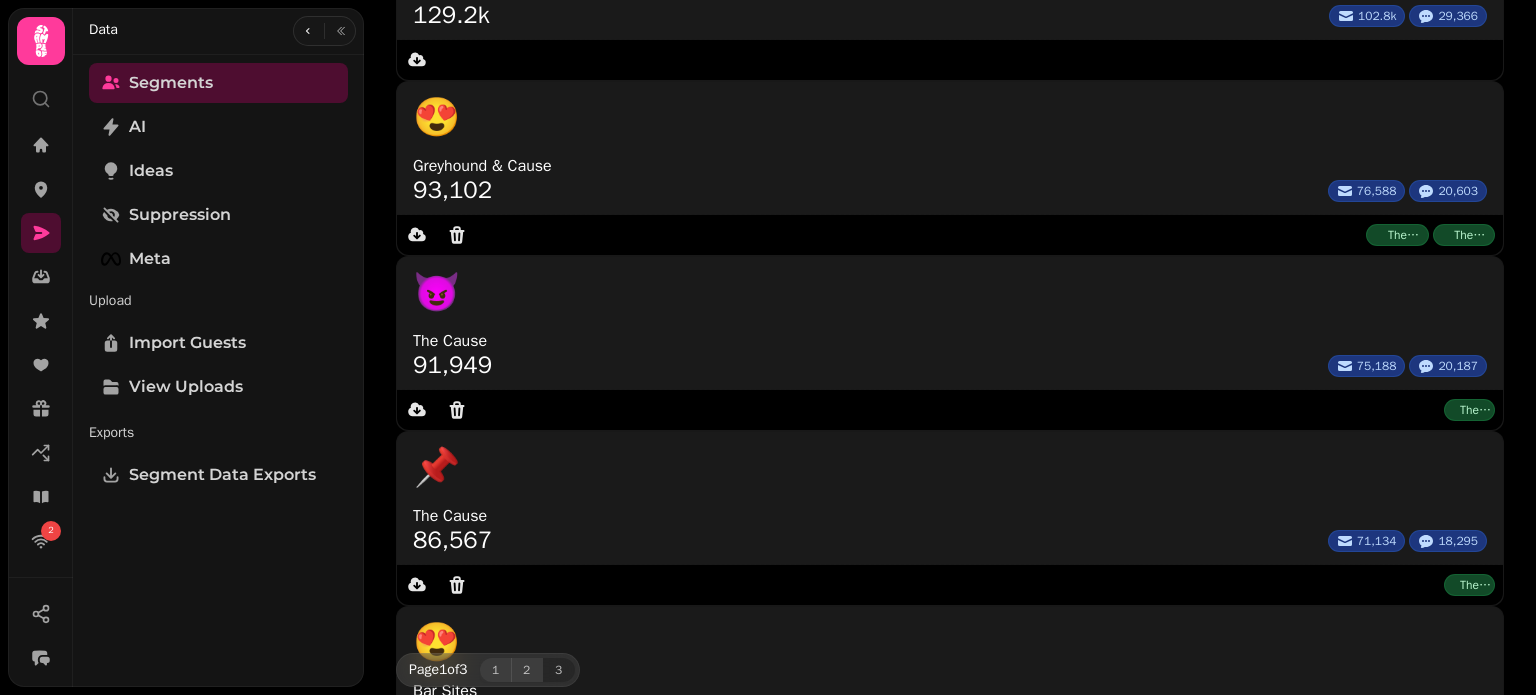 click on "2" at bounding box center (527, 670) 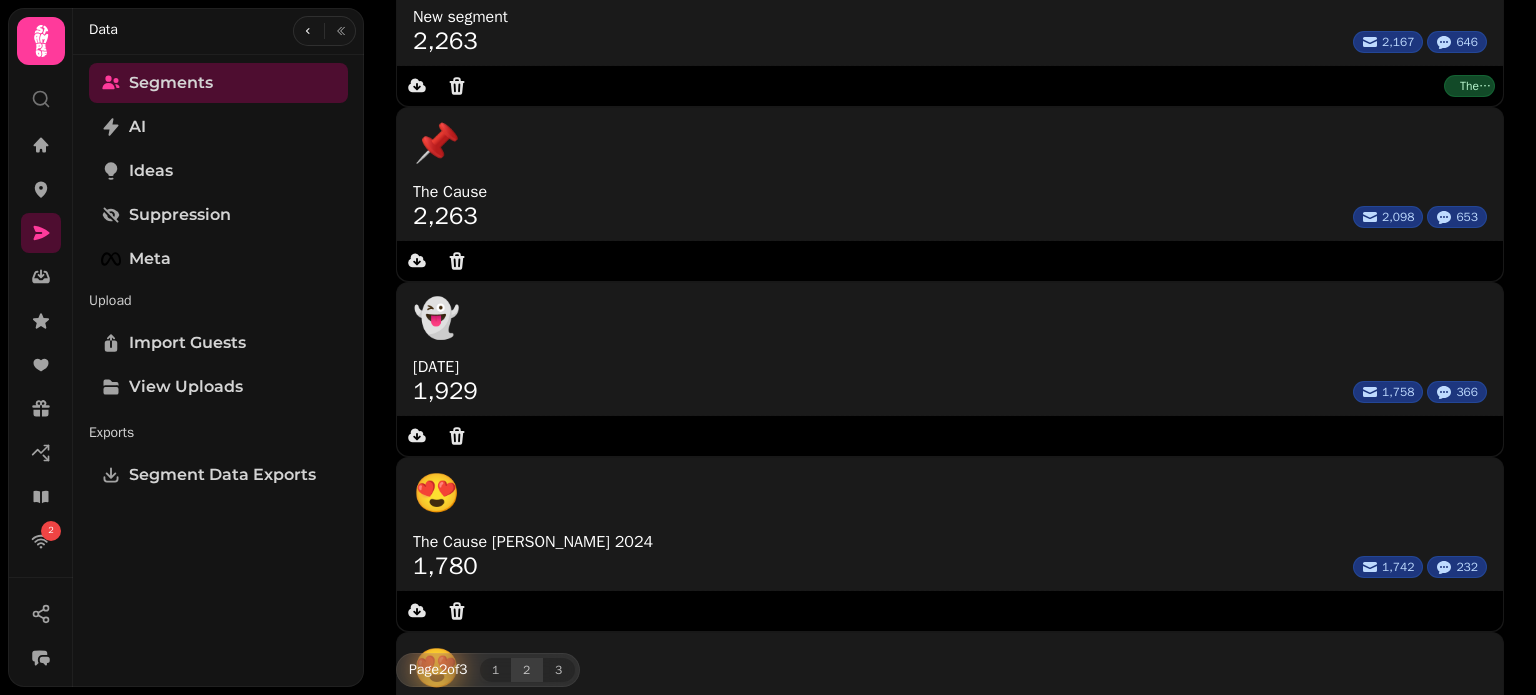 scroll, scrollTop: 296, scrollLeft: 0, axis: vertical 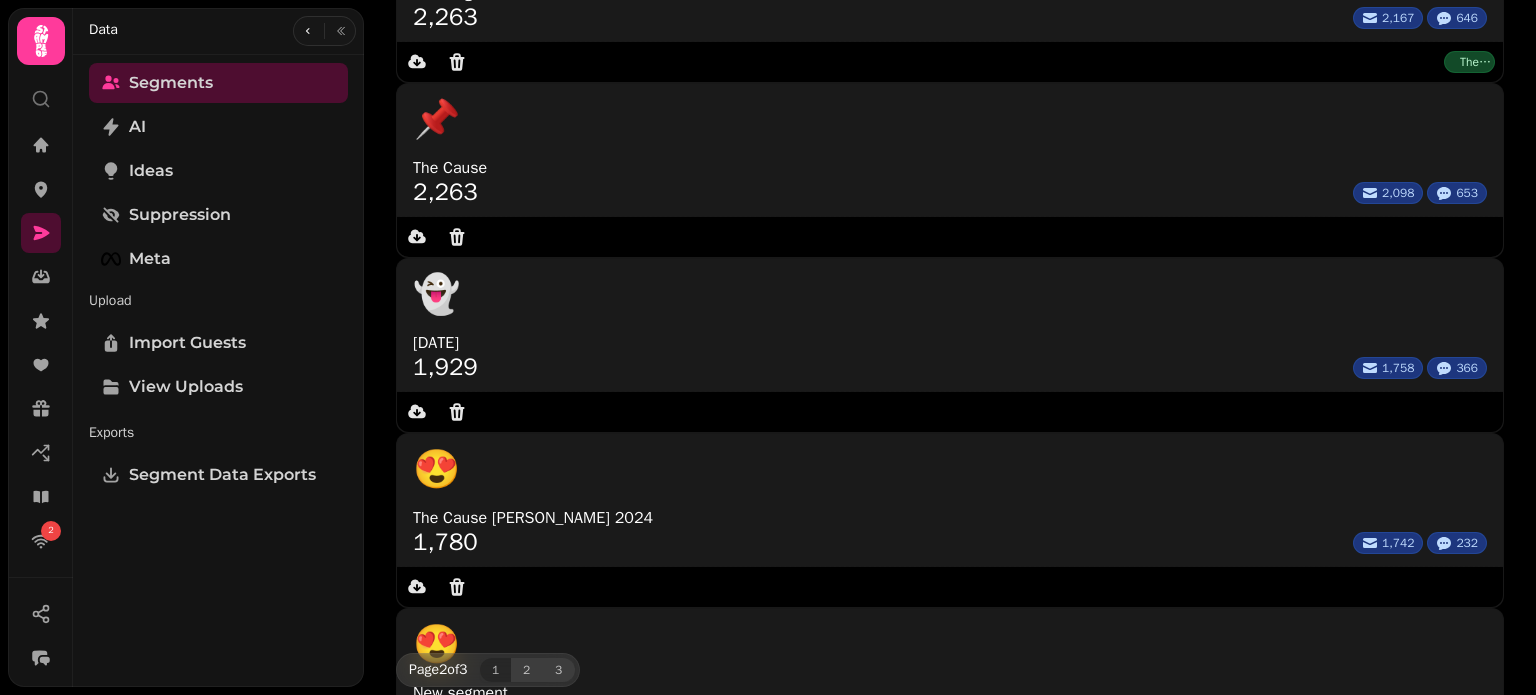 click on "3" at bounding box center (559, 670) 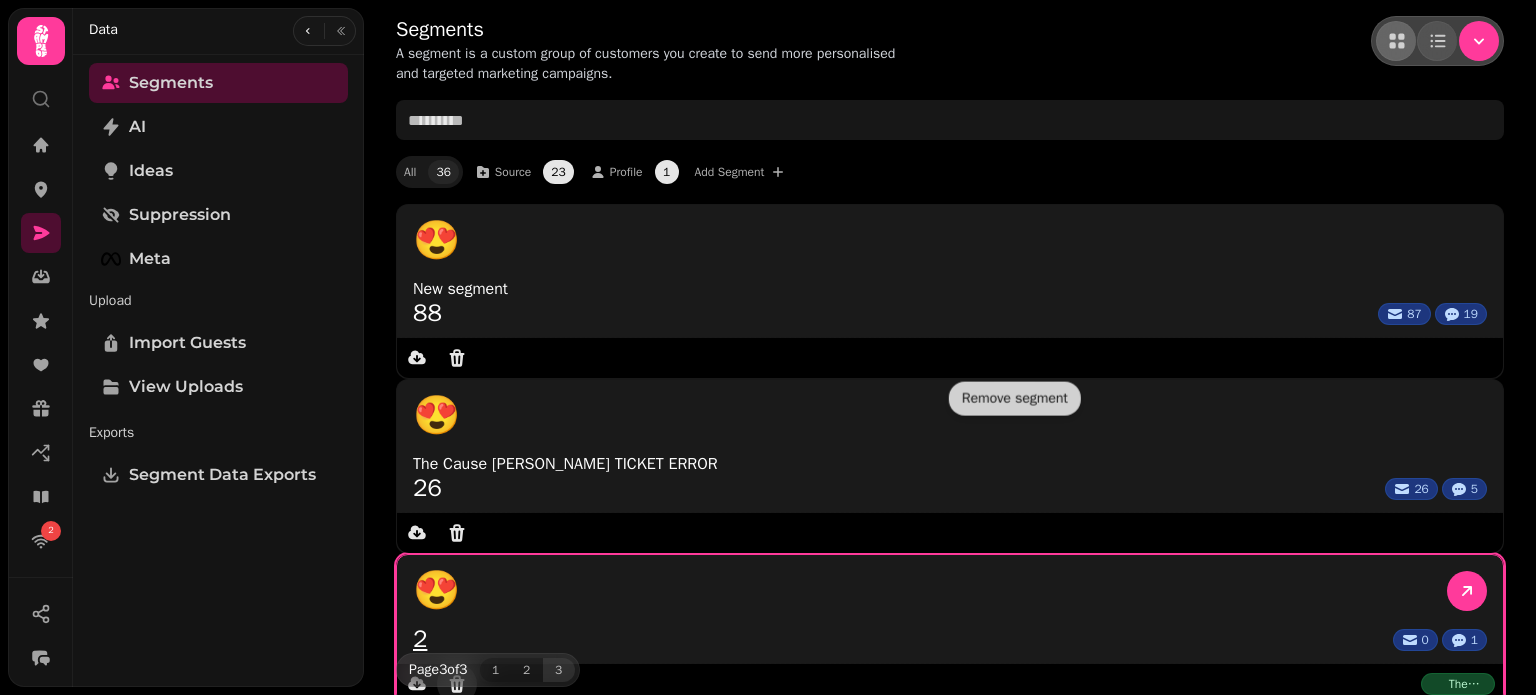 click 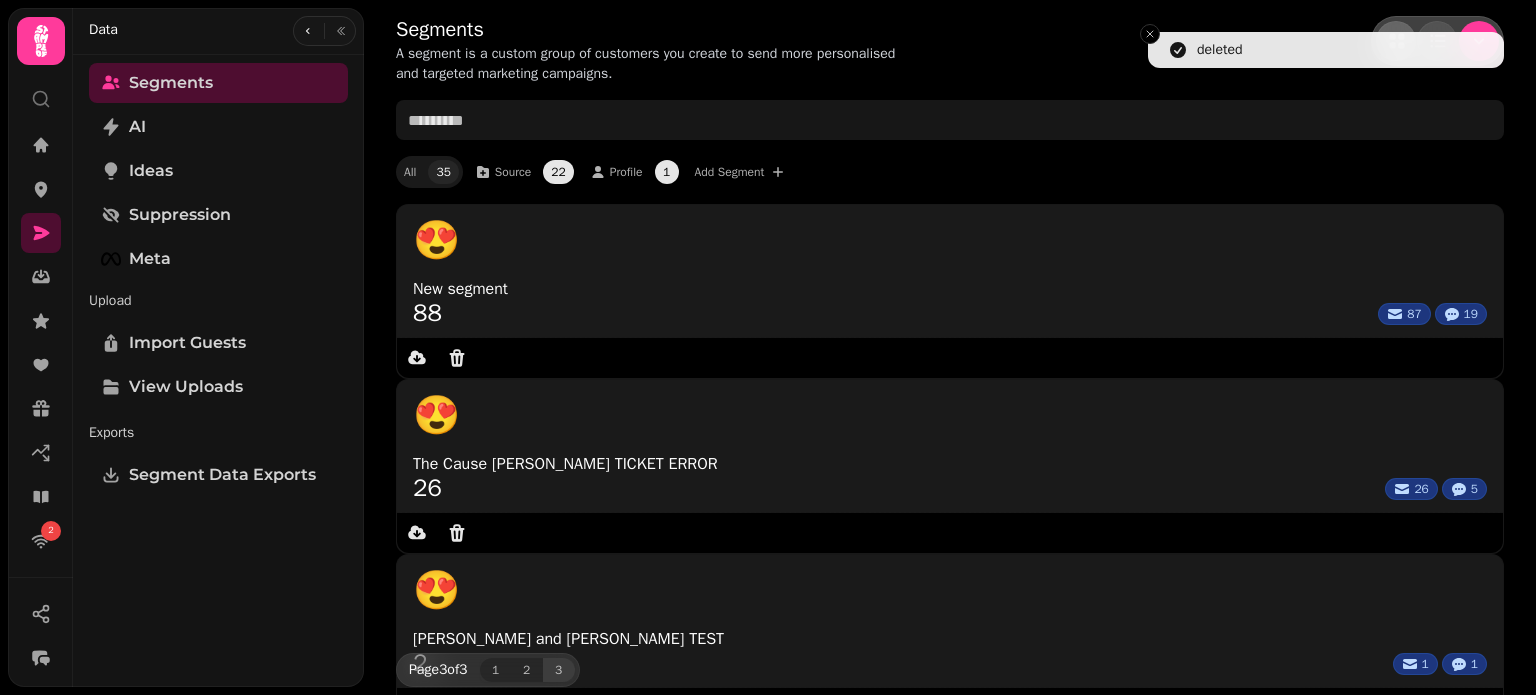 click on "Segments A segment is a custom group of customers you create to send more personalised and targeted marketing campaigns. All 35 Source 22 Profile 1 Add Segment 😍 New segment 88 87 19 😍 The Cause NYE TICKET ERROR 26 26 5 😍 Karl and Taylor TEST 2 1 1 Page  3  of  3 1 2 3" at bounding box center (950, 397) 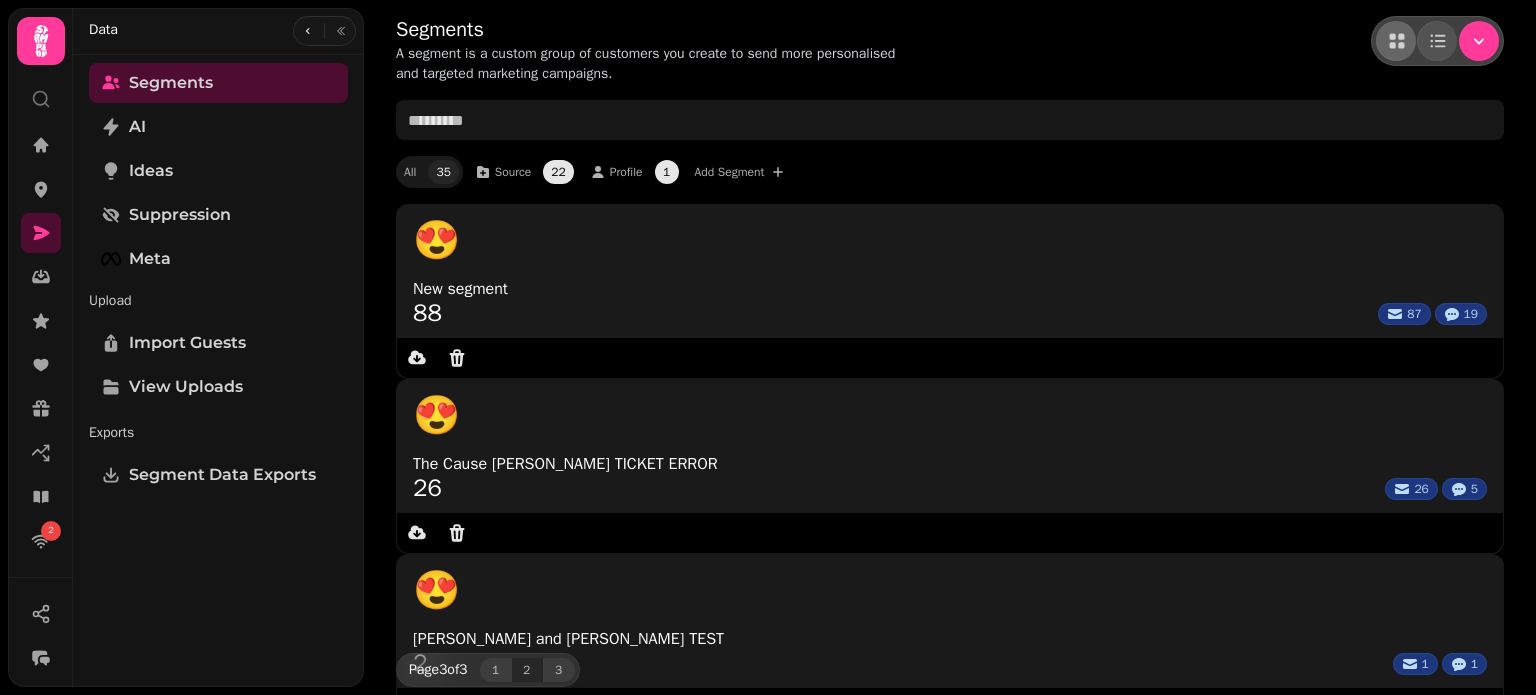 click on "1" at bounding box center [496, 670] 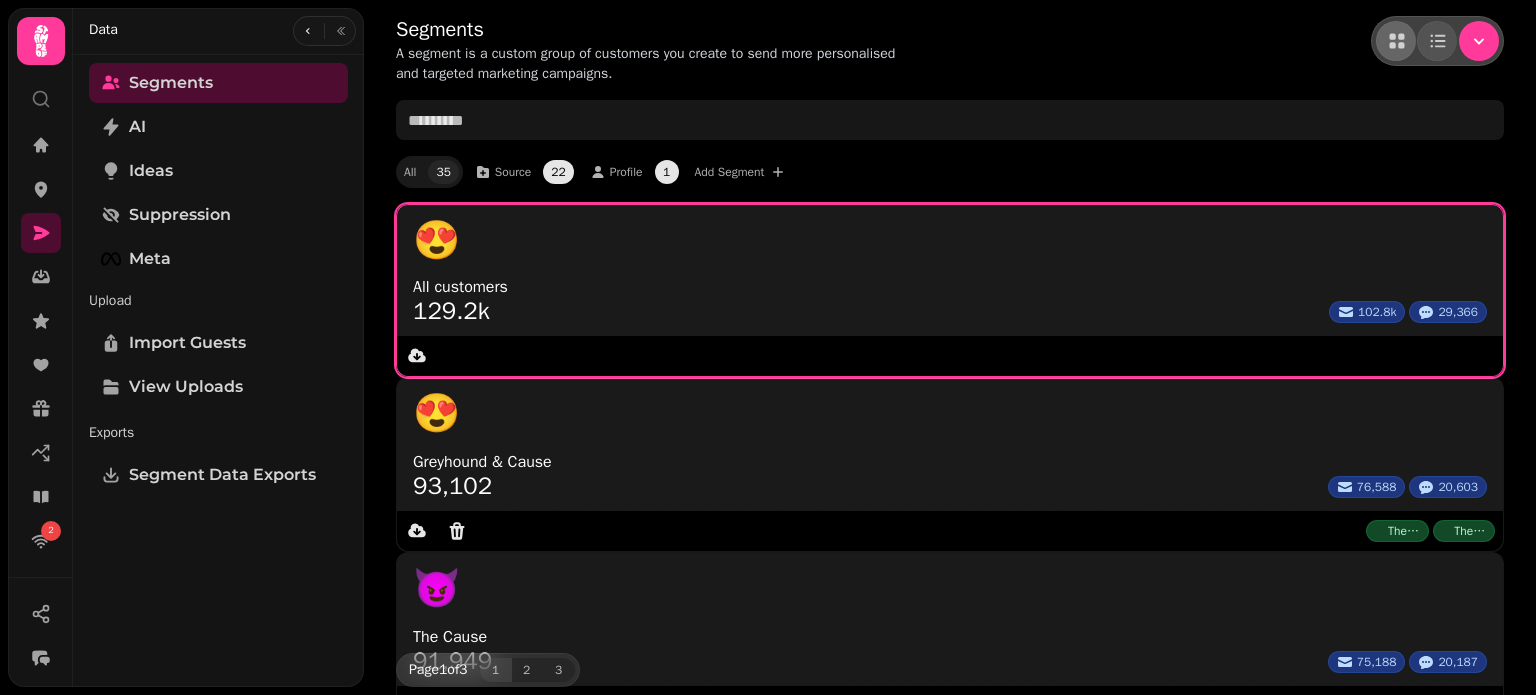 scroll, scrollTop: 0, scrollLeft: 0, axis: both 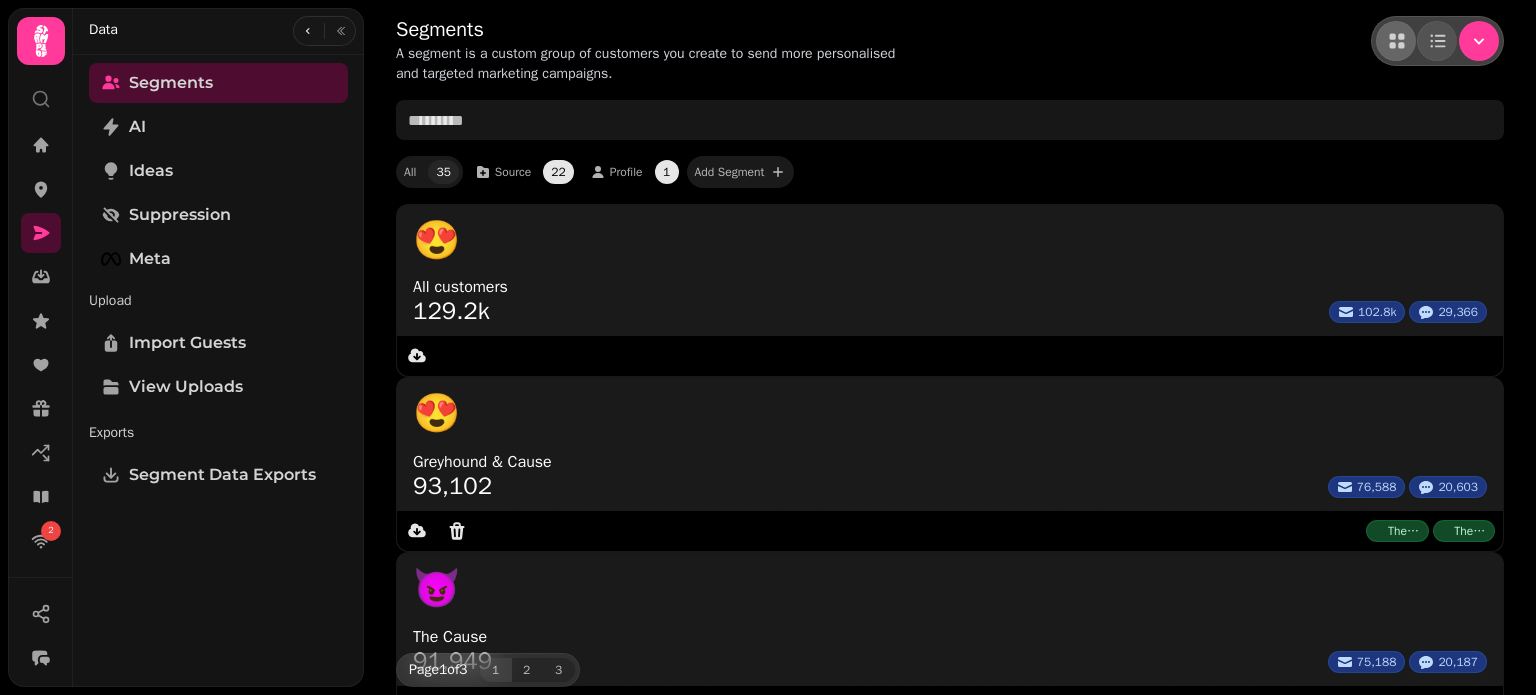 click 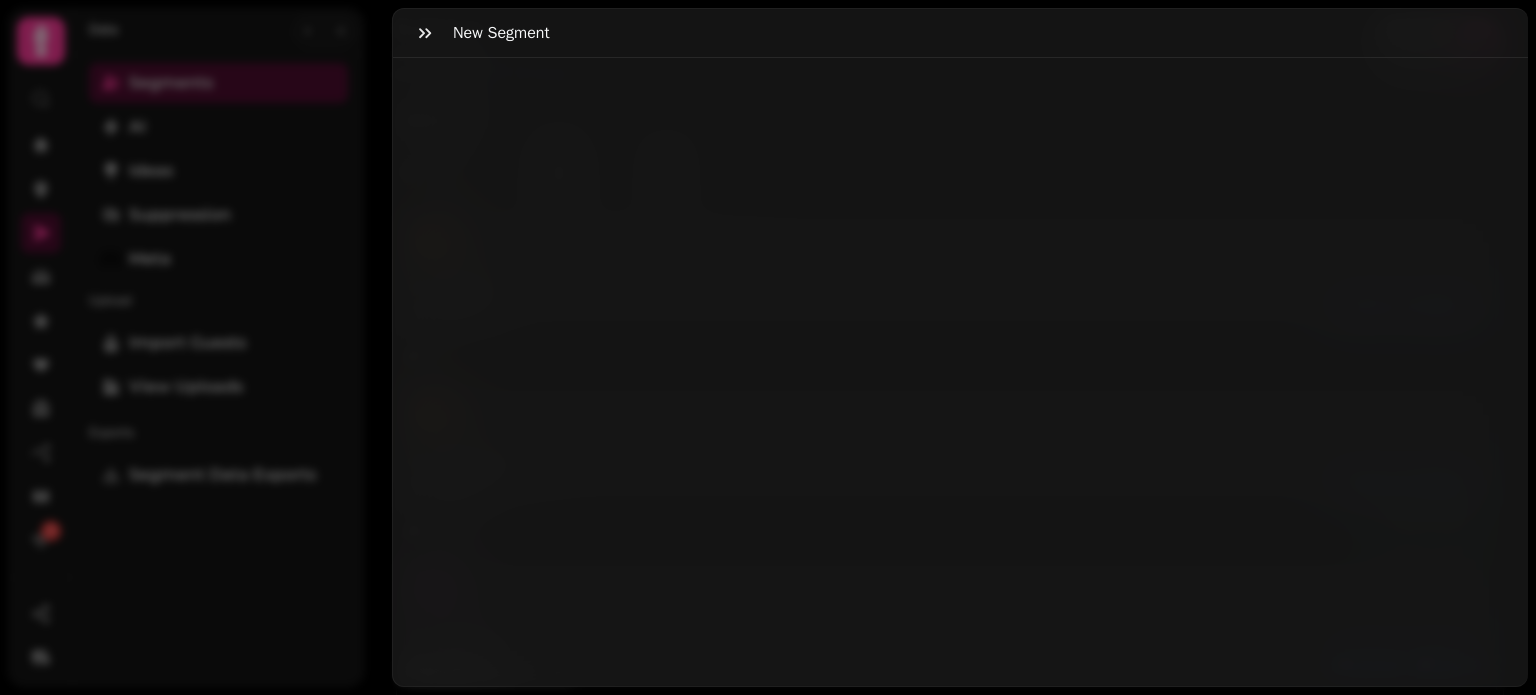 select on "**" 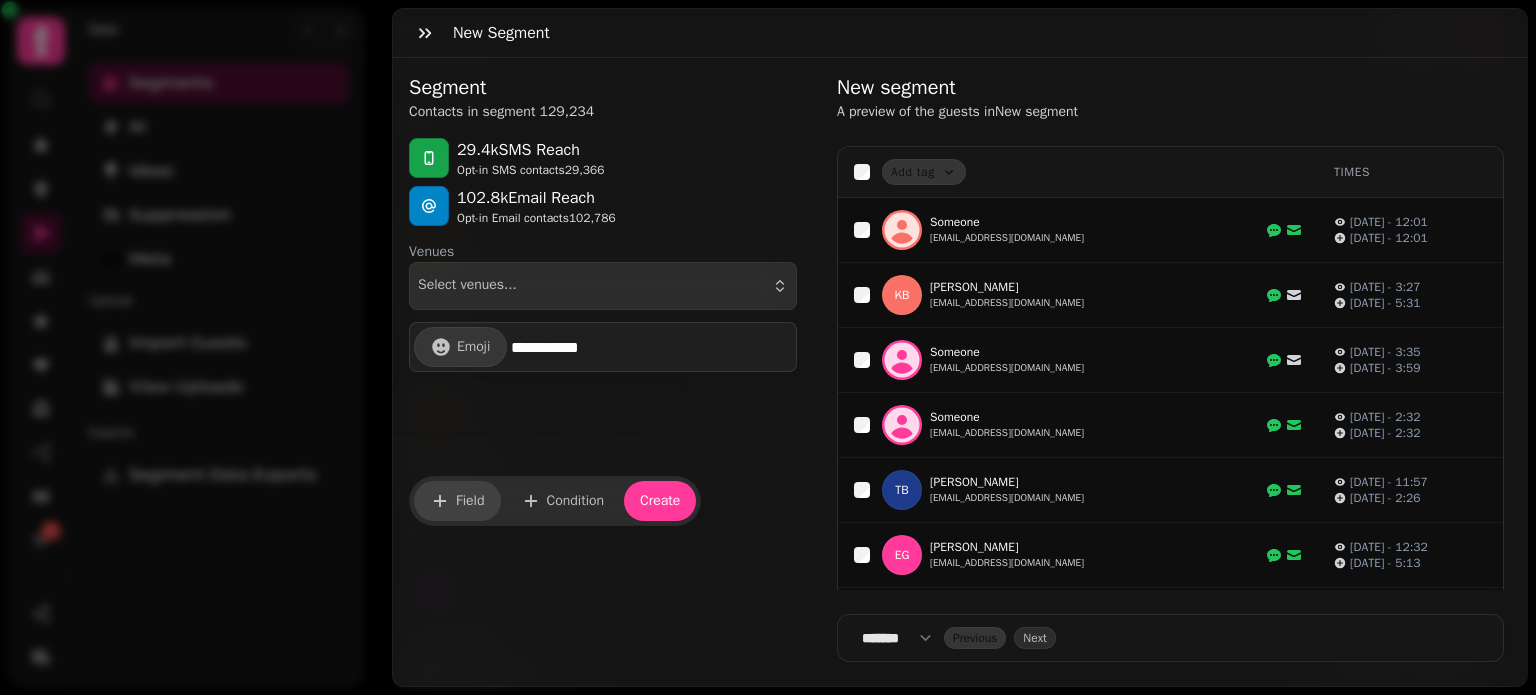 click on "Field" at bounding box center [457, 501] 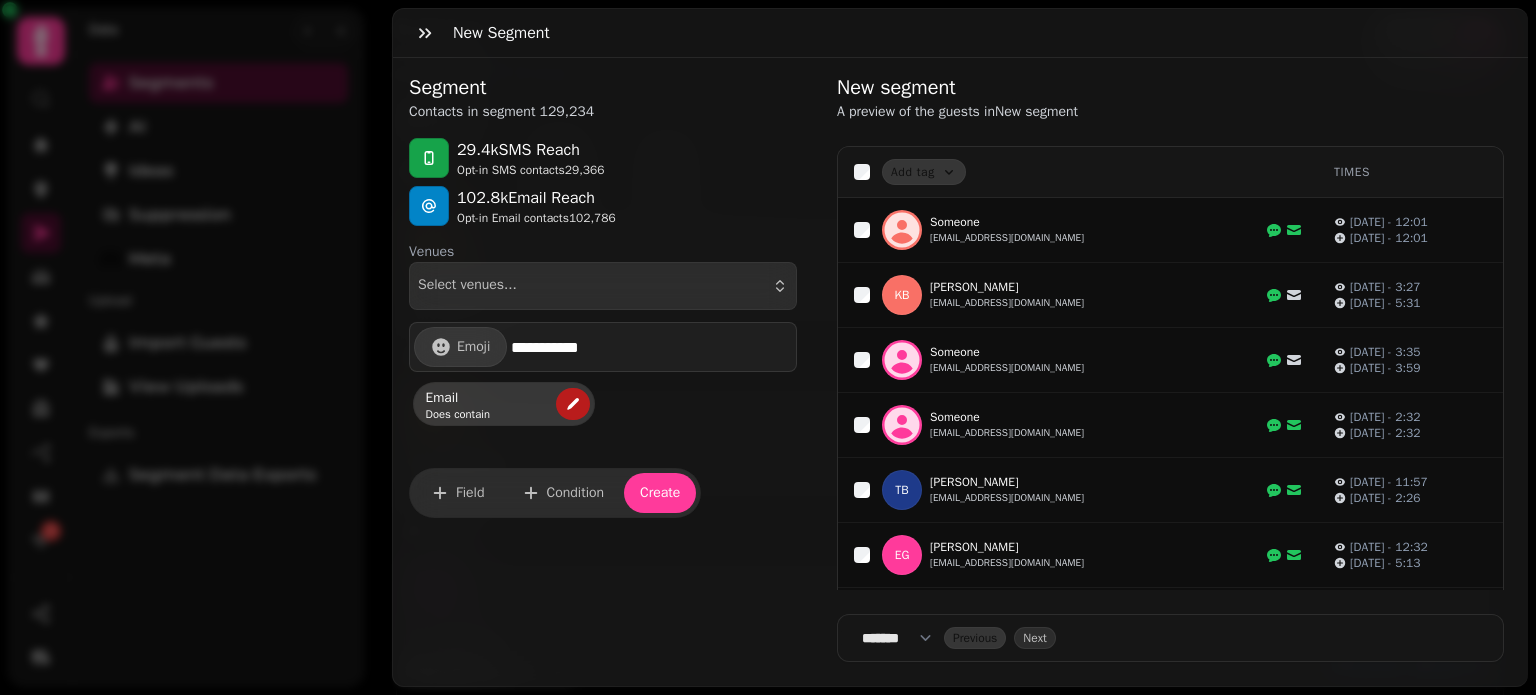 click 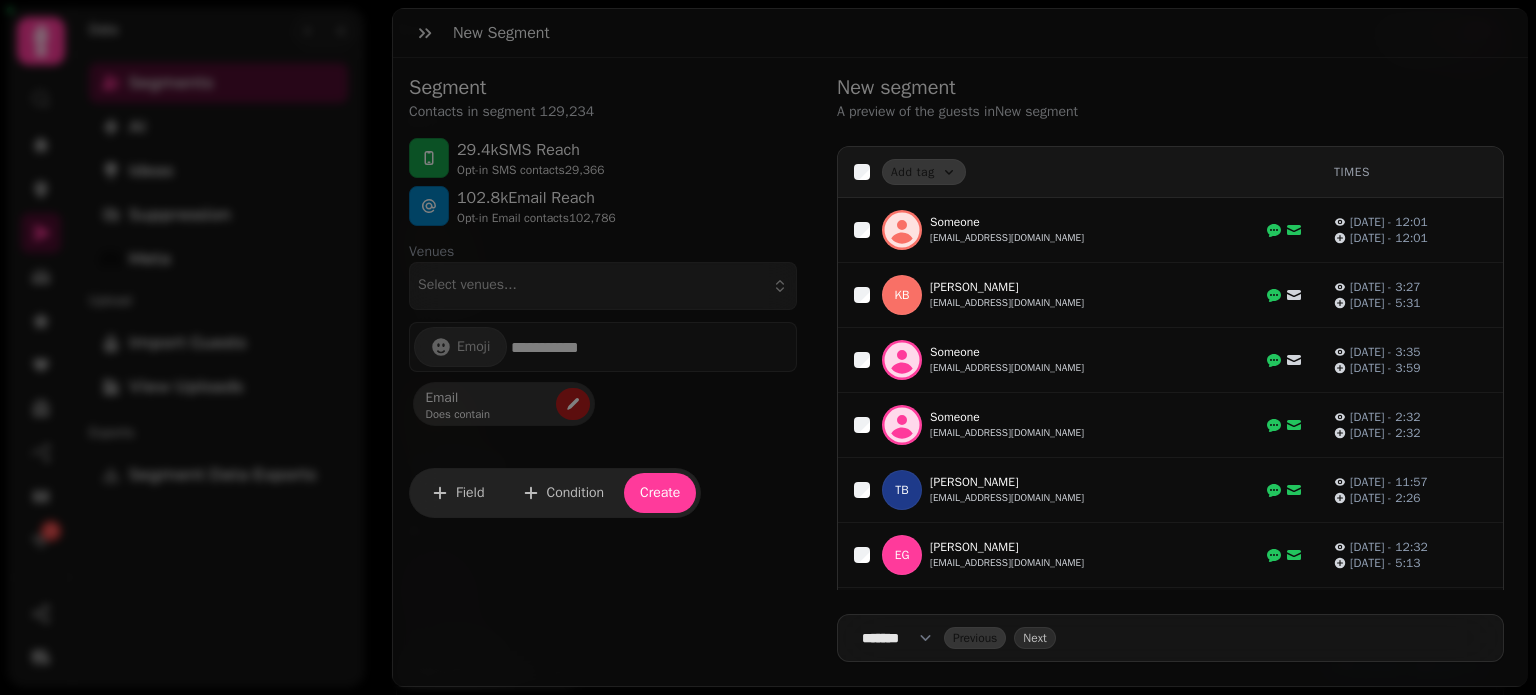 select on "*****" 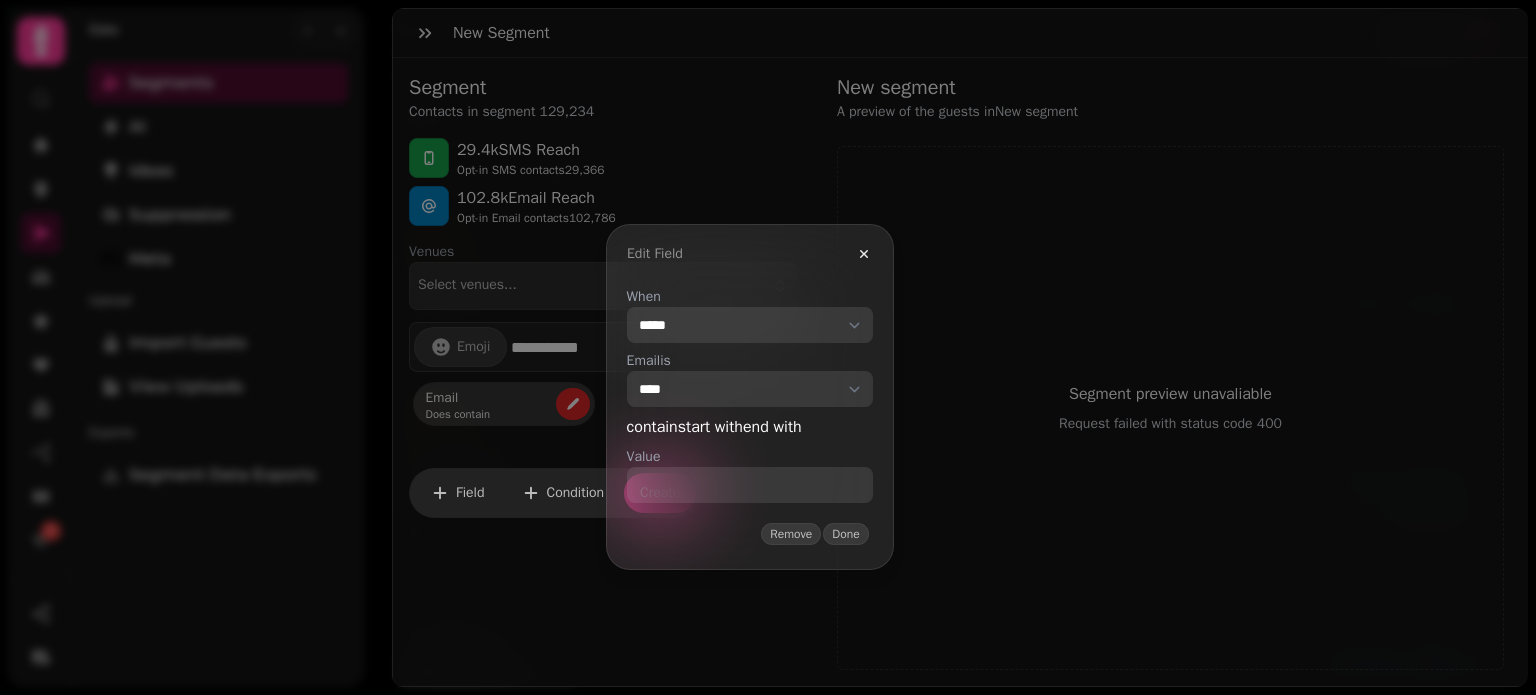click on "**********" at bounding box center [750, 325] 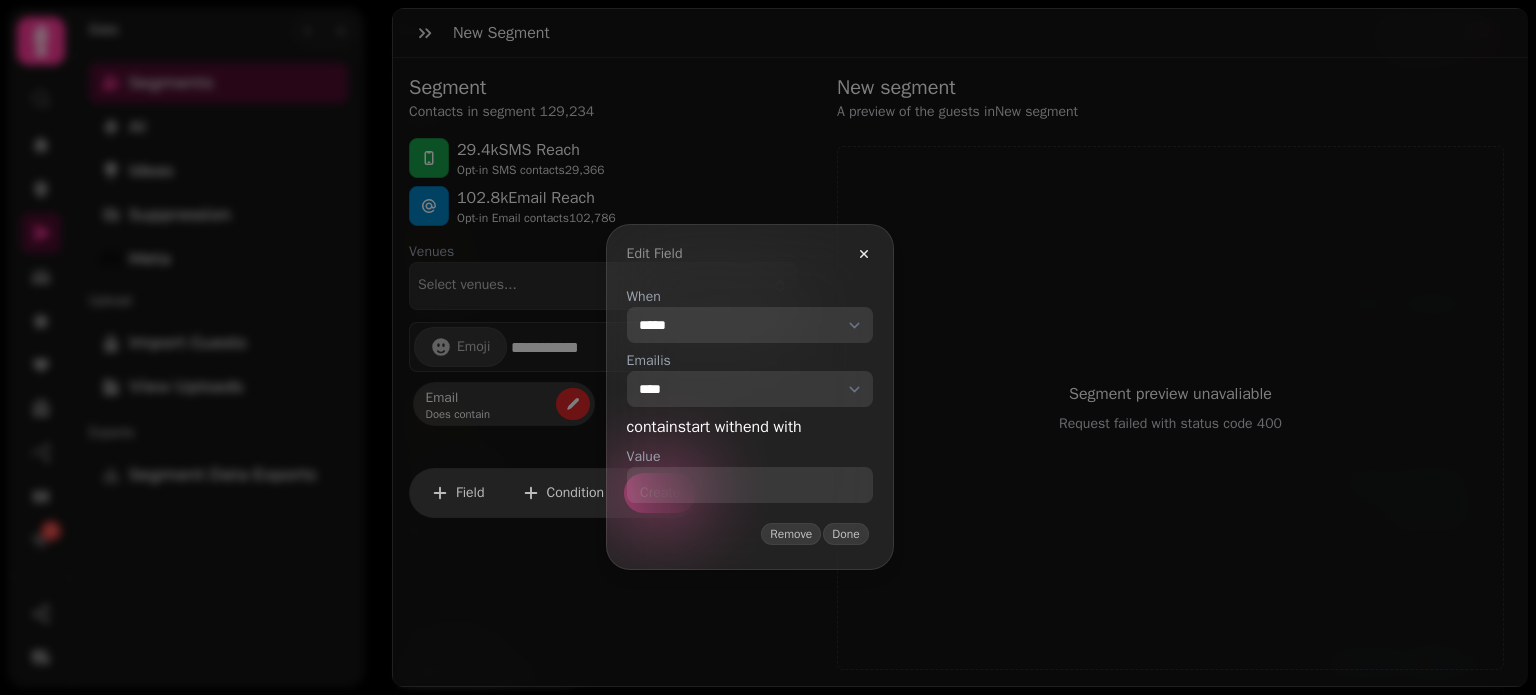 select on "*****" 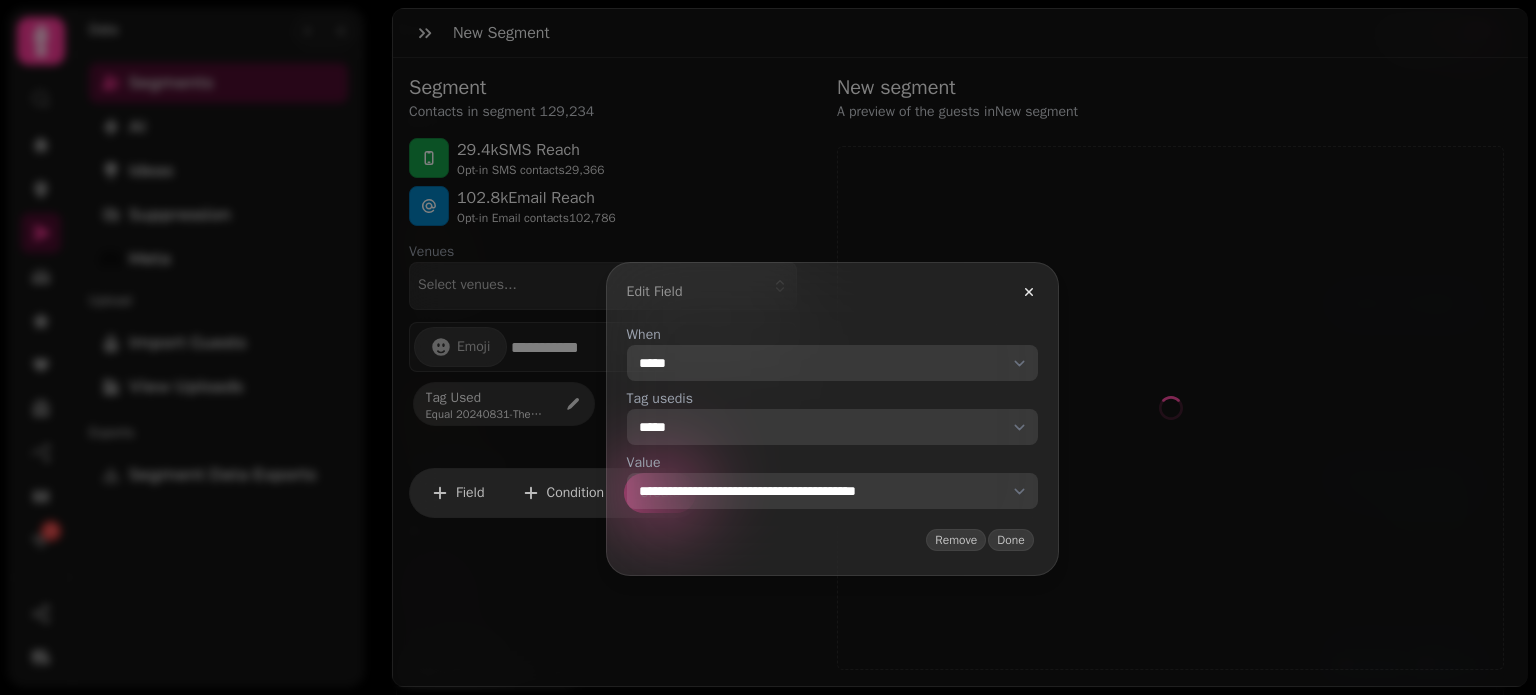 click on "**********" at bounding box center (832, 491) 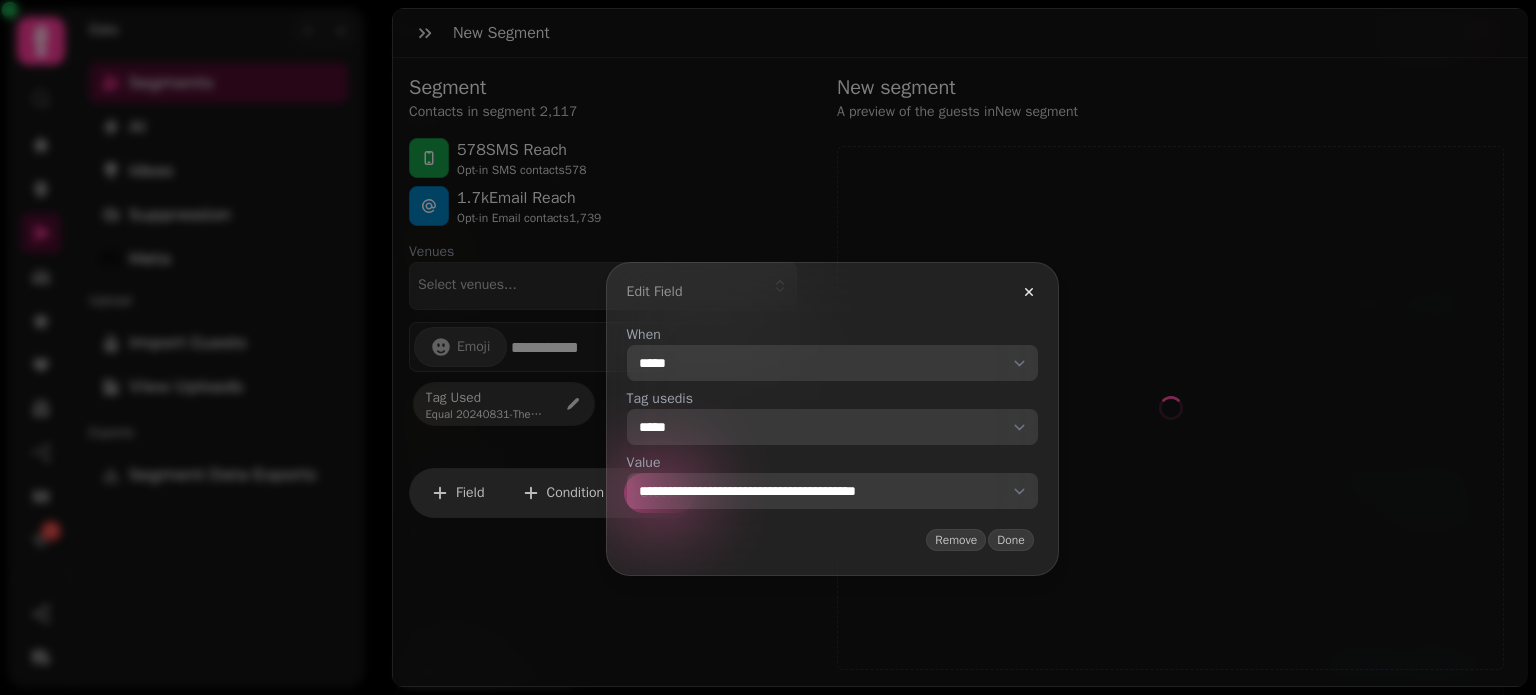 select on "**" 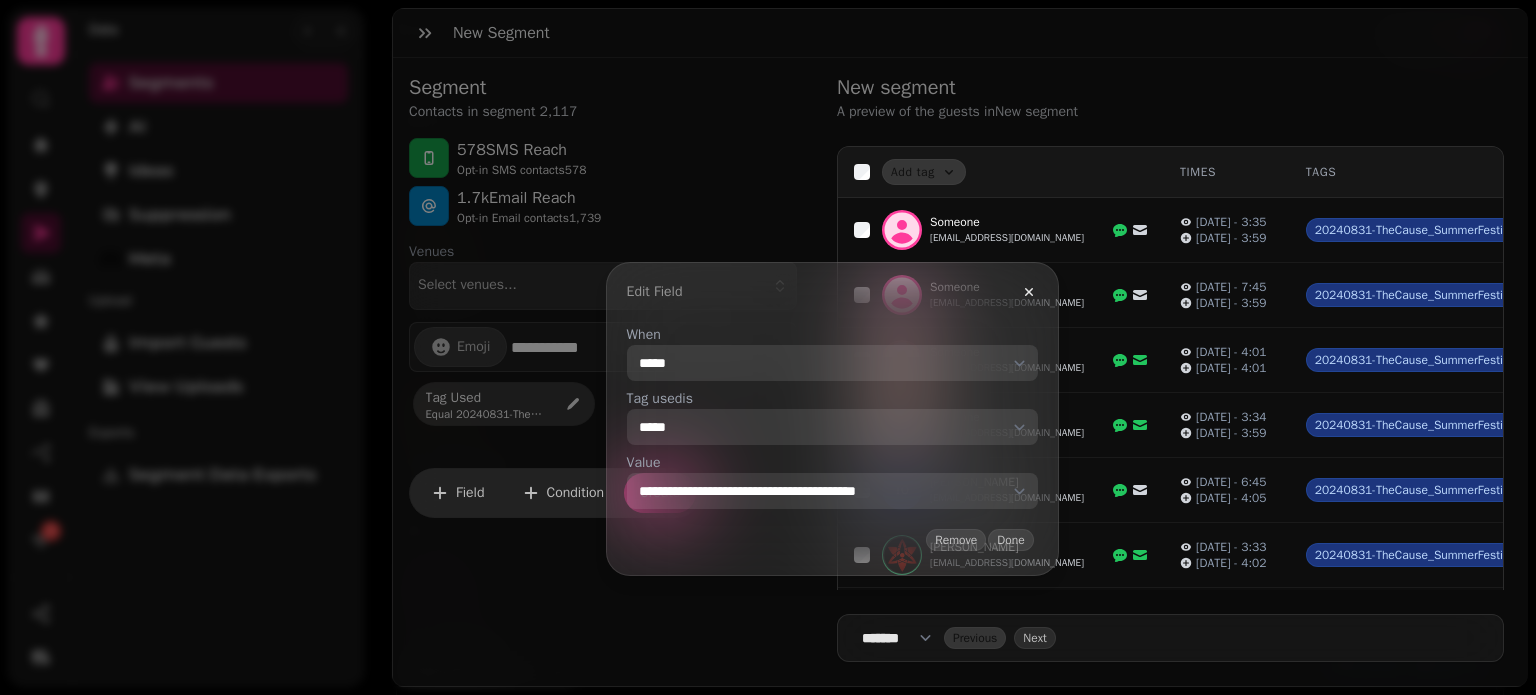 select on "**********" 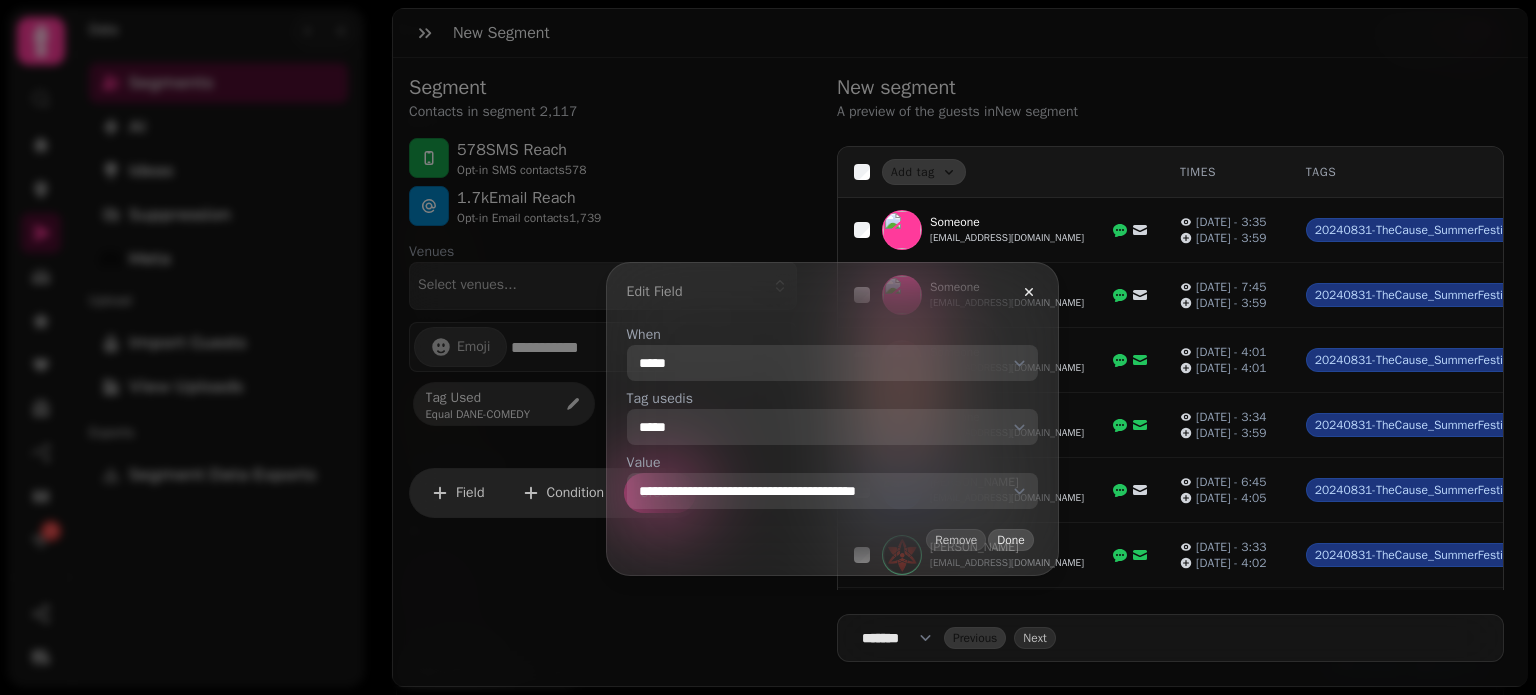 click on "Done" at bounding box center [1010, 540] 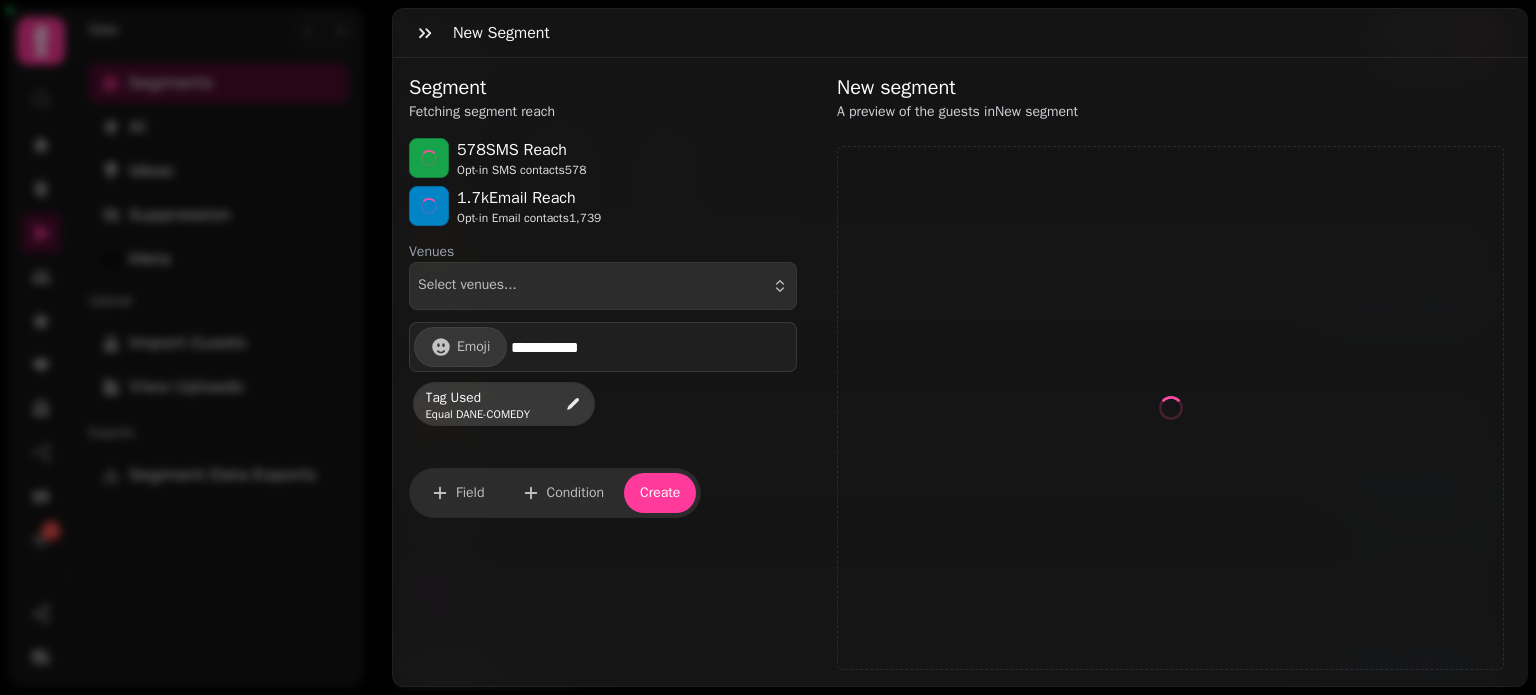select on "**" 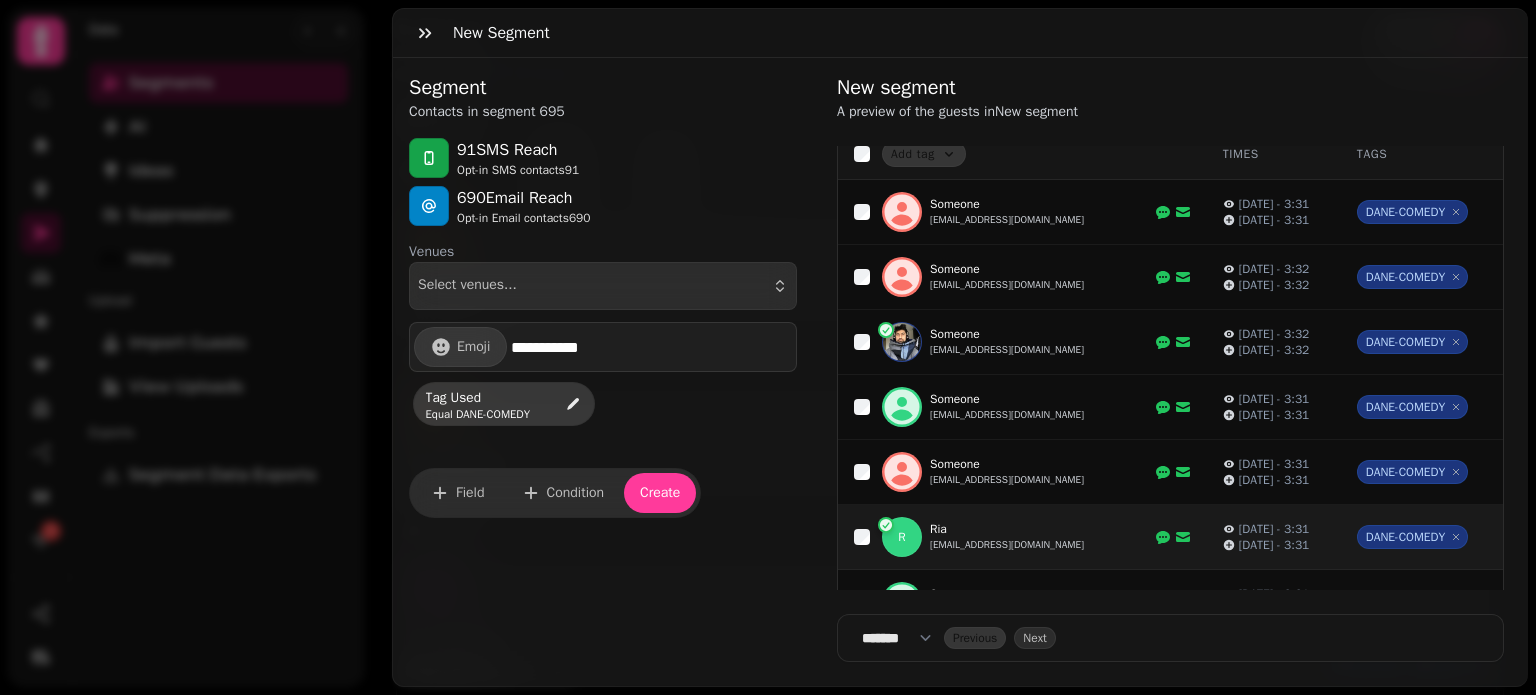 scroll, scrollTop: 0, scrollLeft: 0, axis: both 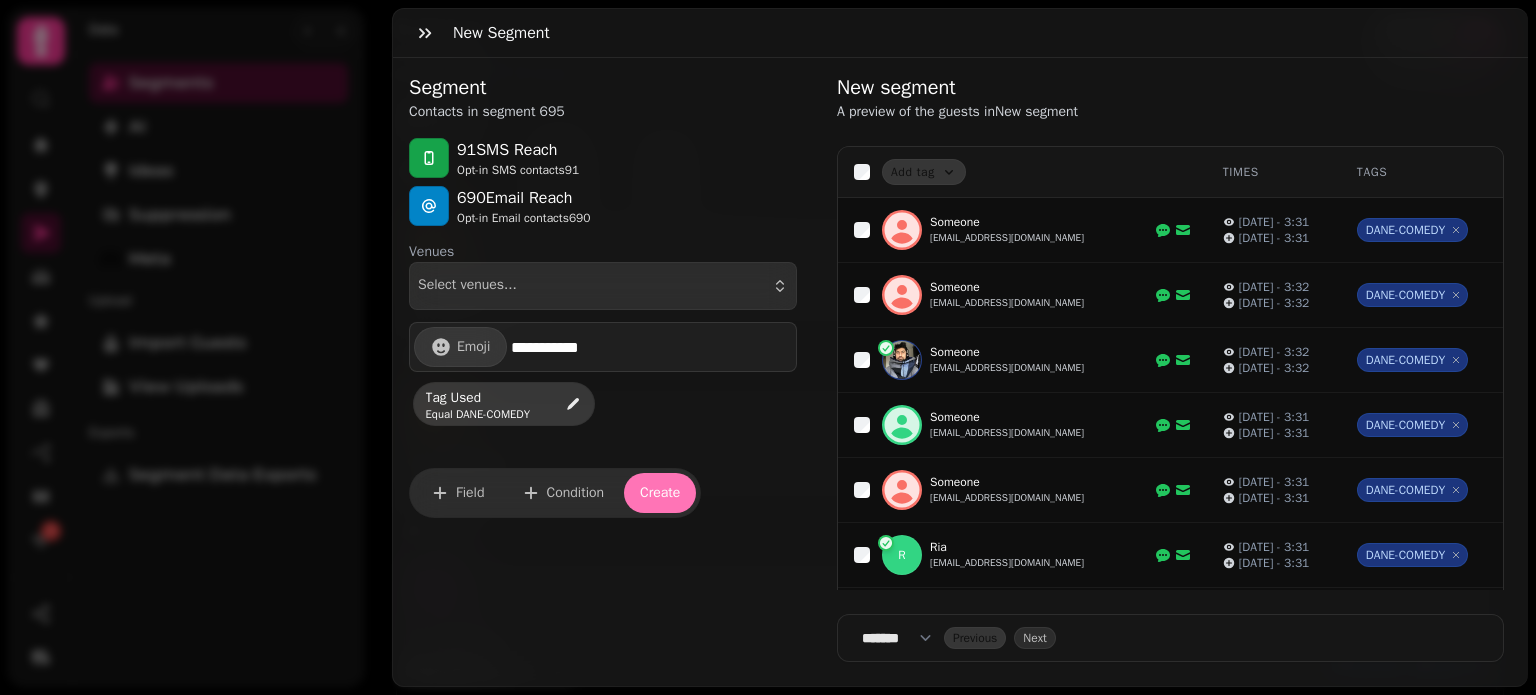 click on "Create" at bounding box center (660, 493) 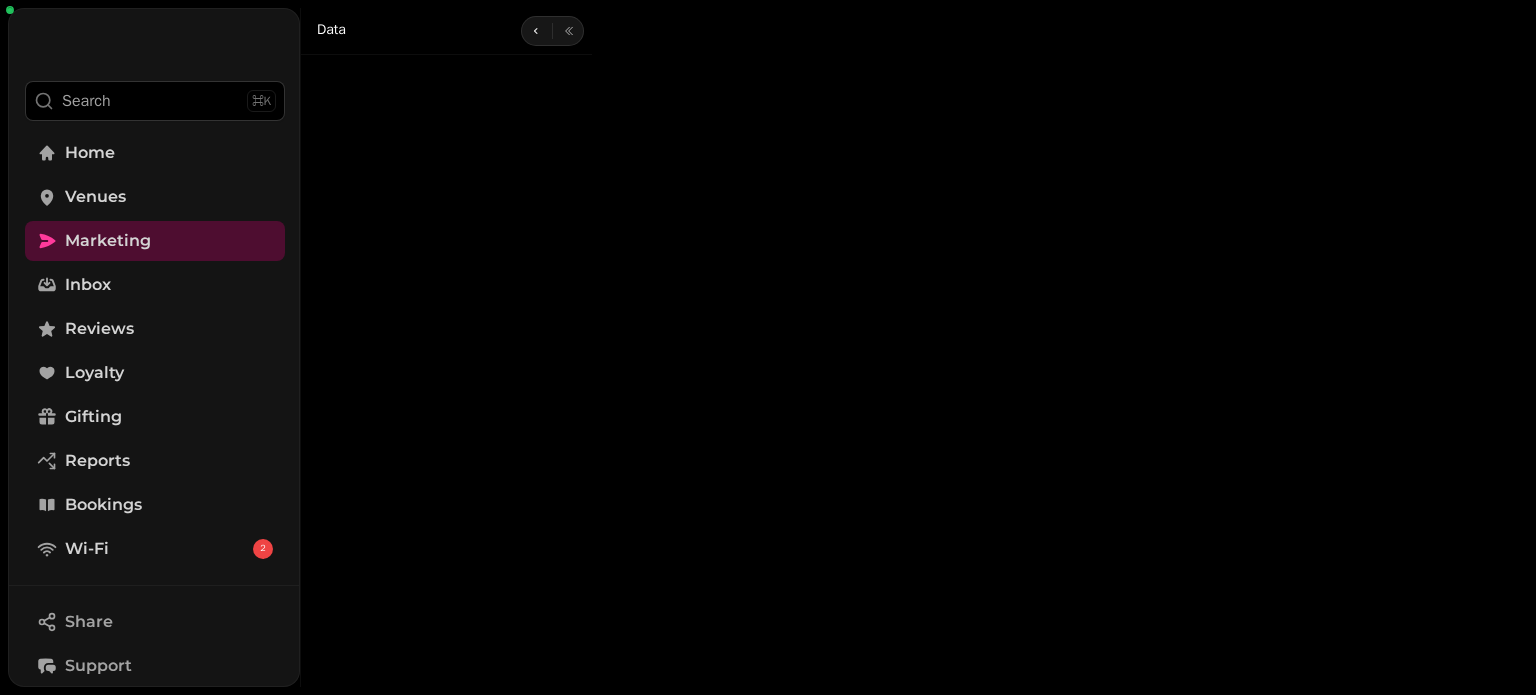 scroll, scrollTop: 0, scrollLeft: 0, axis: both 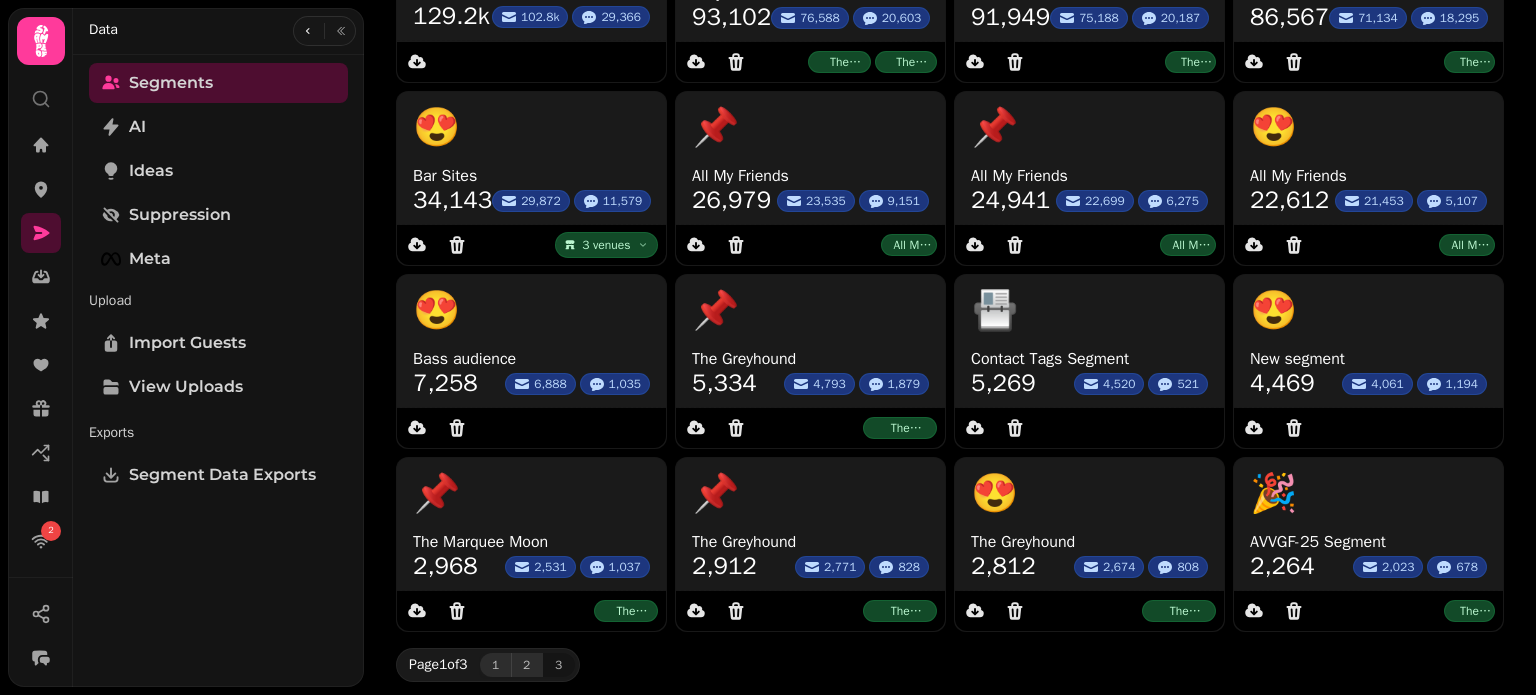 click on "2" at bounding box center (527, 665) 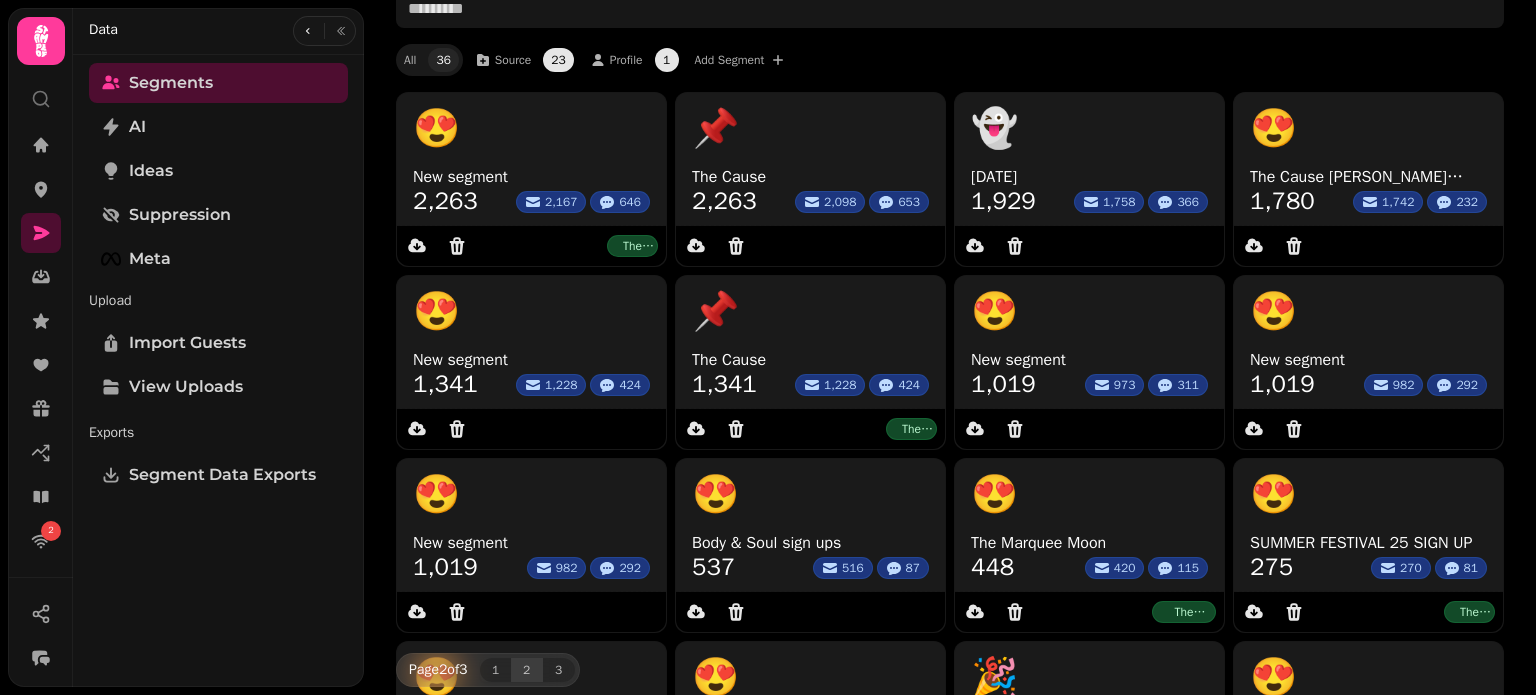 scroll, scrollTop: 296, scrollLeft: 0, axis: vertical 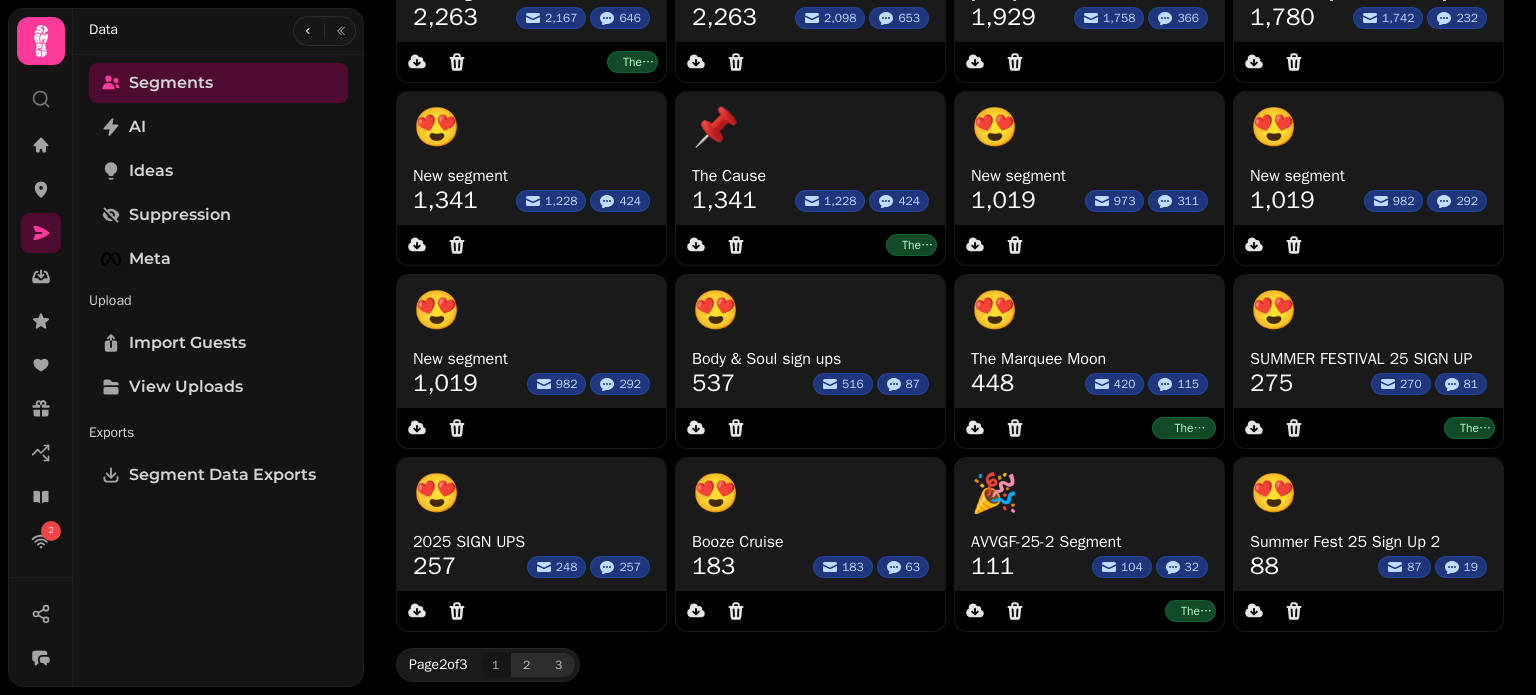 click on "3" at bounding box center (559, 665) 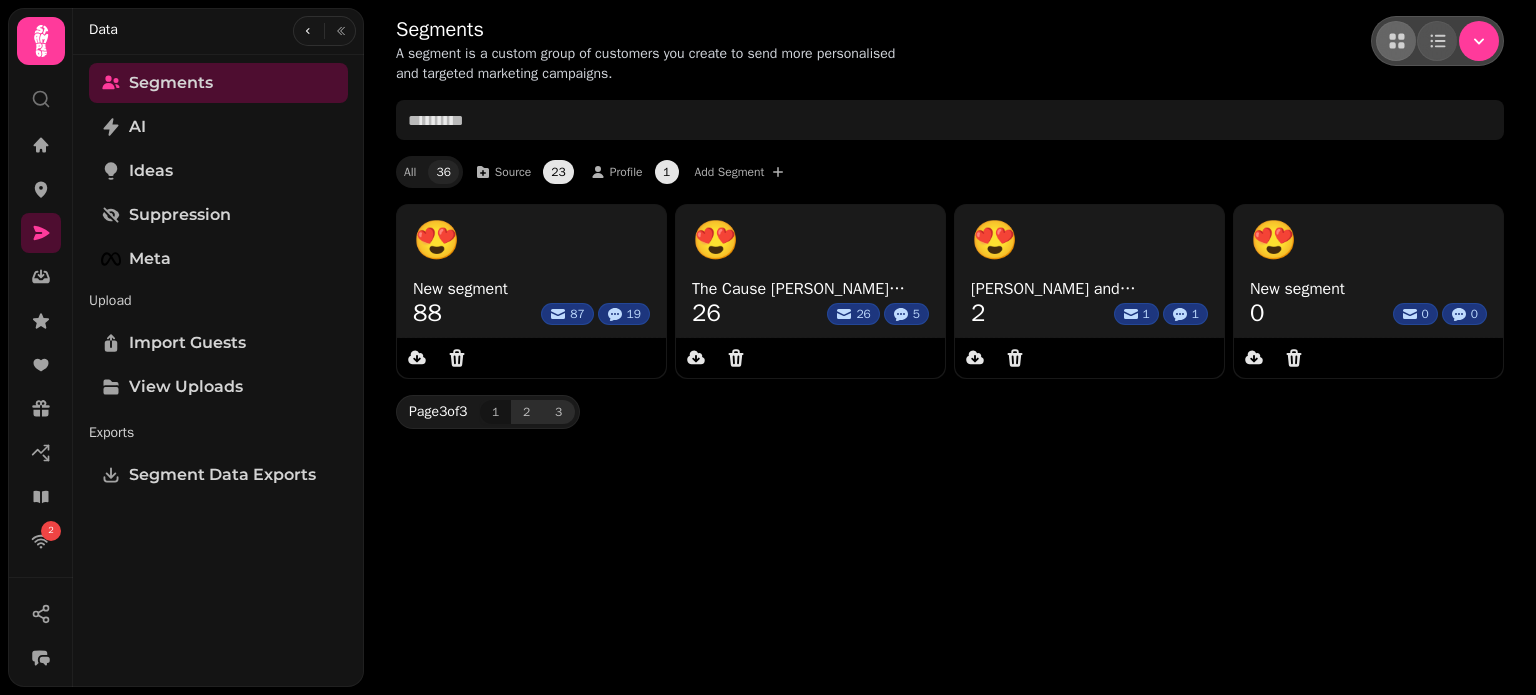 click on "2" at bounding box center [527, 412] 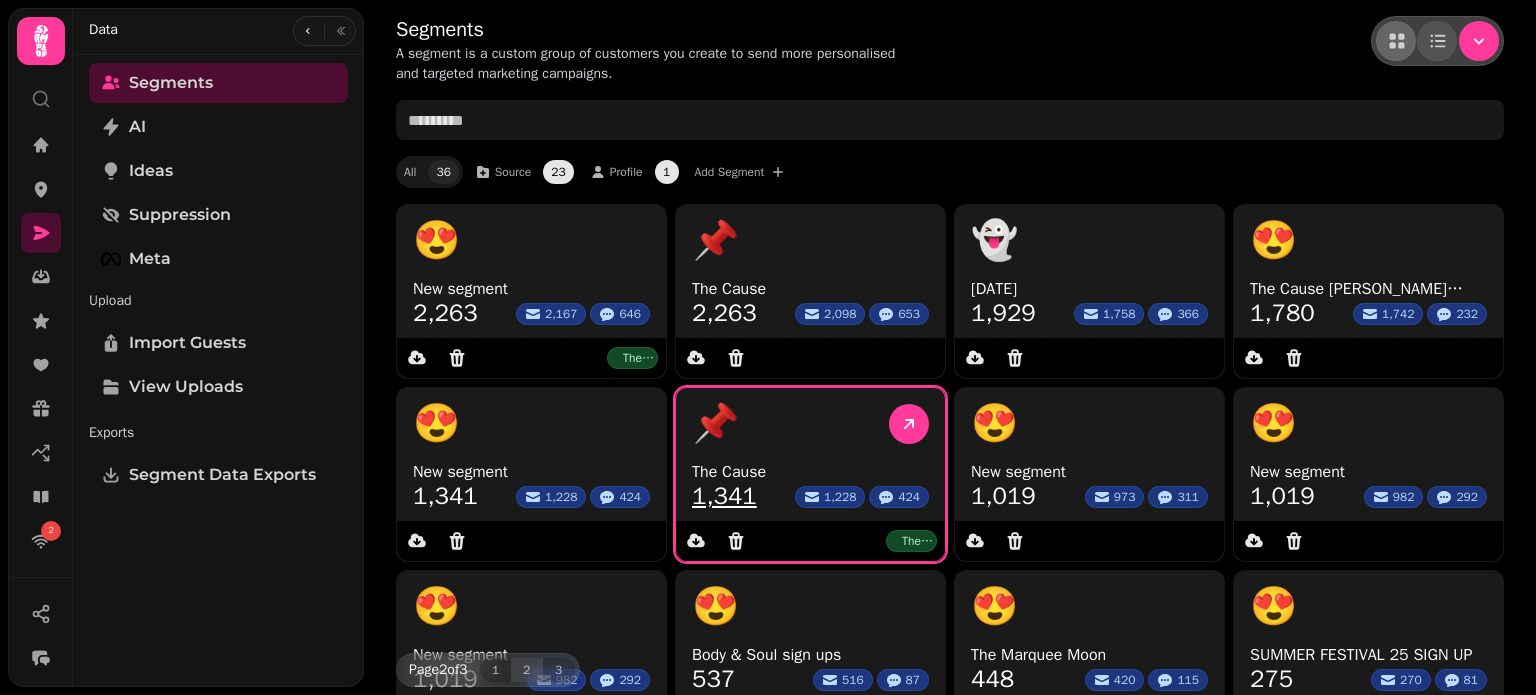scroll, scrollTop: 296, scrollLeft: 0, axis: vertical 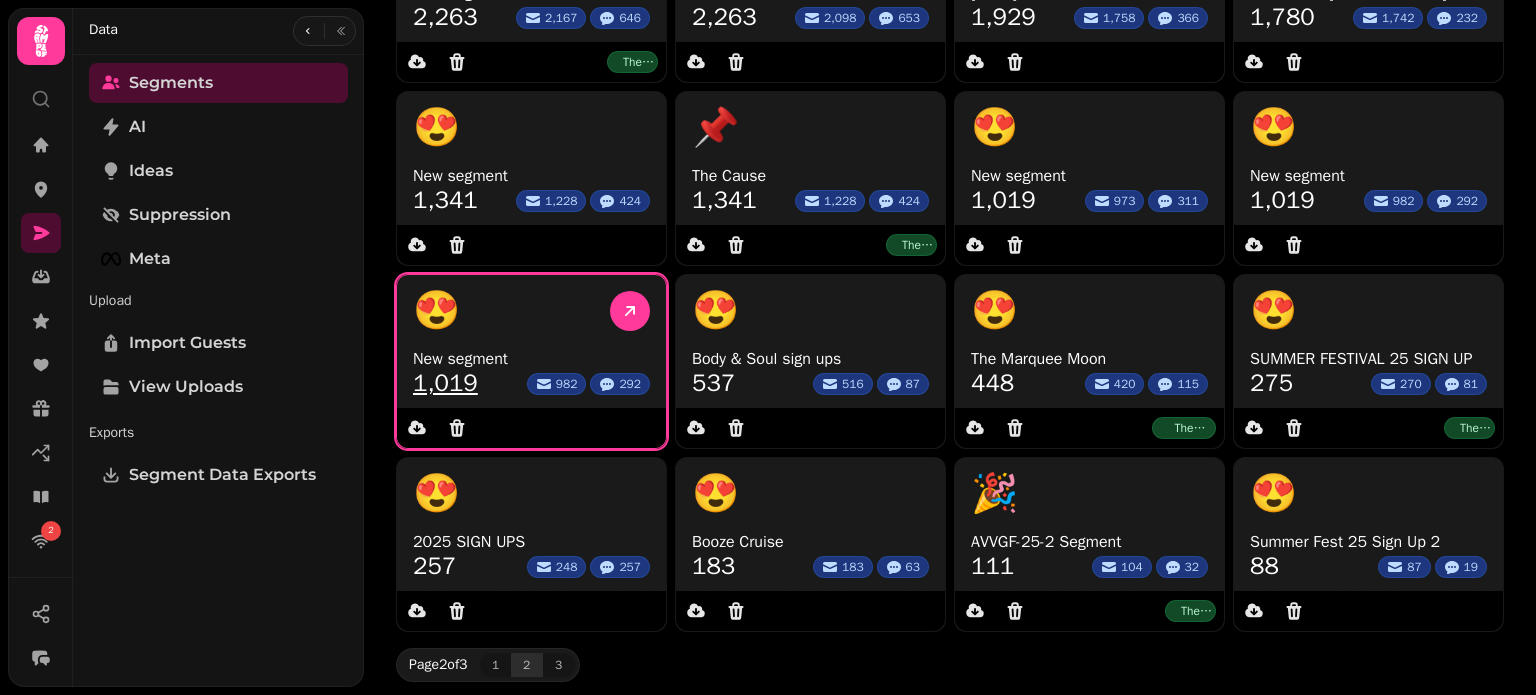 click on "1,019" at bounding box center [445, 383] 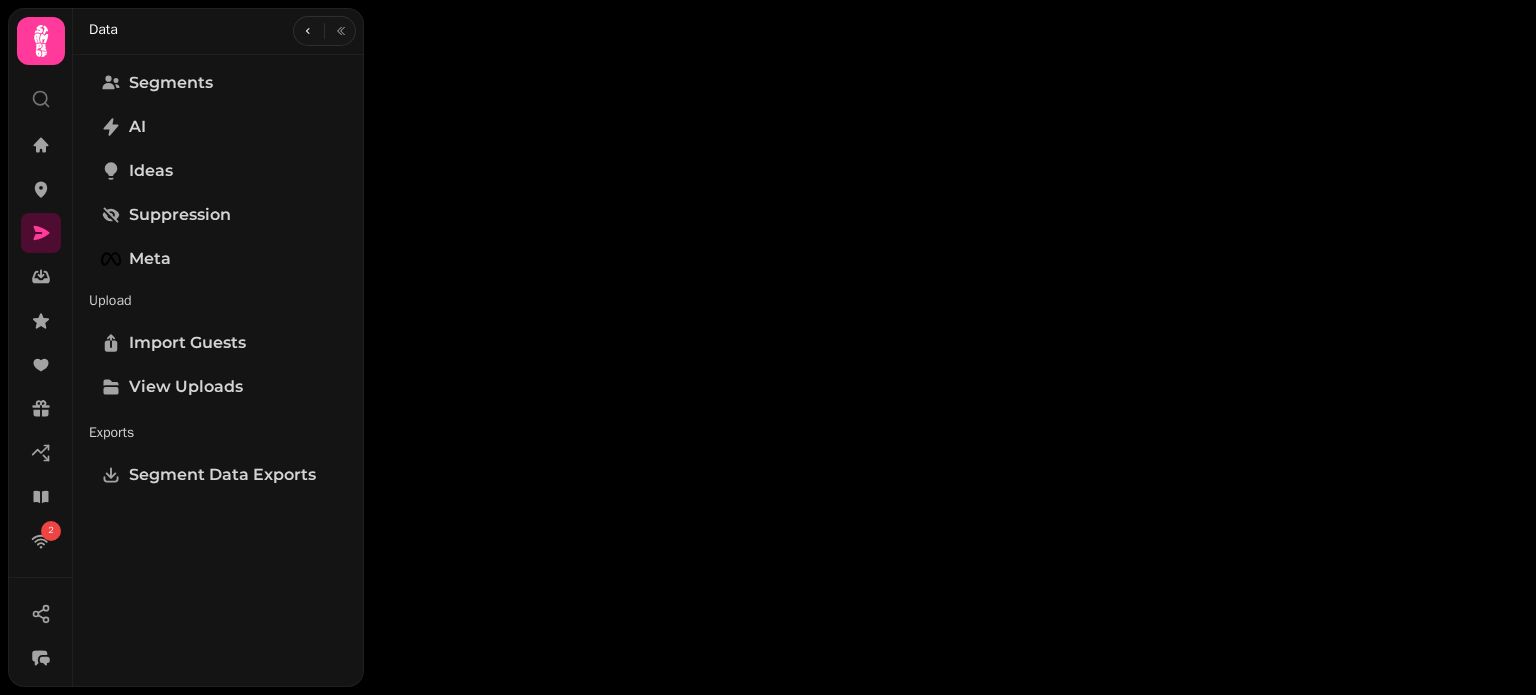 select on "**" 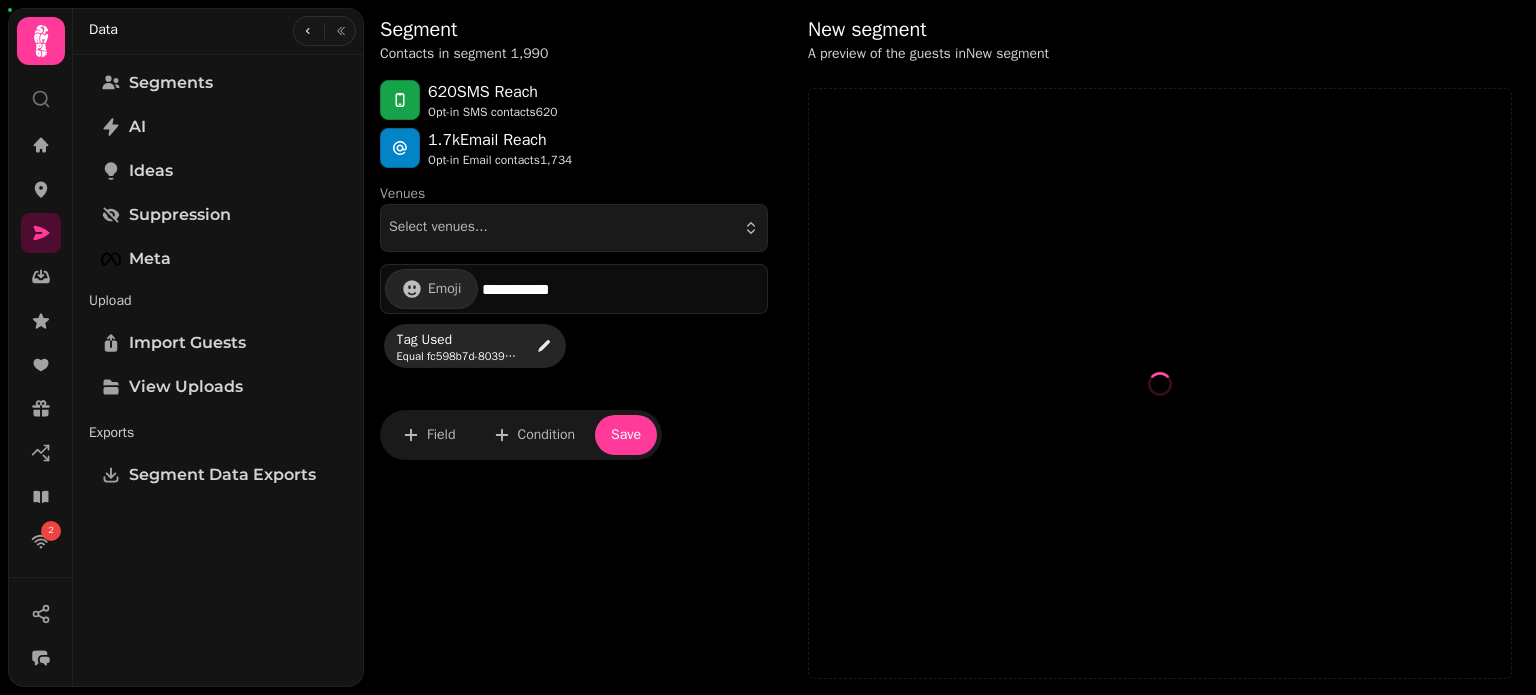 select on "**" 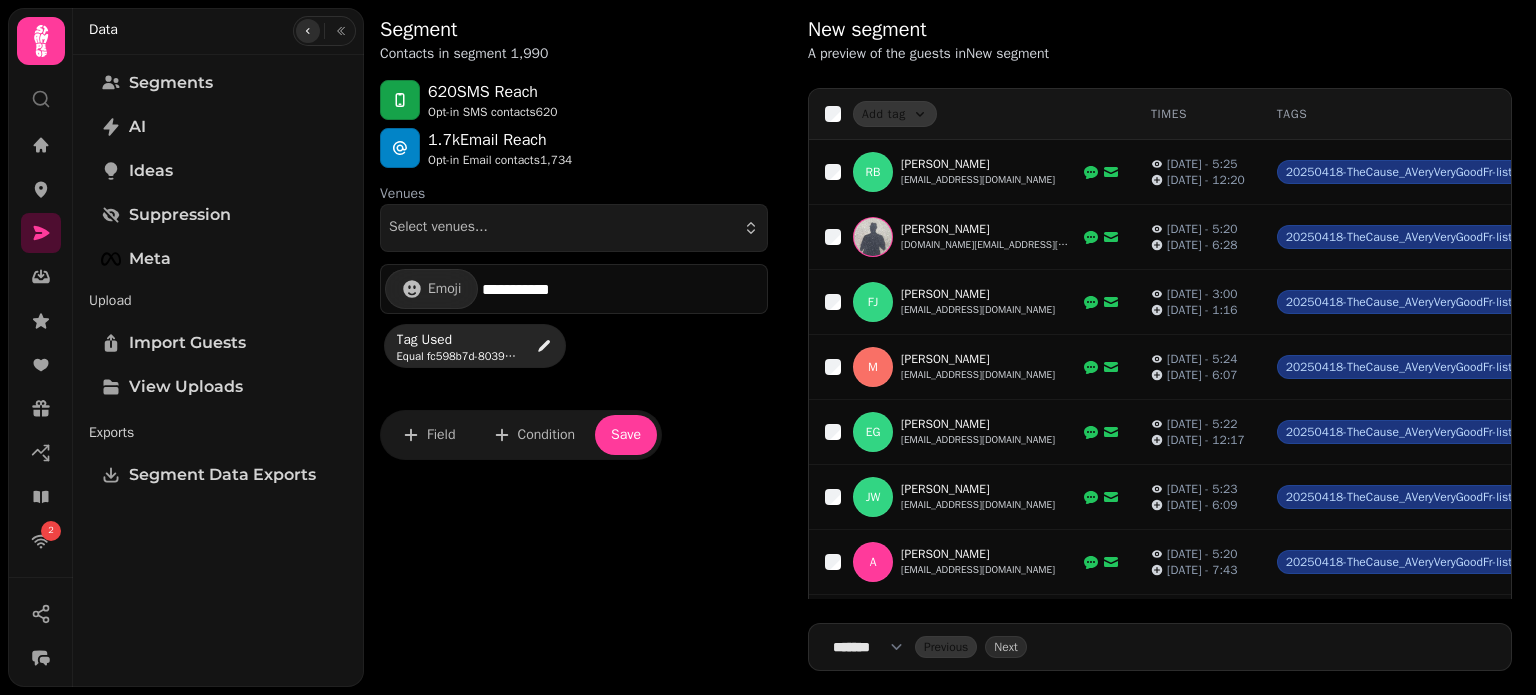 click at bounding box center (308, 31) 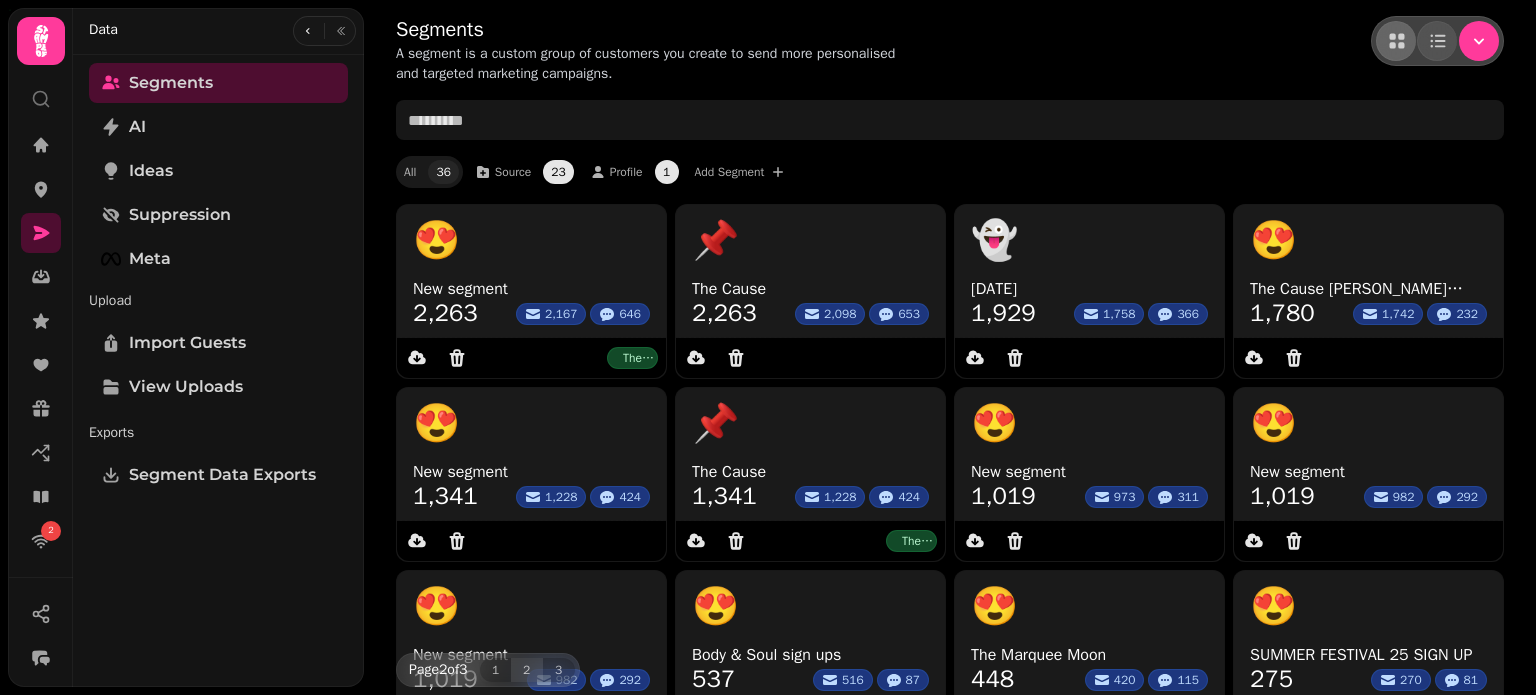 scroll, scrollTop: 296, scrollLeft: 0, axis: vertical 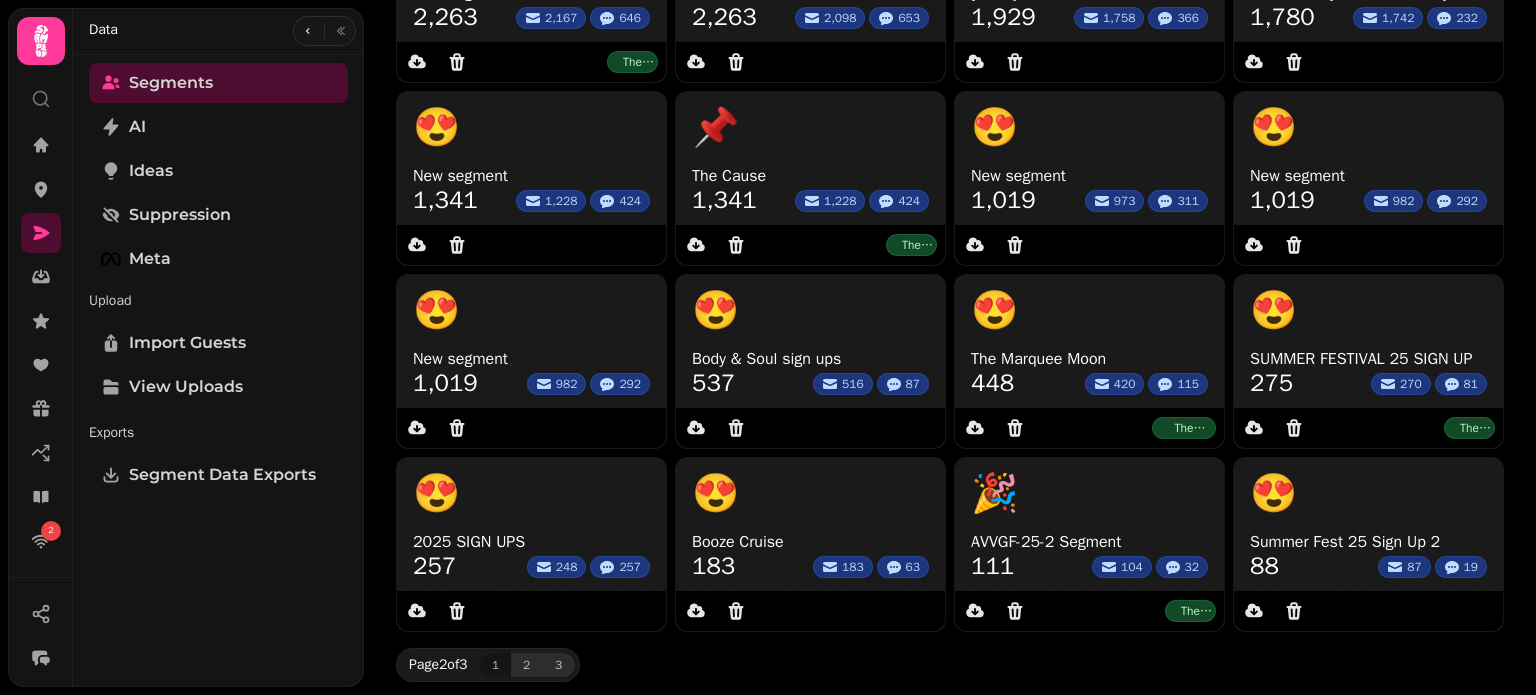 click on "3" at bounding box center (559, 665) 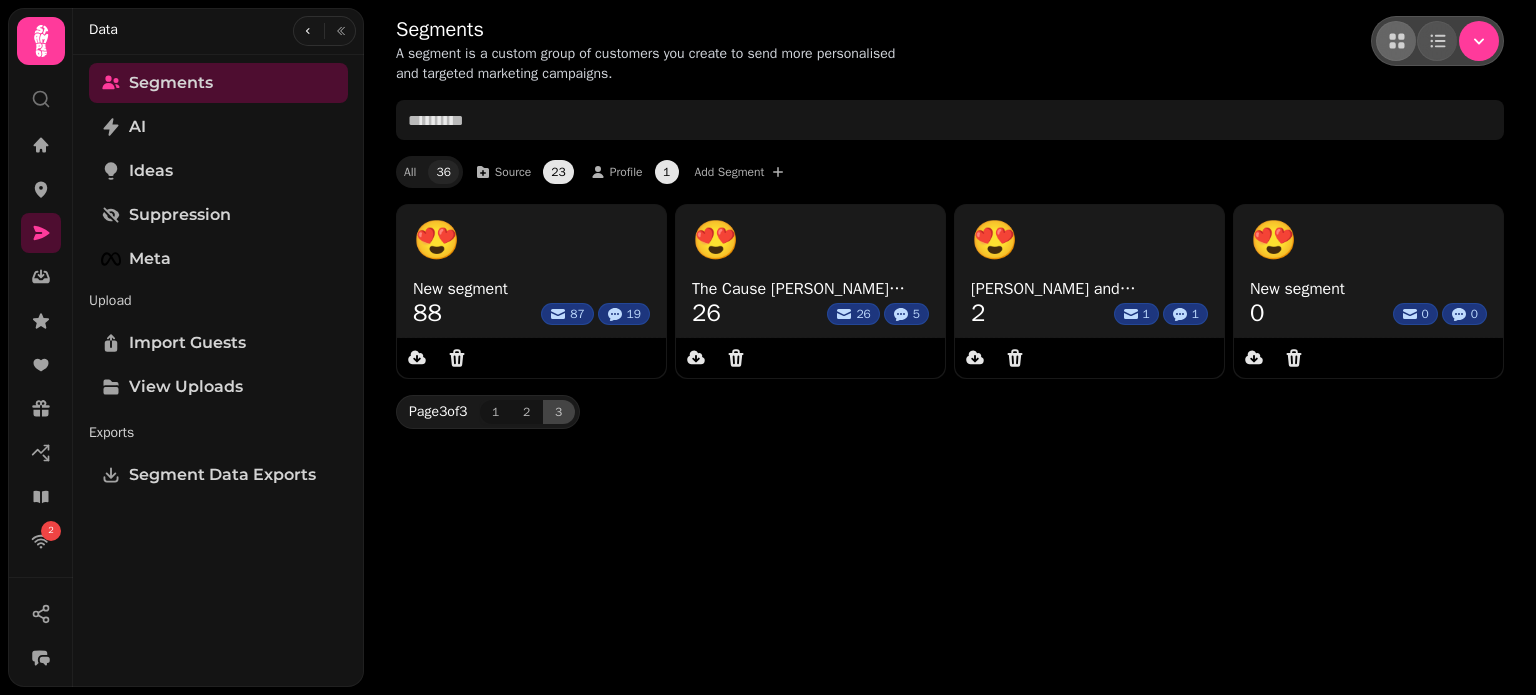 scroll, scrollTop: 0, scrollLeft: 0, axis: both 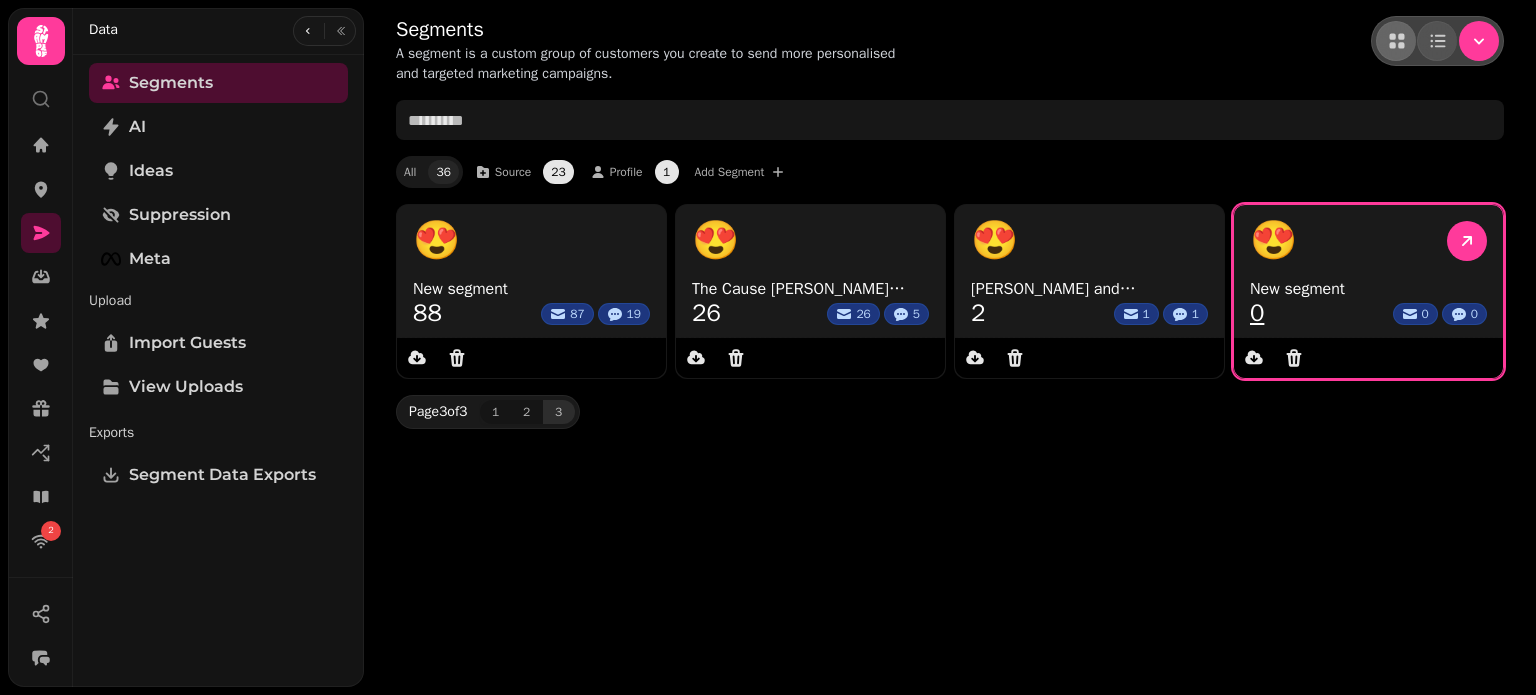 click on "New segment" at bounding box center [1368, 289] 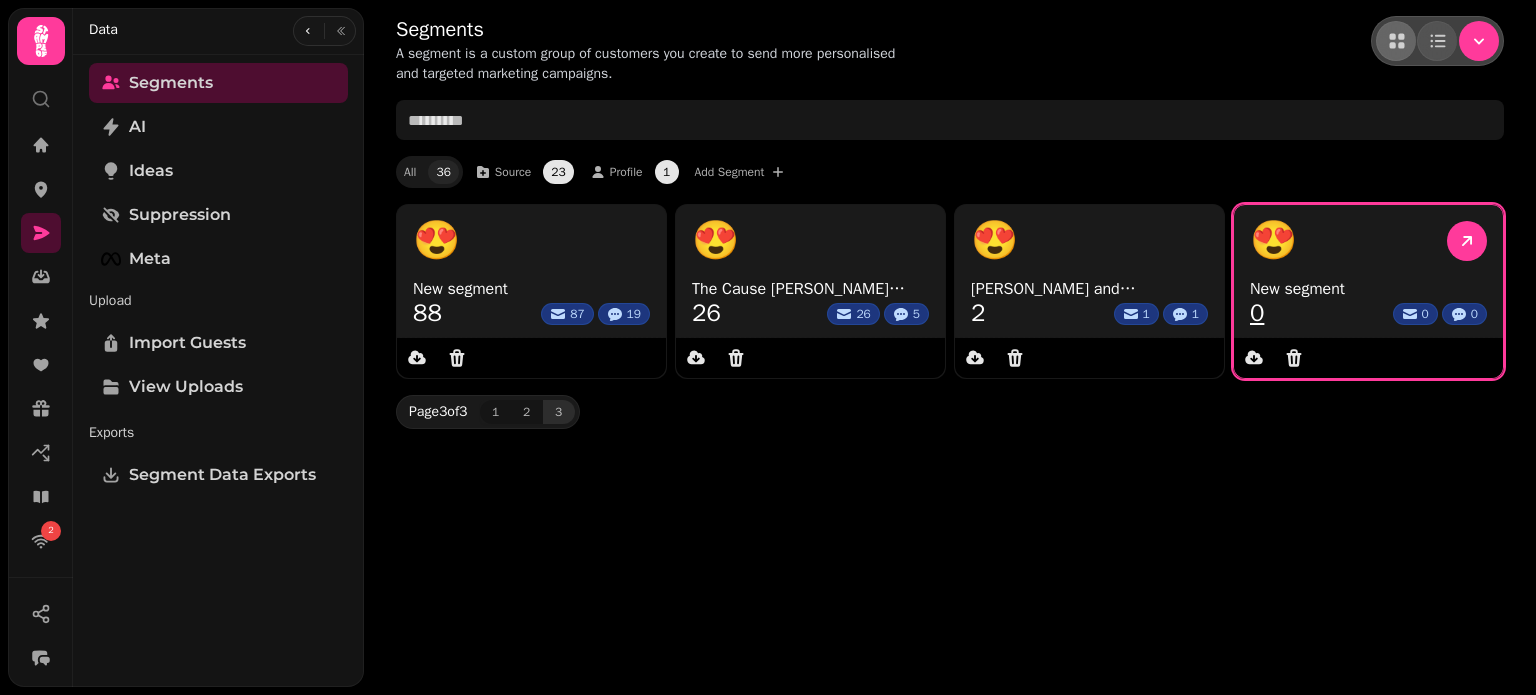 click on "New segment 0 0 0" at bounding box center [1368, 307] 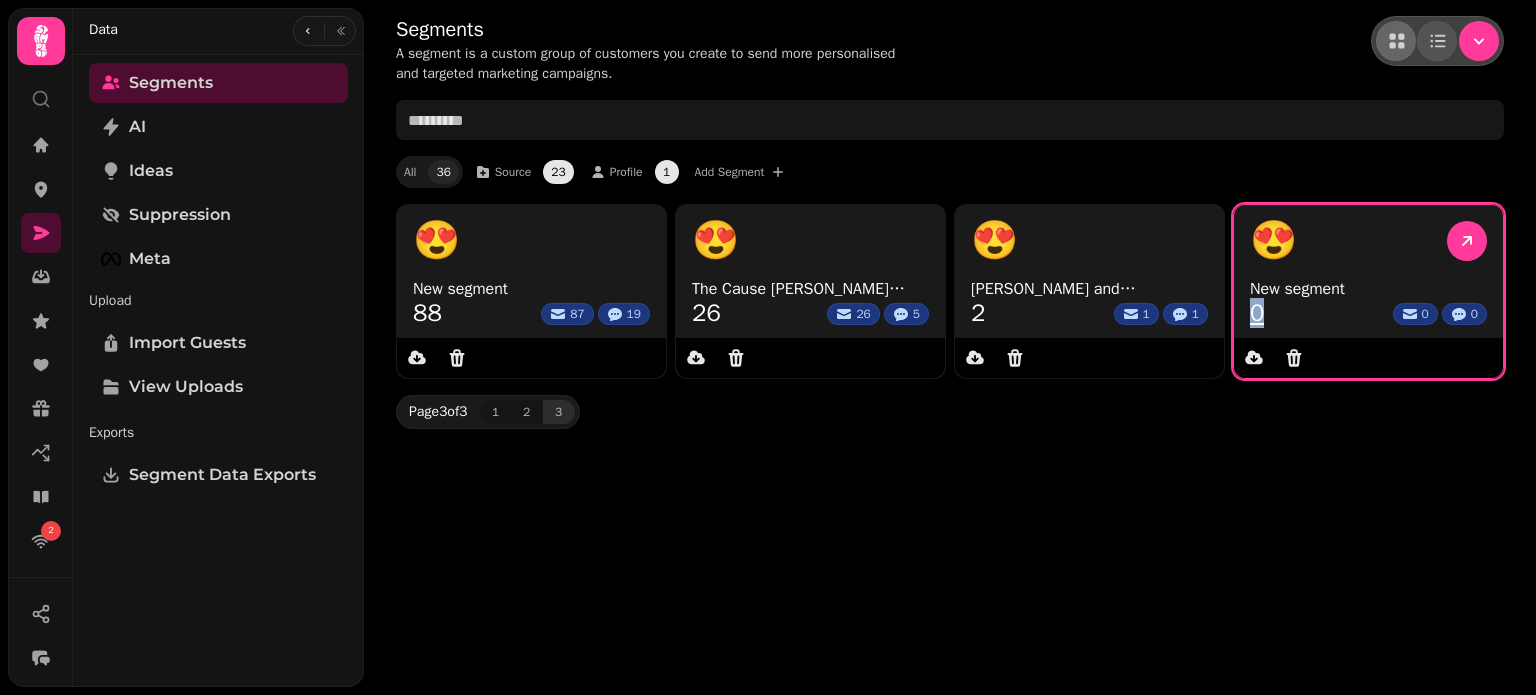 click on "0" at bounding box center [1257, 313] 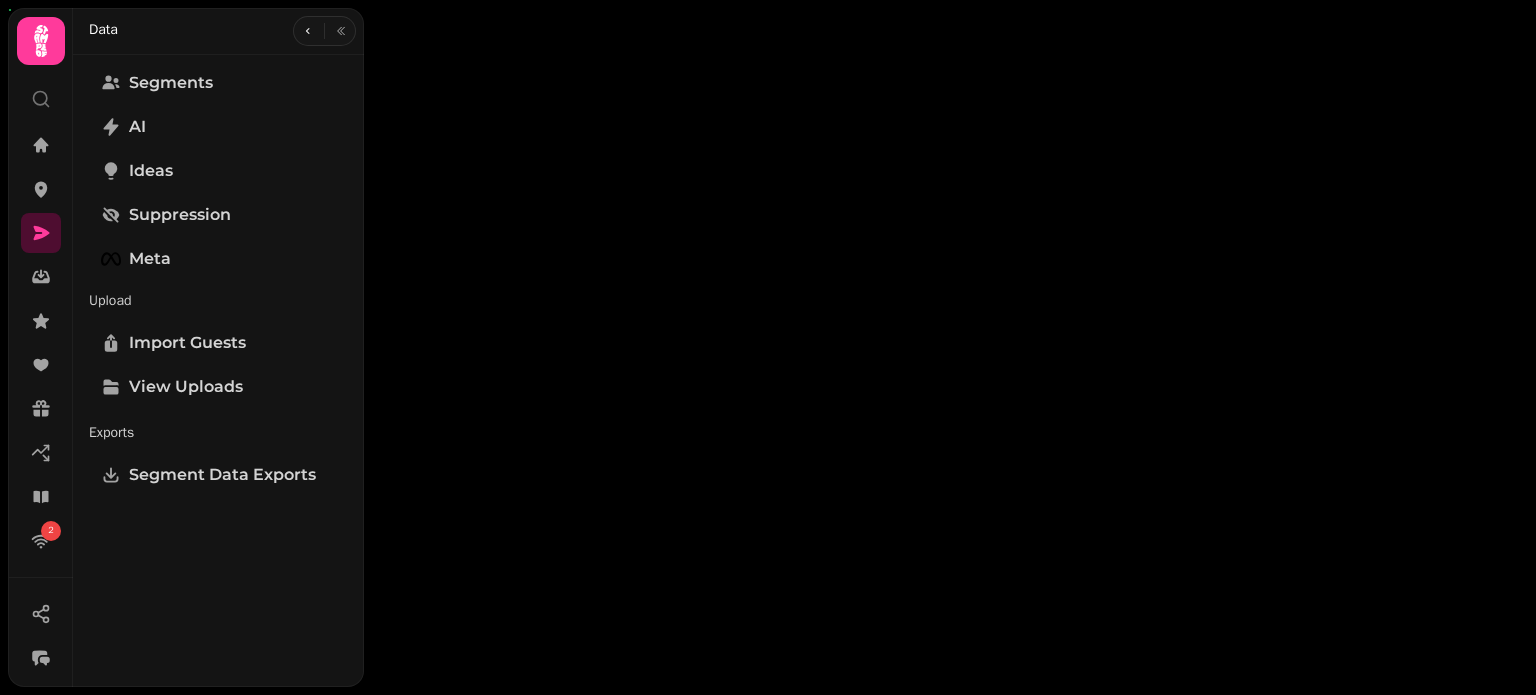 select on "**" 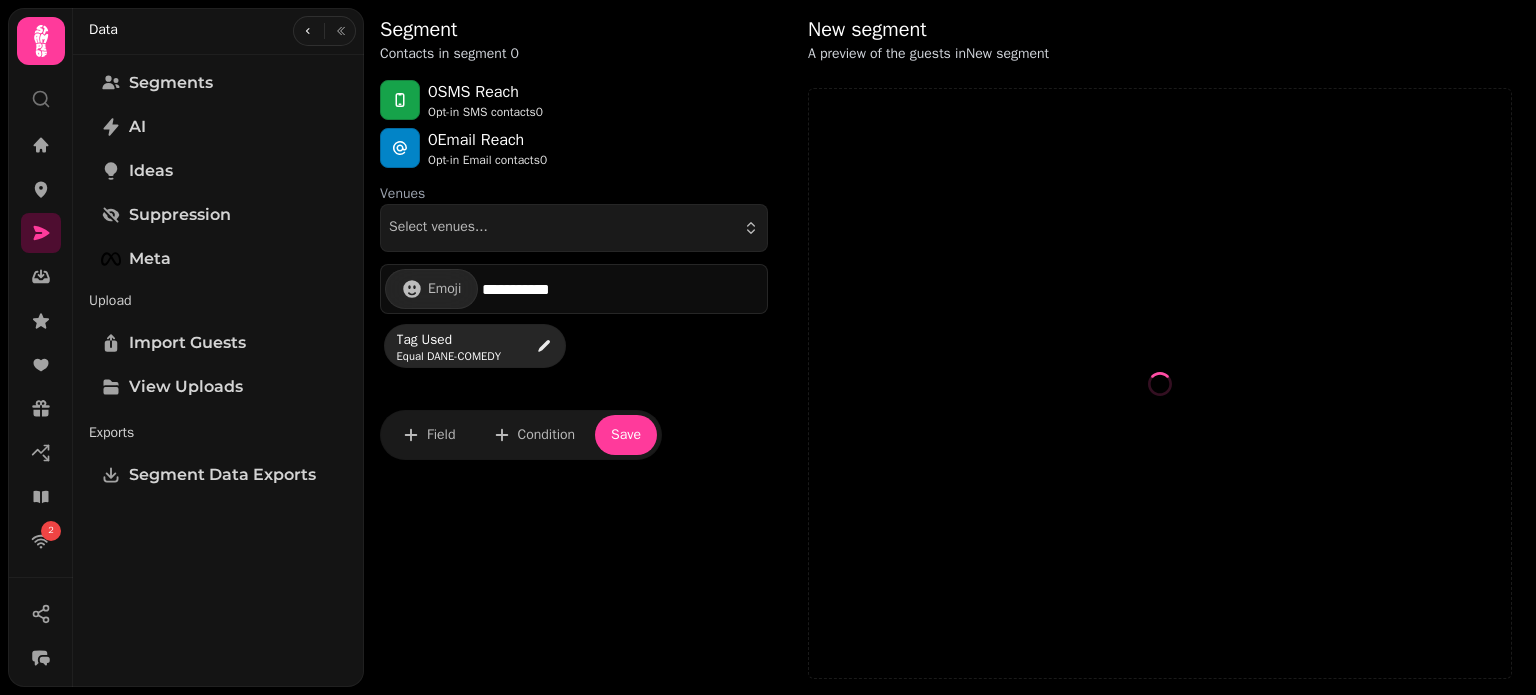 select on "**" 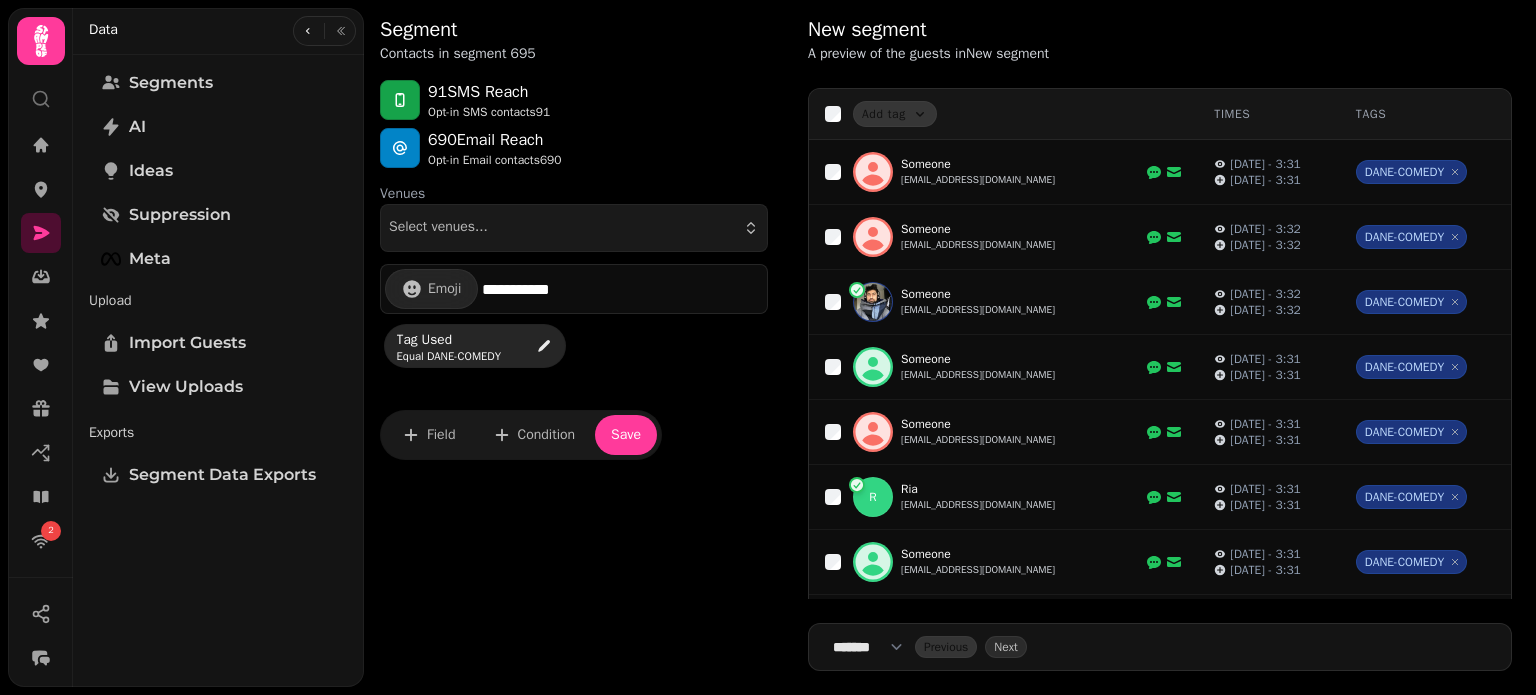 click on "**********" at bounding box center [622, 289] 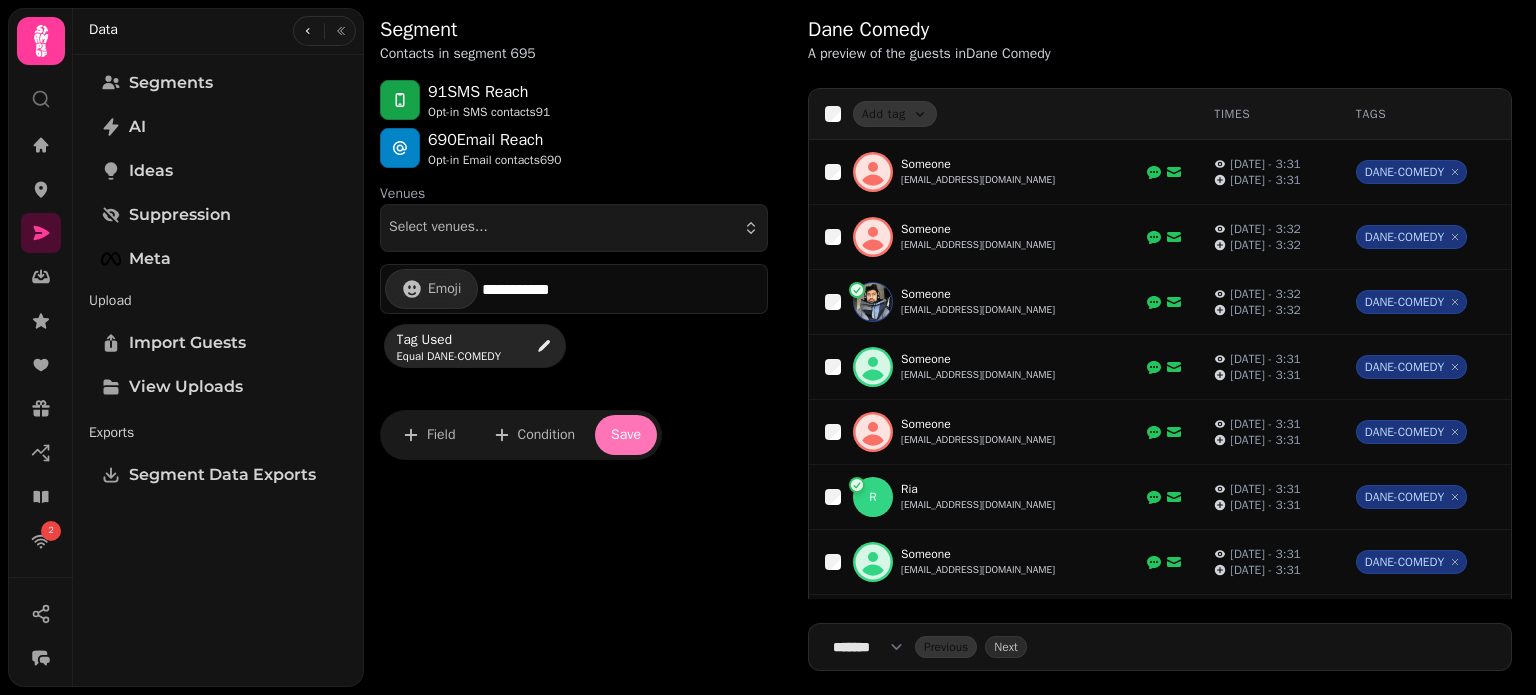 type on "**********" 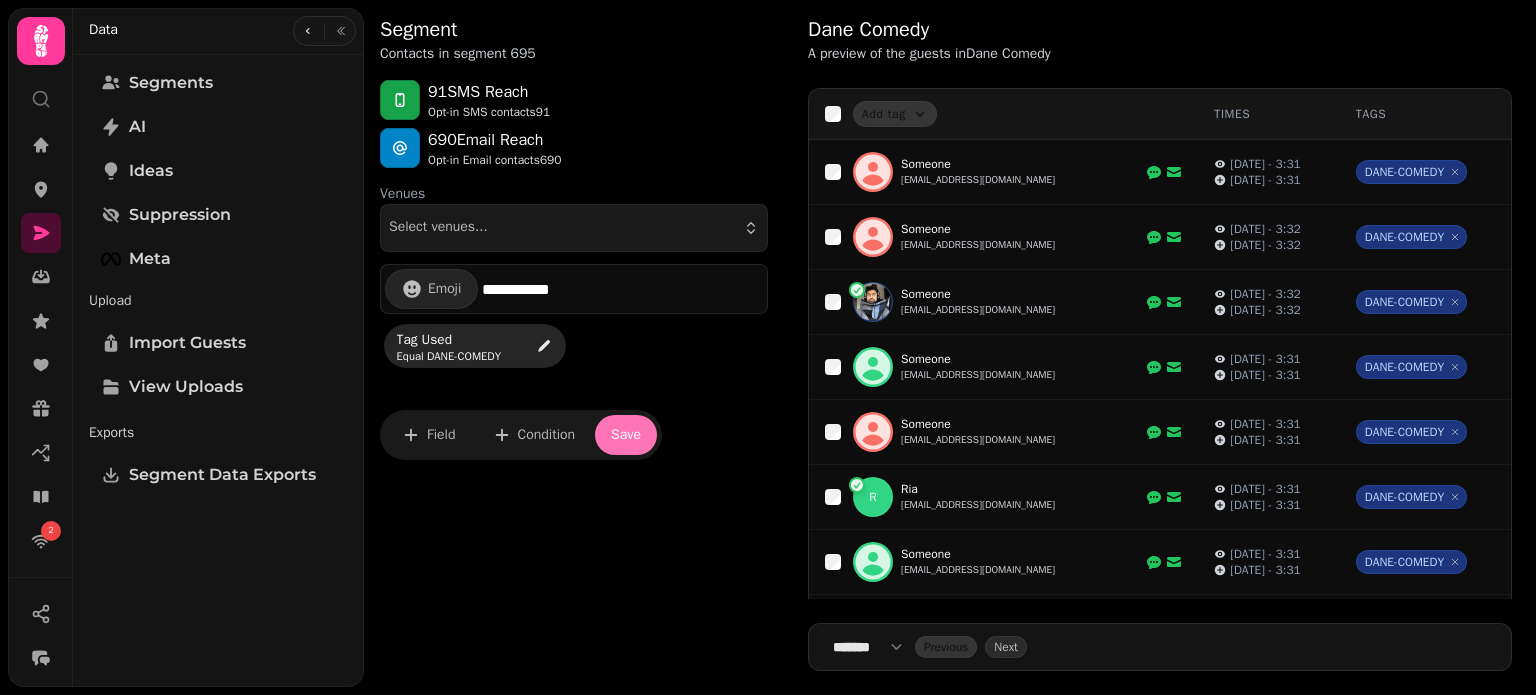 click on "Save" at bounding box center [626, 435] 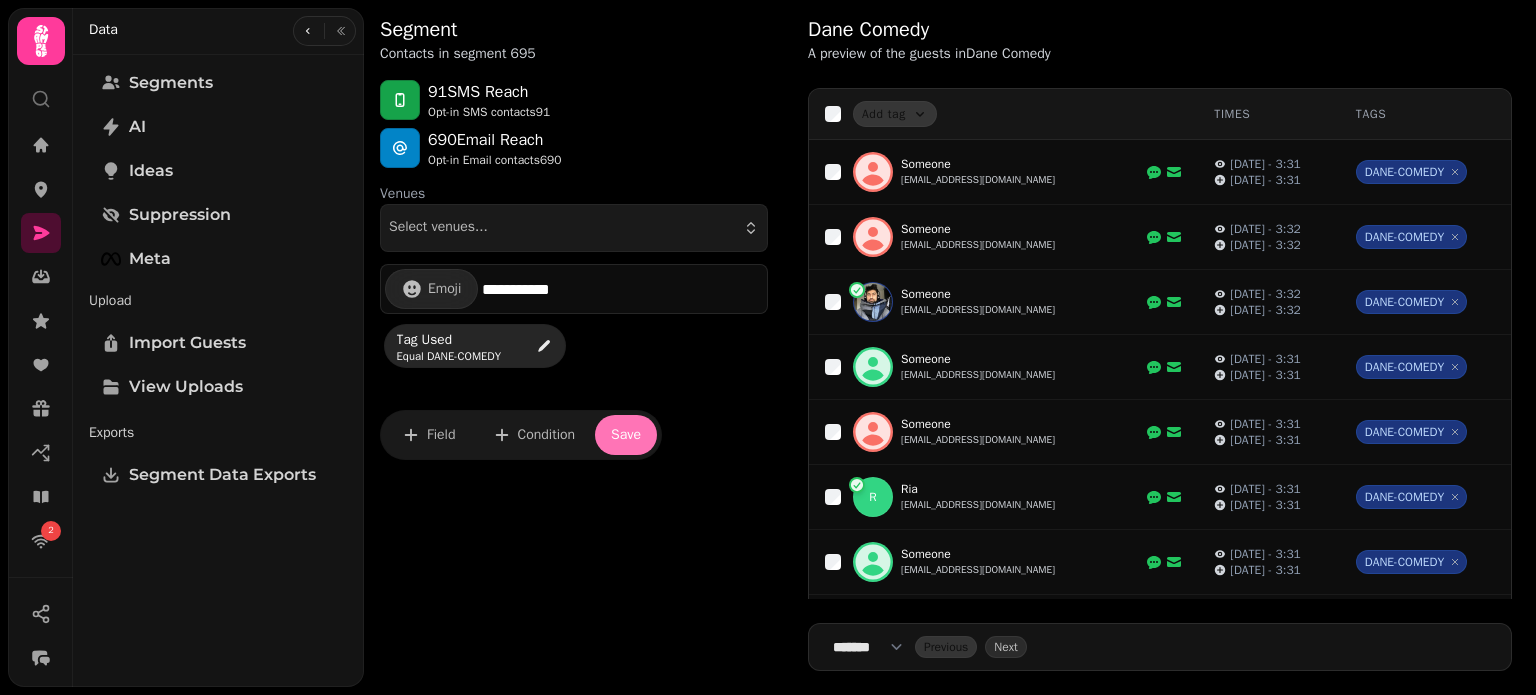 click on "Save" at bounding box center [626, 435] 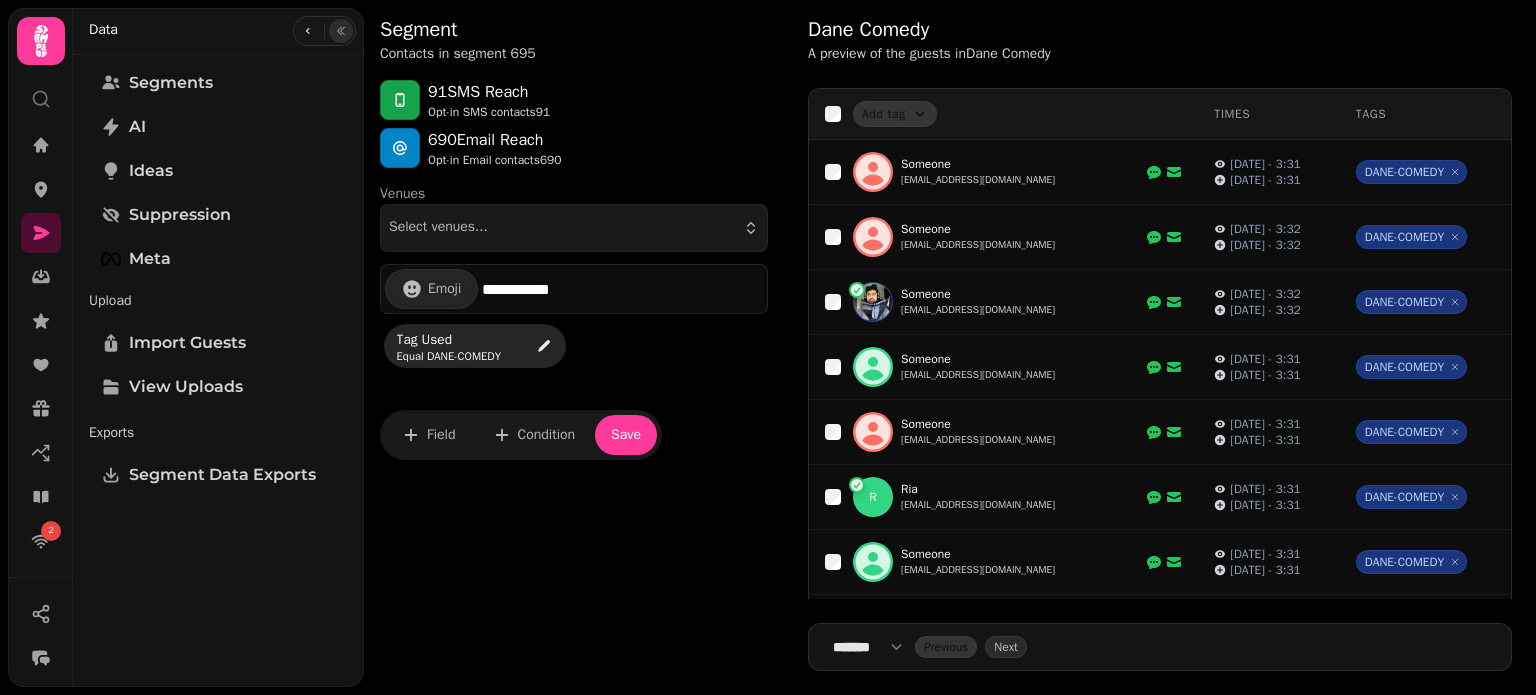 click 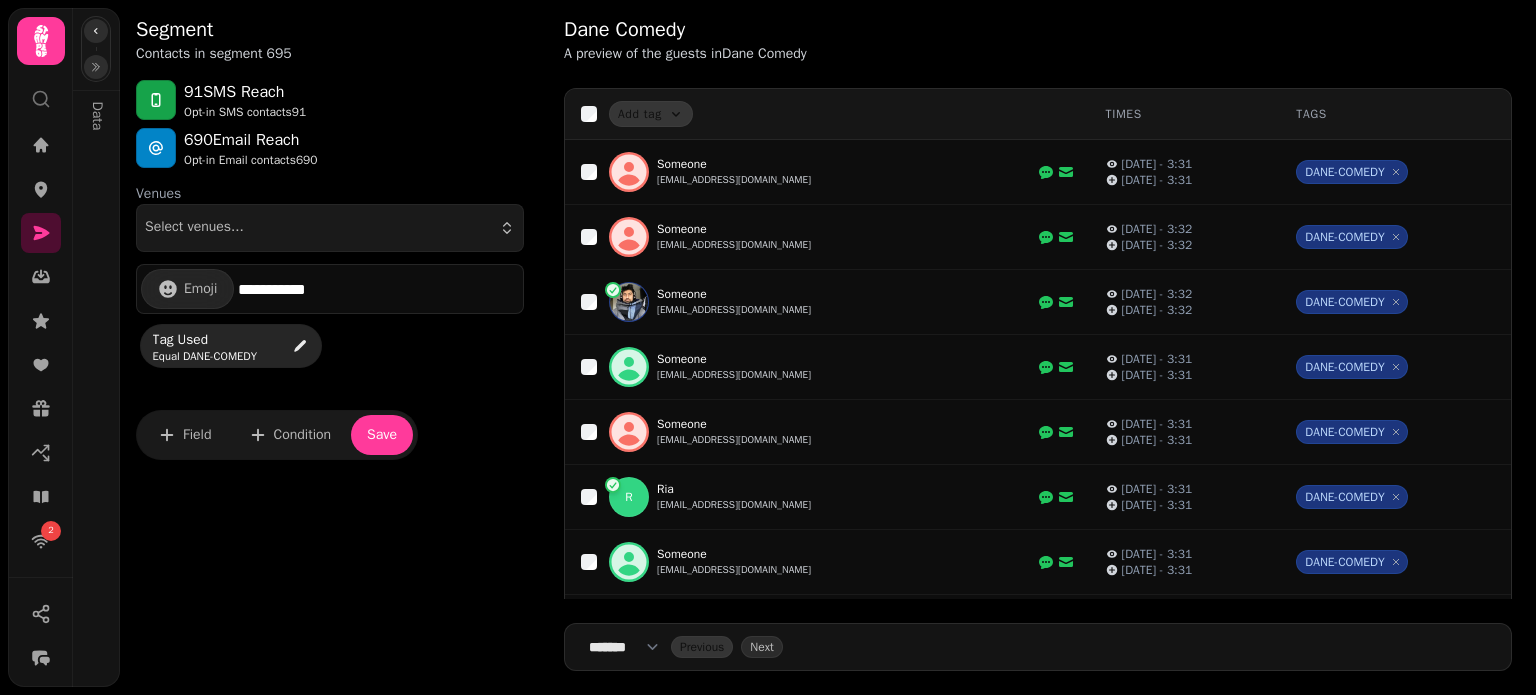 click at bounding box center [96, 31] 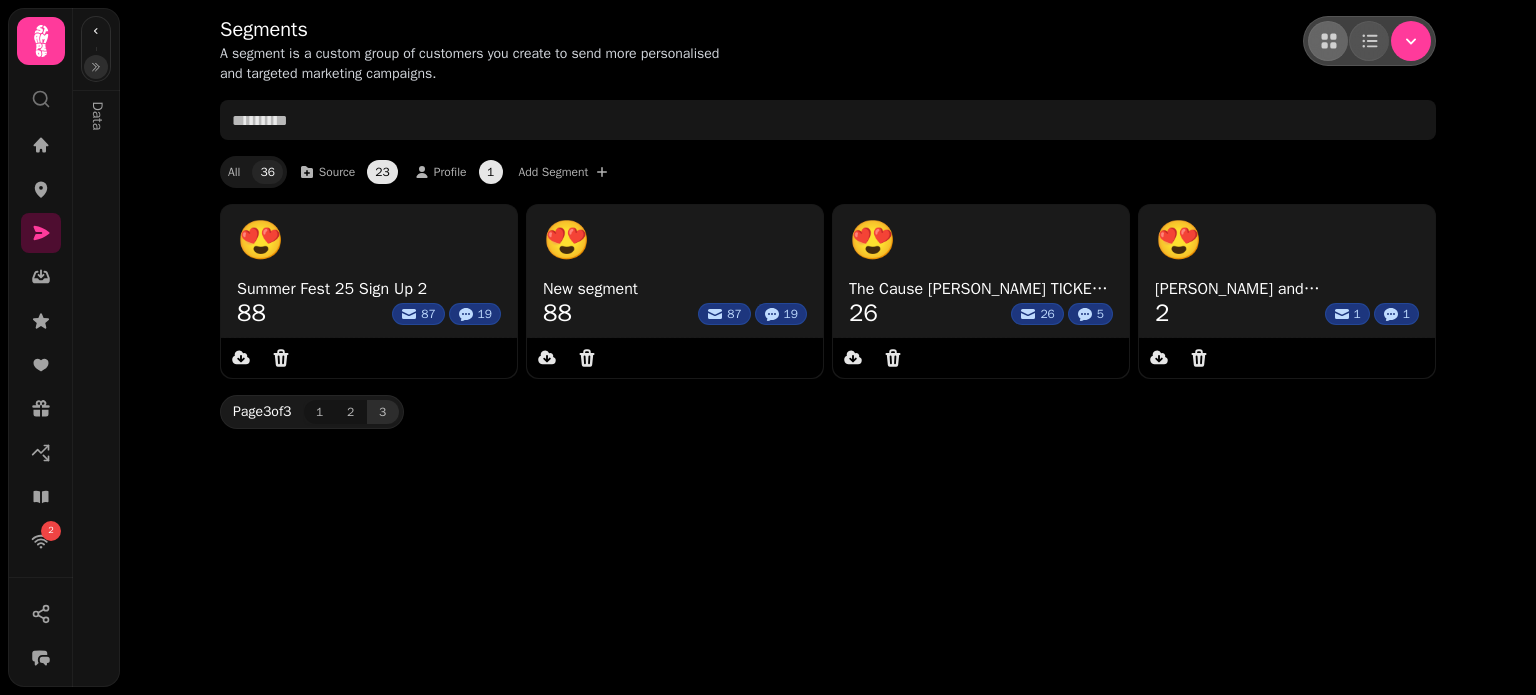click 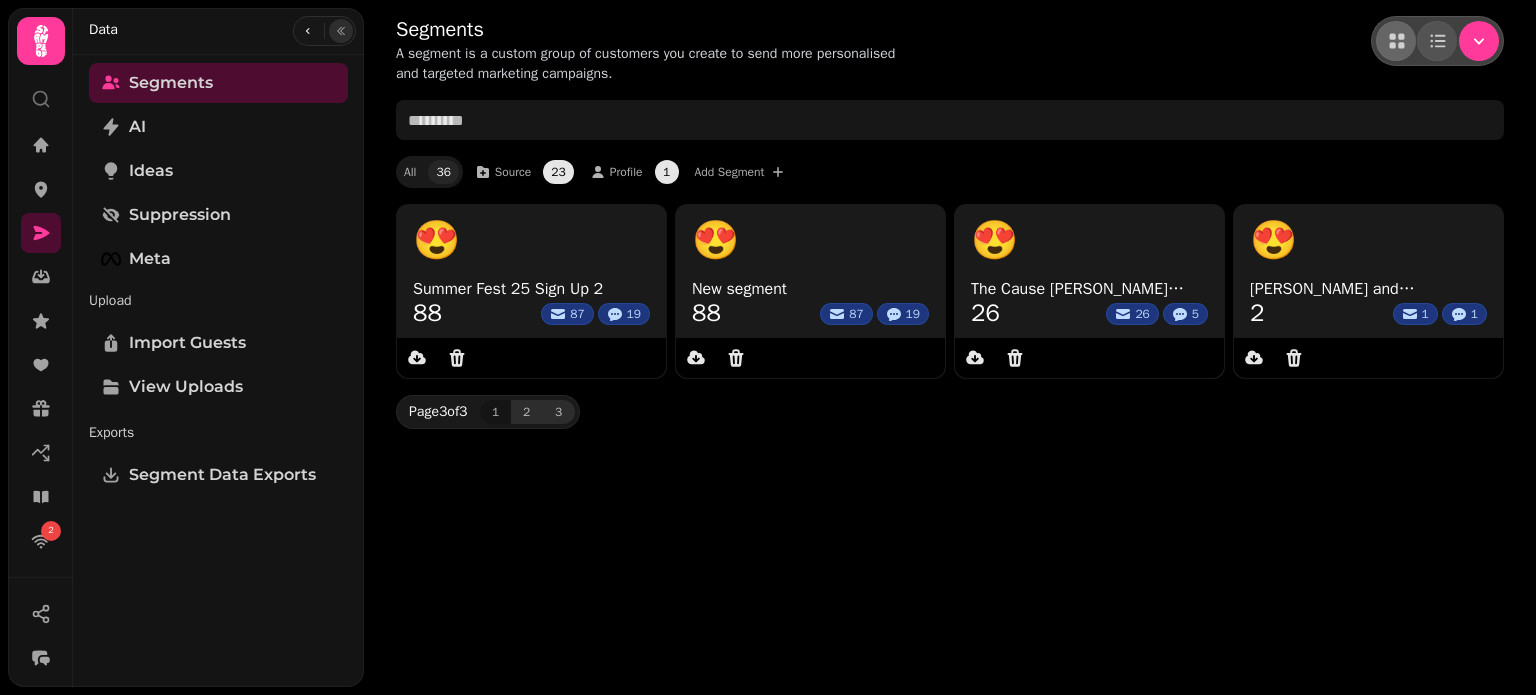 click on "2" at bounding box center (527, 412) 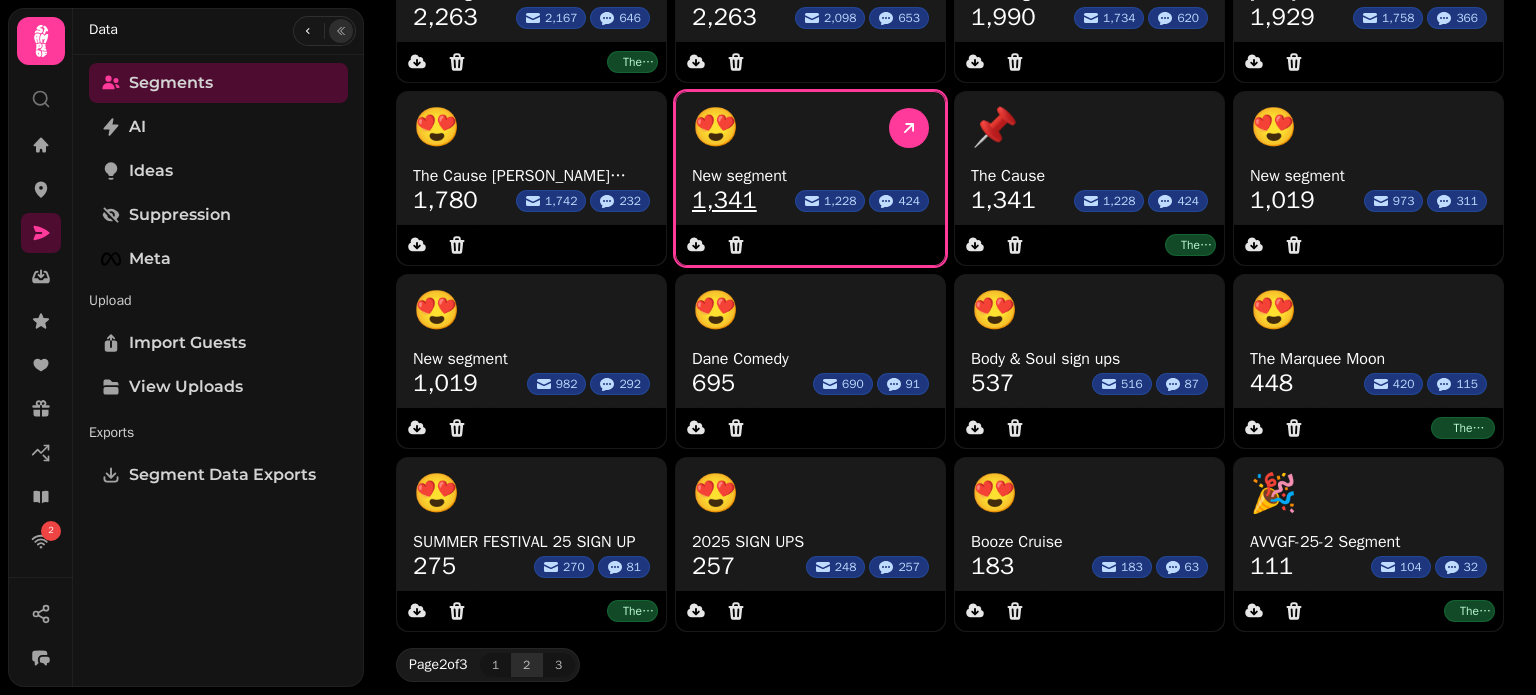 scroll, scrollTop: 280, scrollLeft: 0, axis: vertical 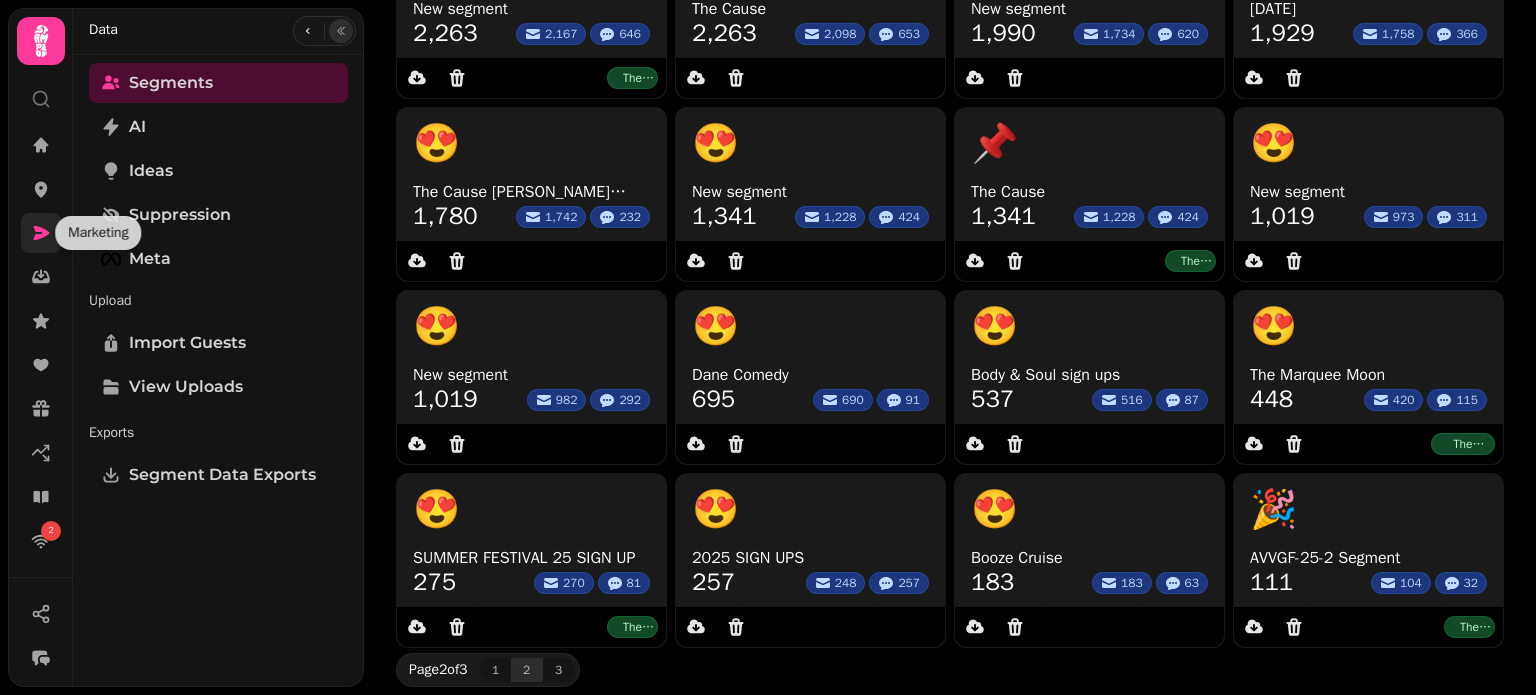 click 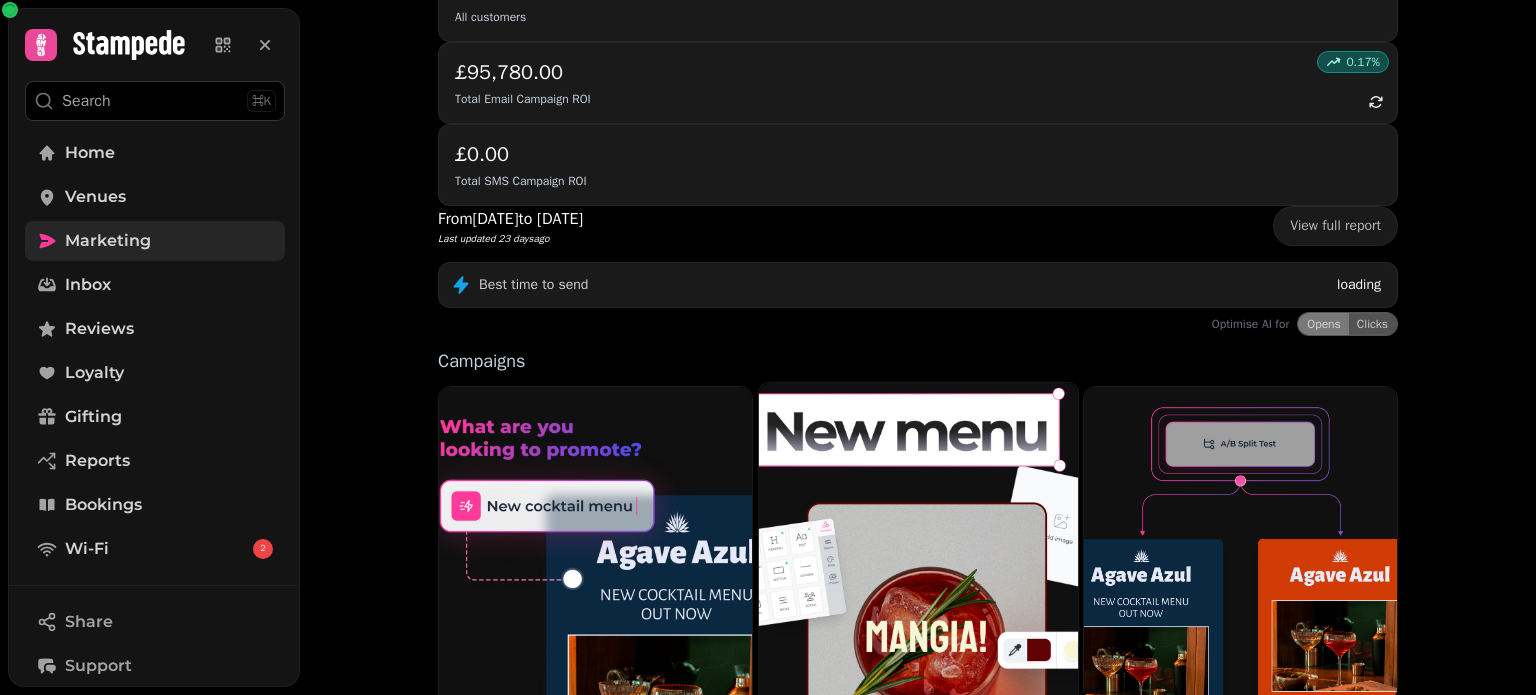click at bounding box center [918, 569] 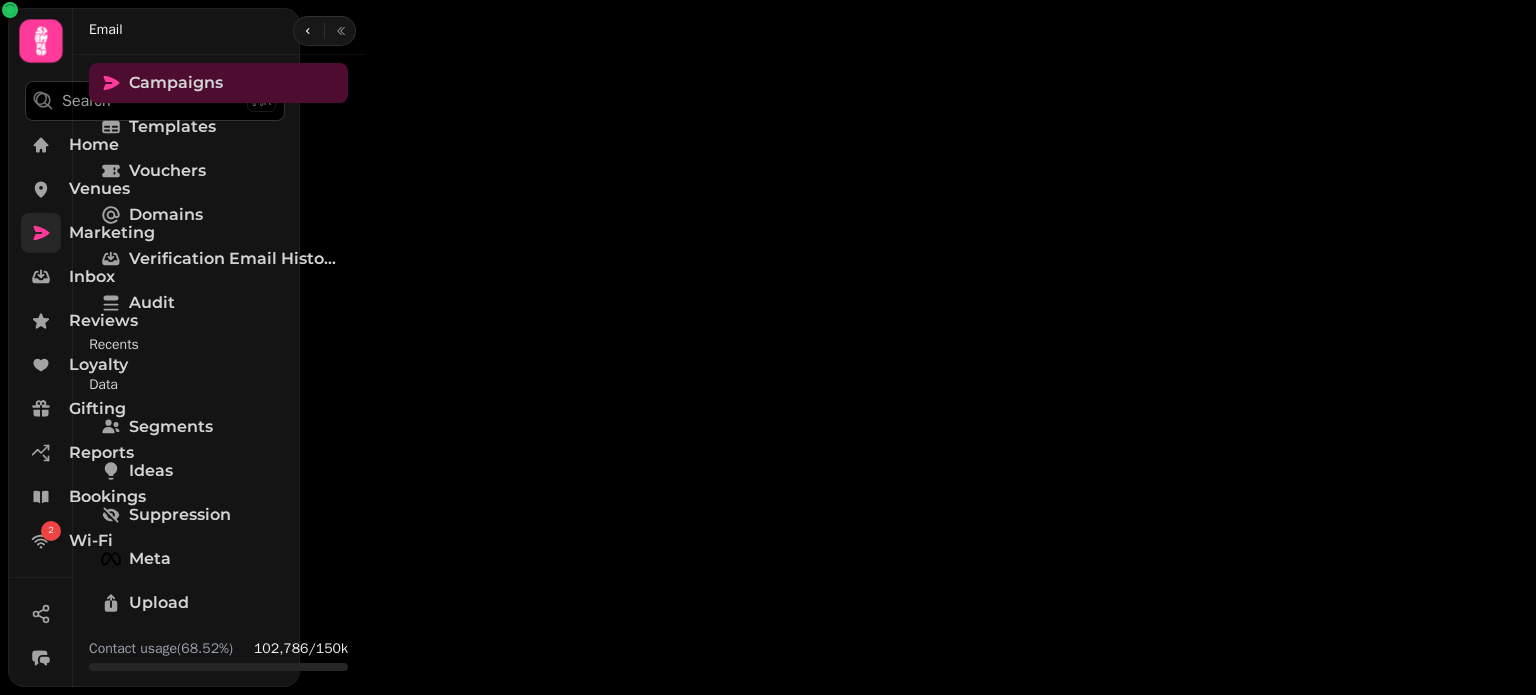 scroll, scrollTop: 0, scrollLeft: 0, axis: both 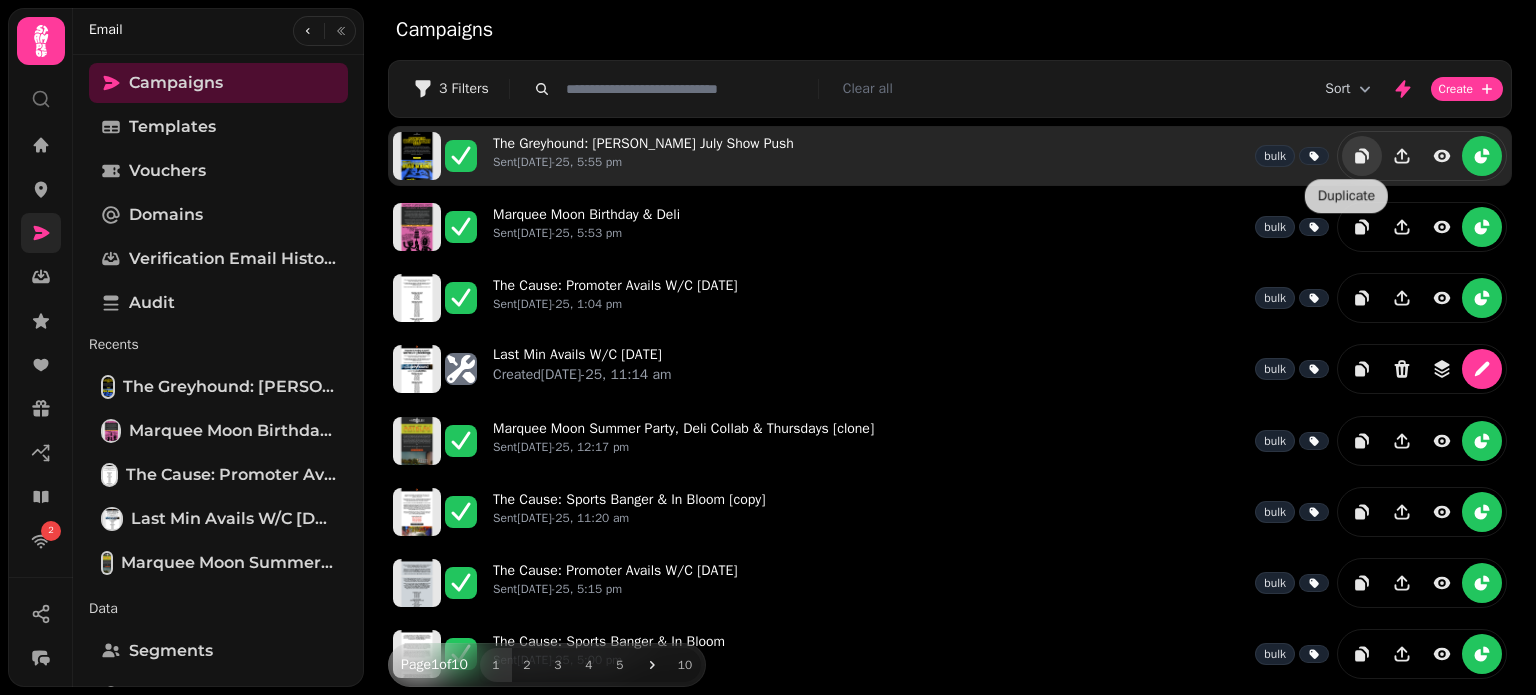 click 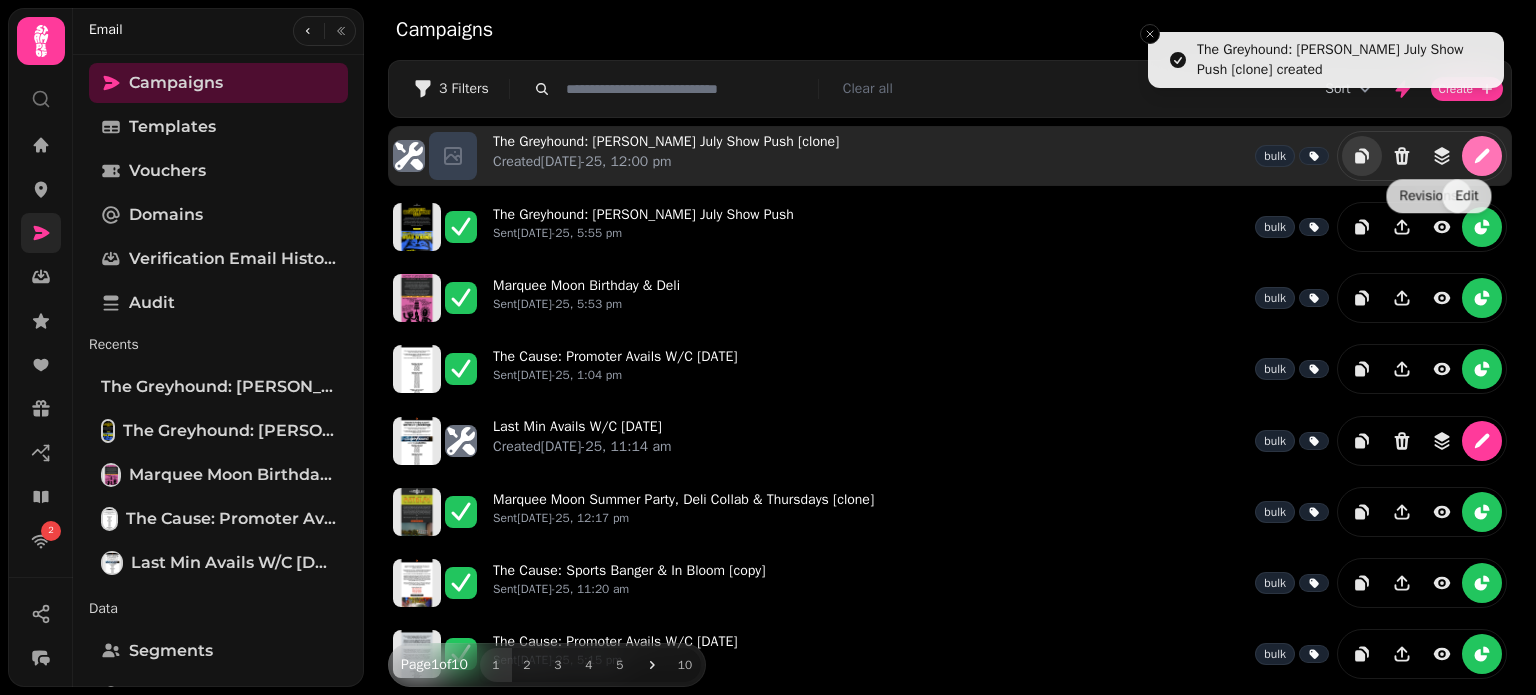 click at bounding box center (1482, 156) 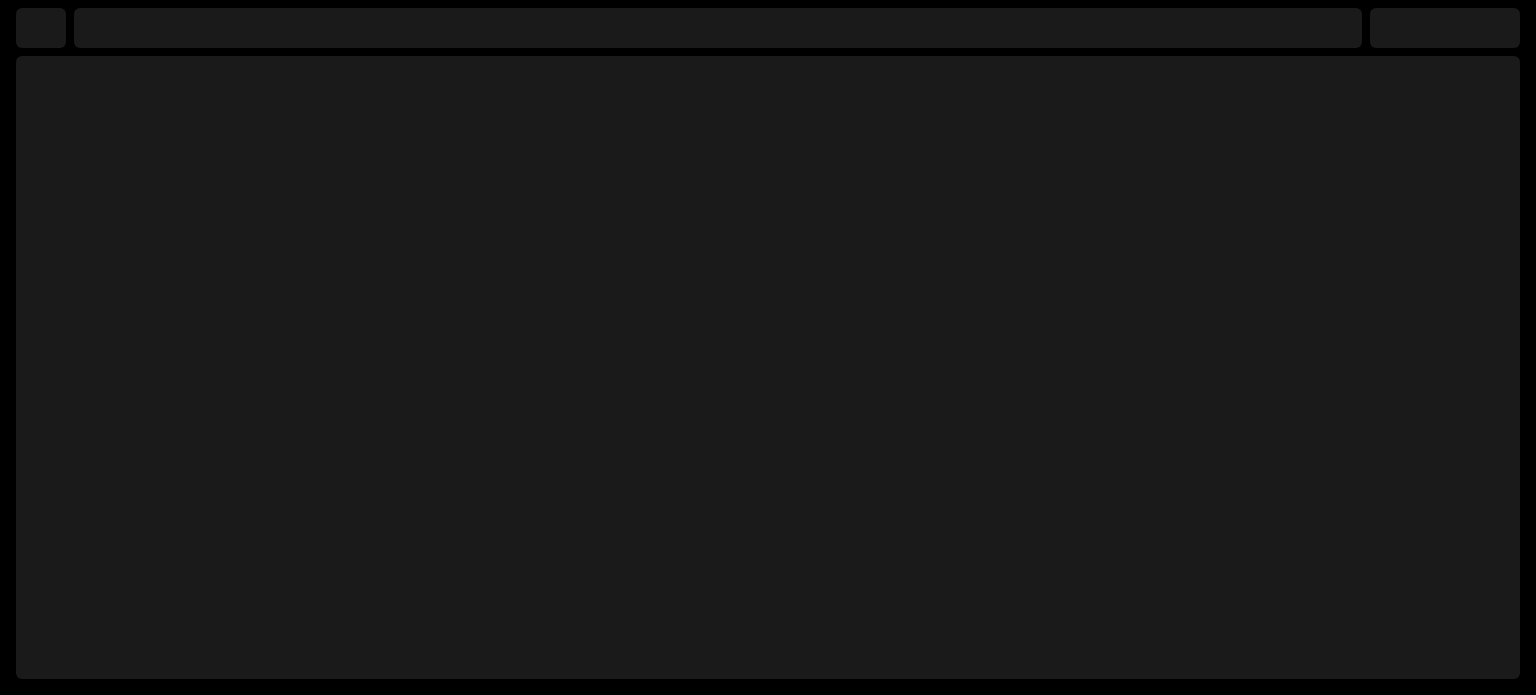 select on "**********" 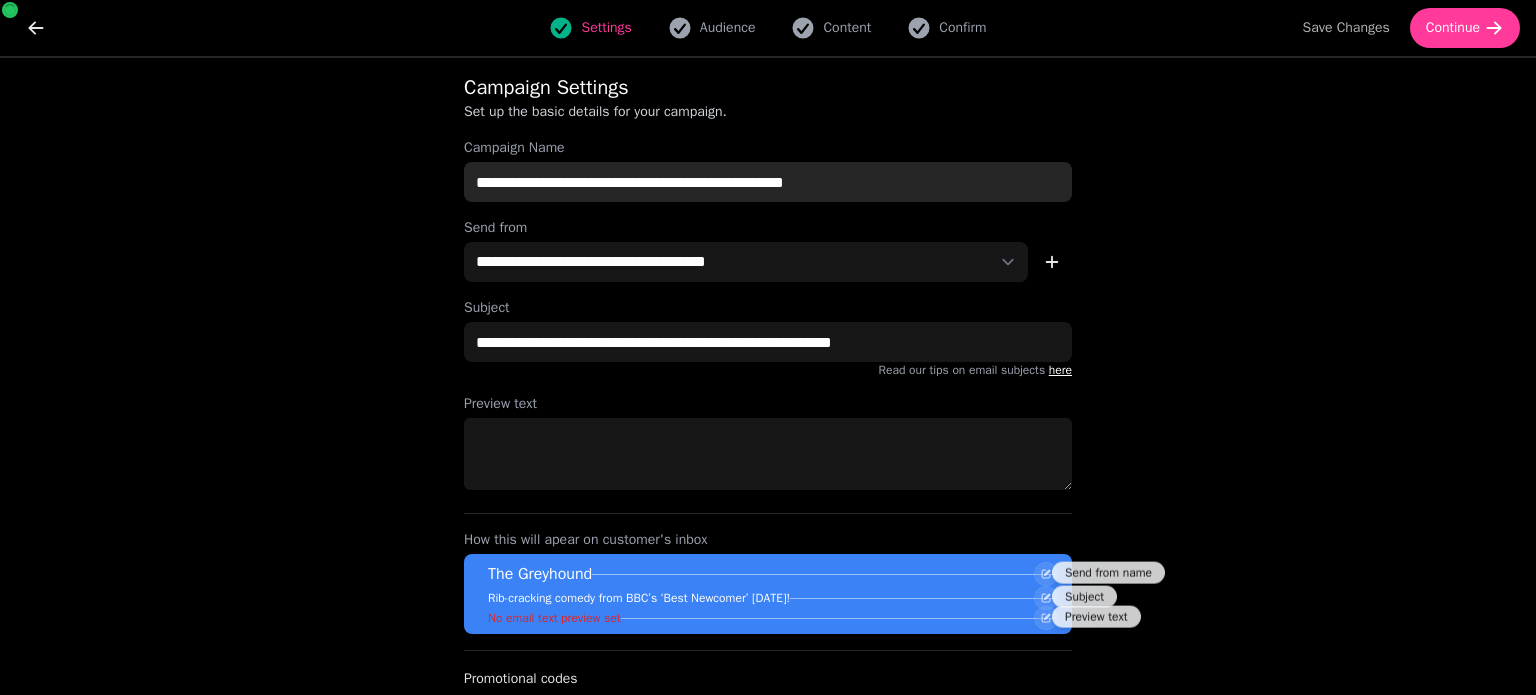 drag, startPoint x: 808, startPoint y: 179, endPoint x: 885, endPoint y: 186, distance: 77.31753 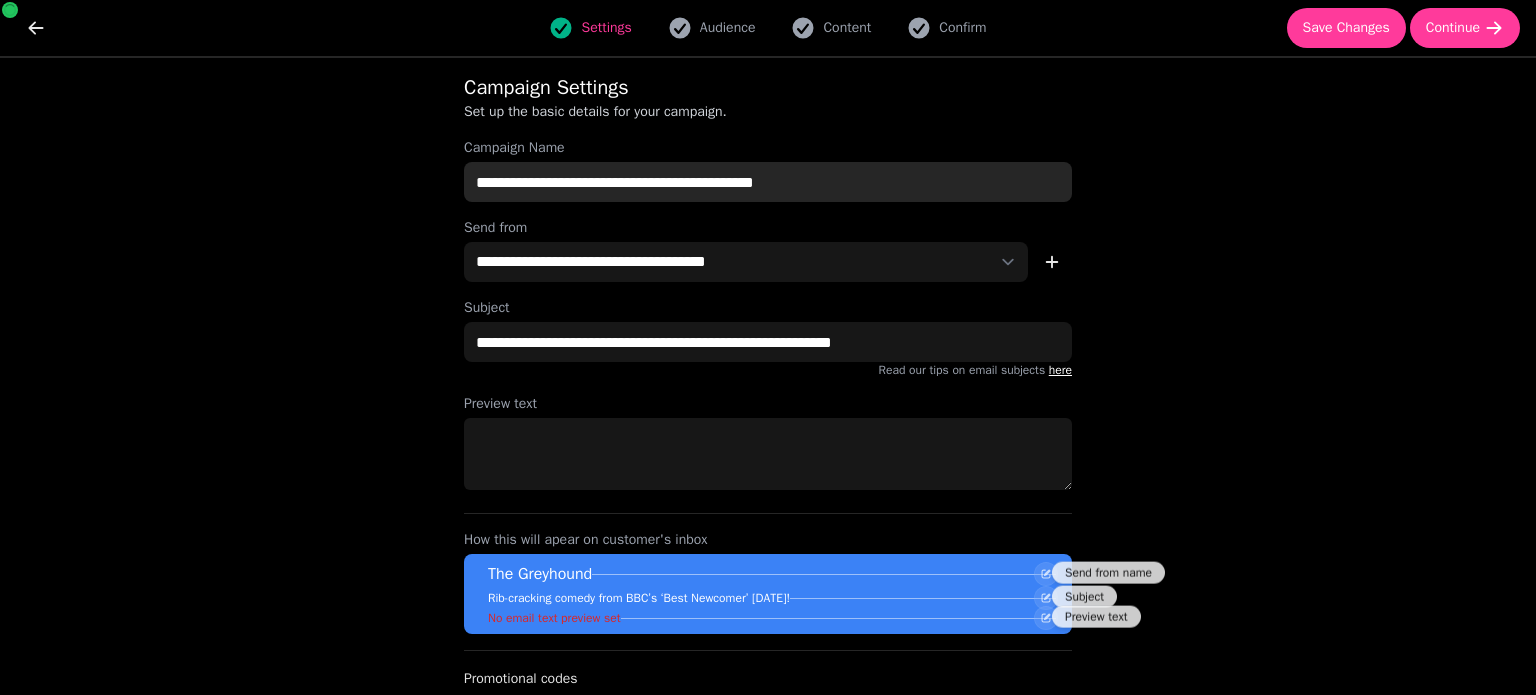 scroll, scrollTop: 62, scrollLeft: 0, axis: vertical 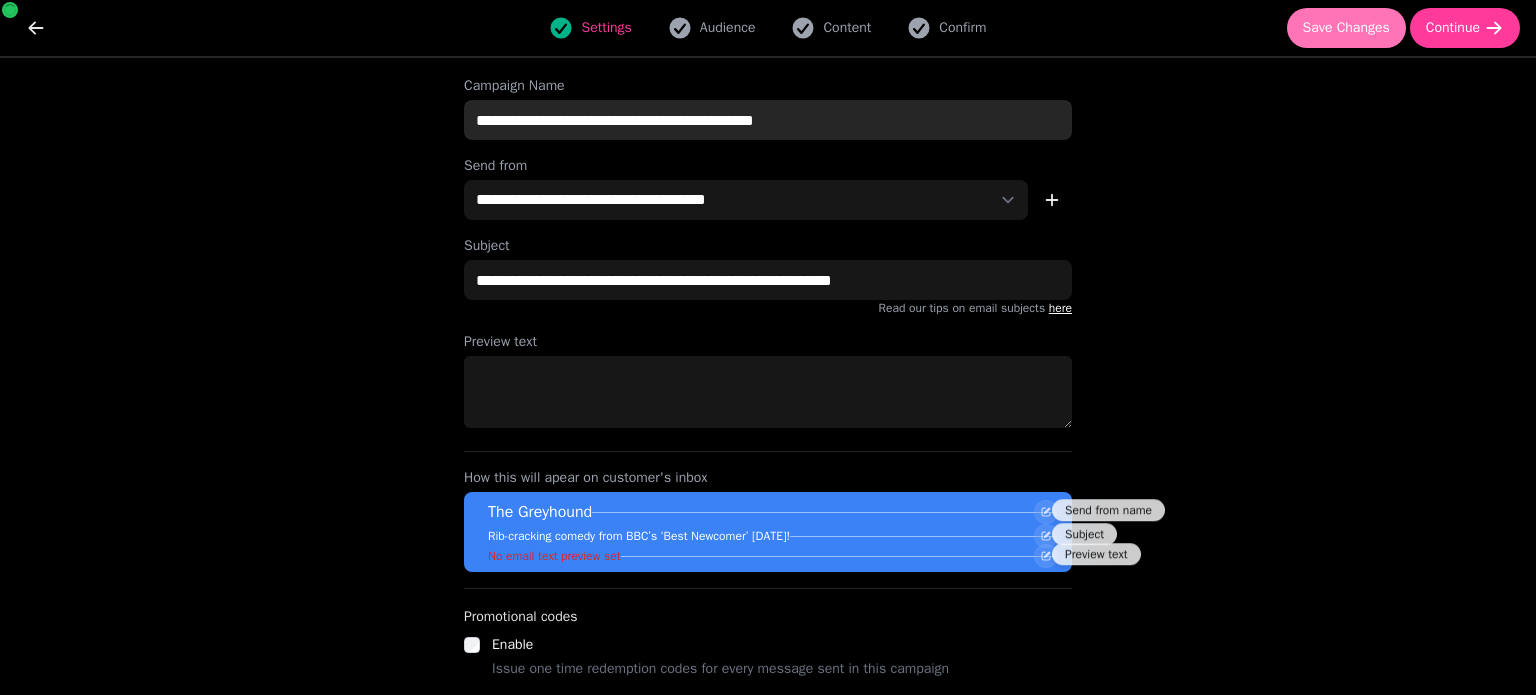 type on "**********" 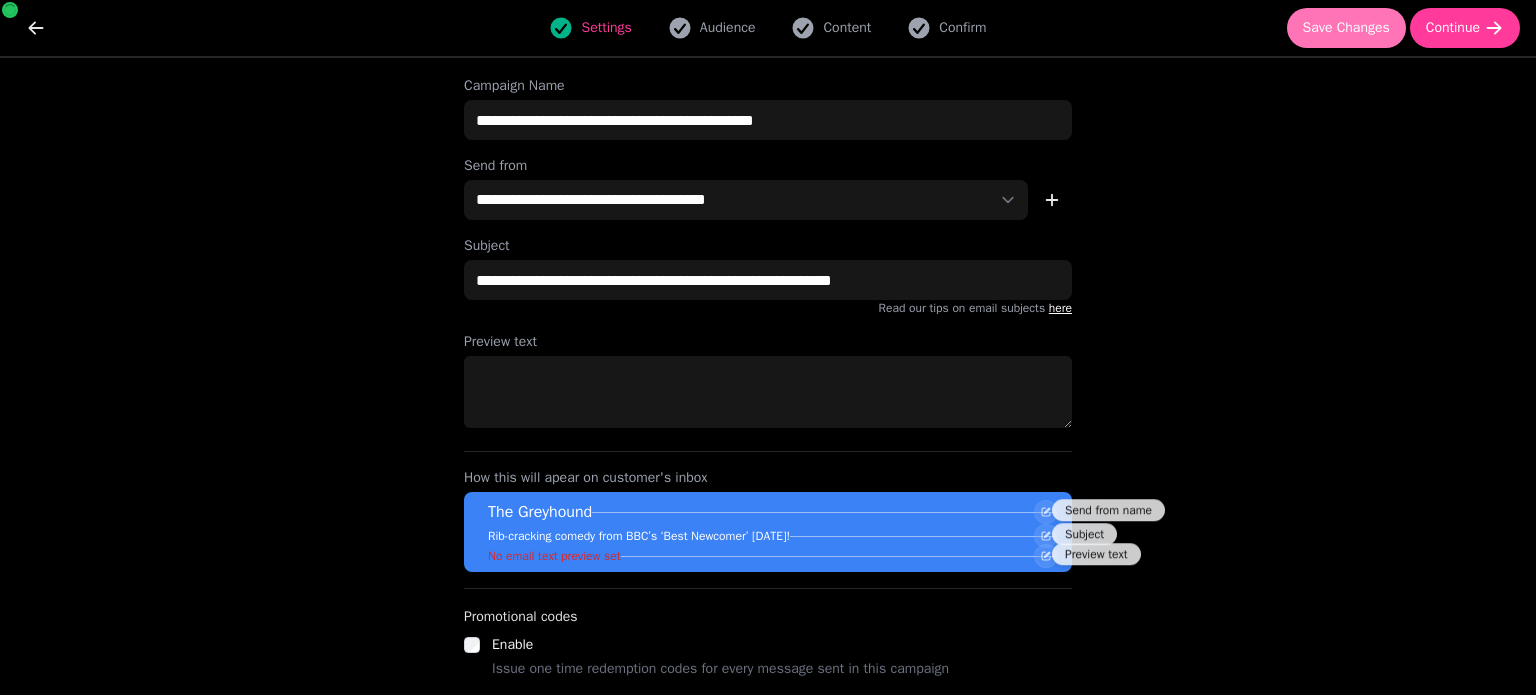 click on "Save Changes" at bounding box center [1346, 28] 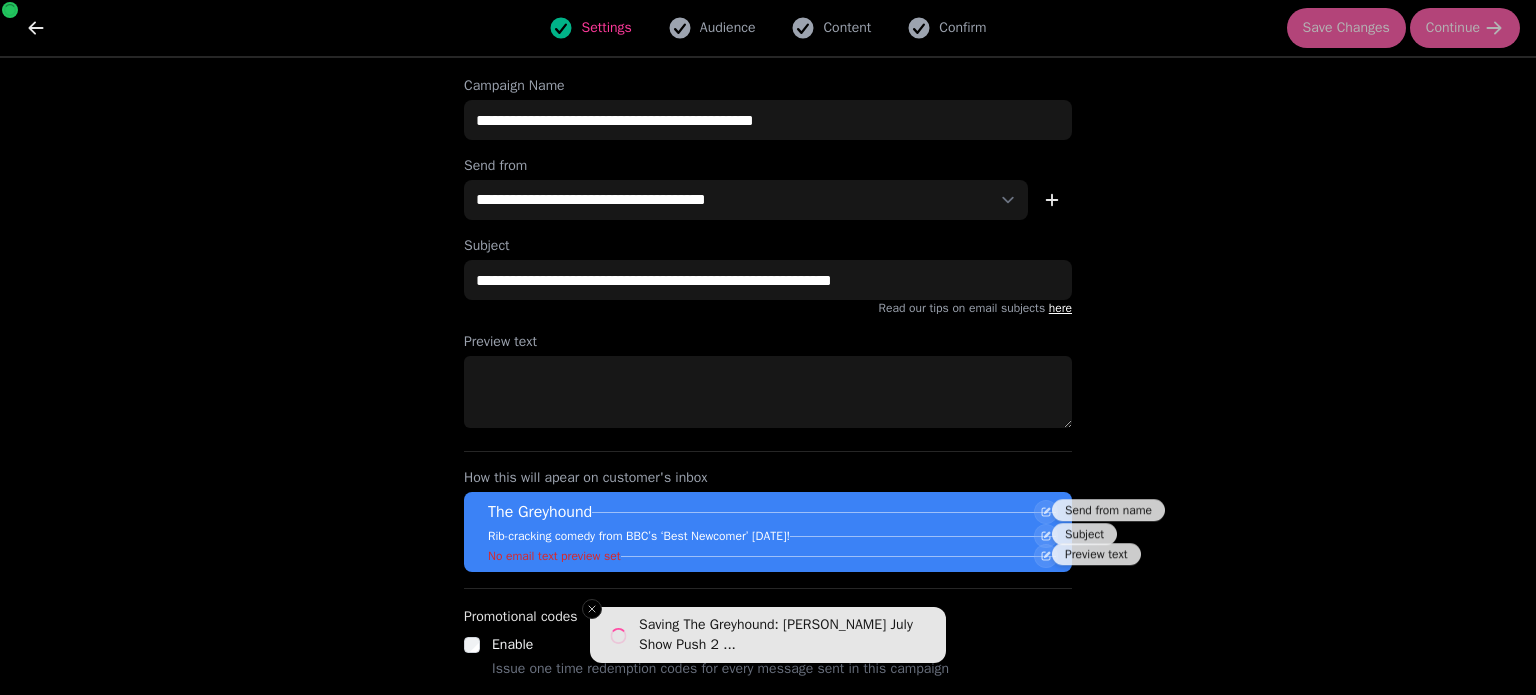 click on "Continue" at bounding box center (1453, 28) 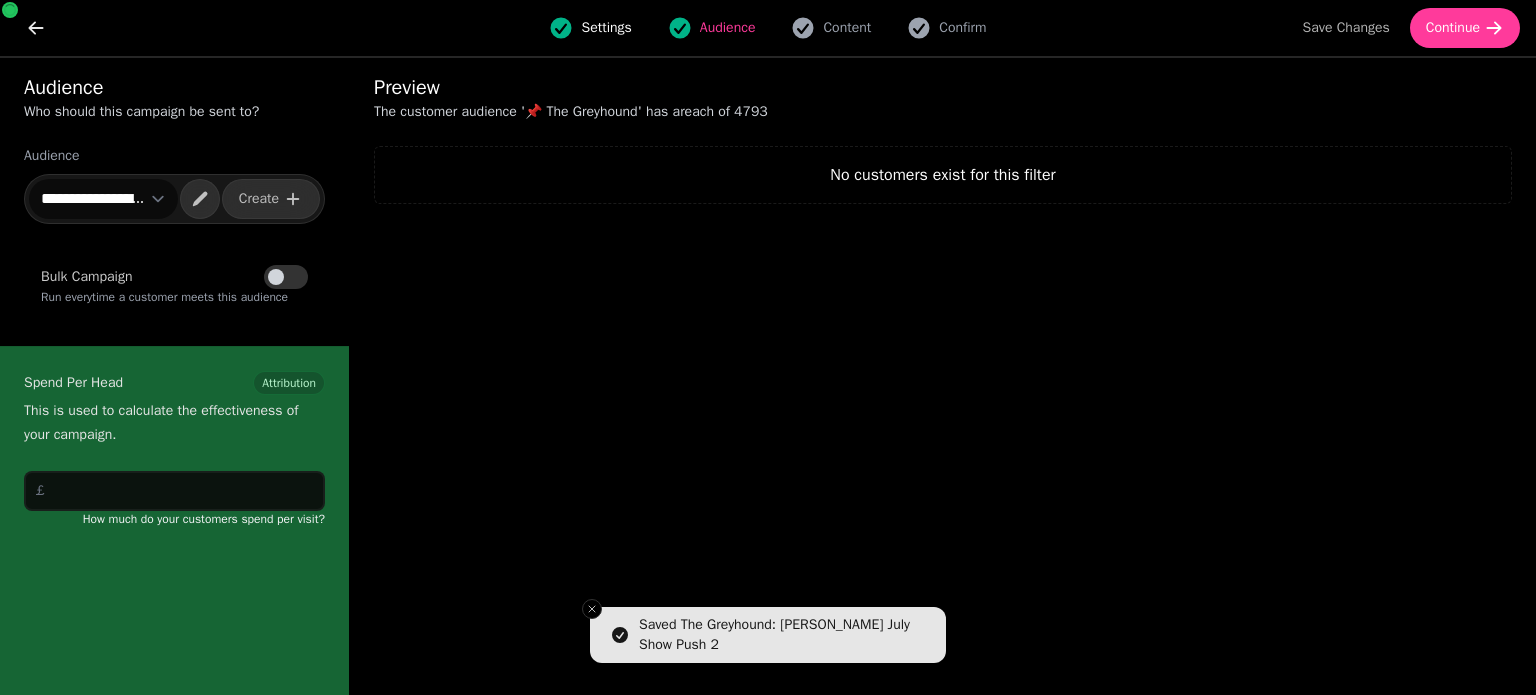click on "**********" at bounding box center [103, 199] 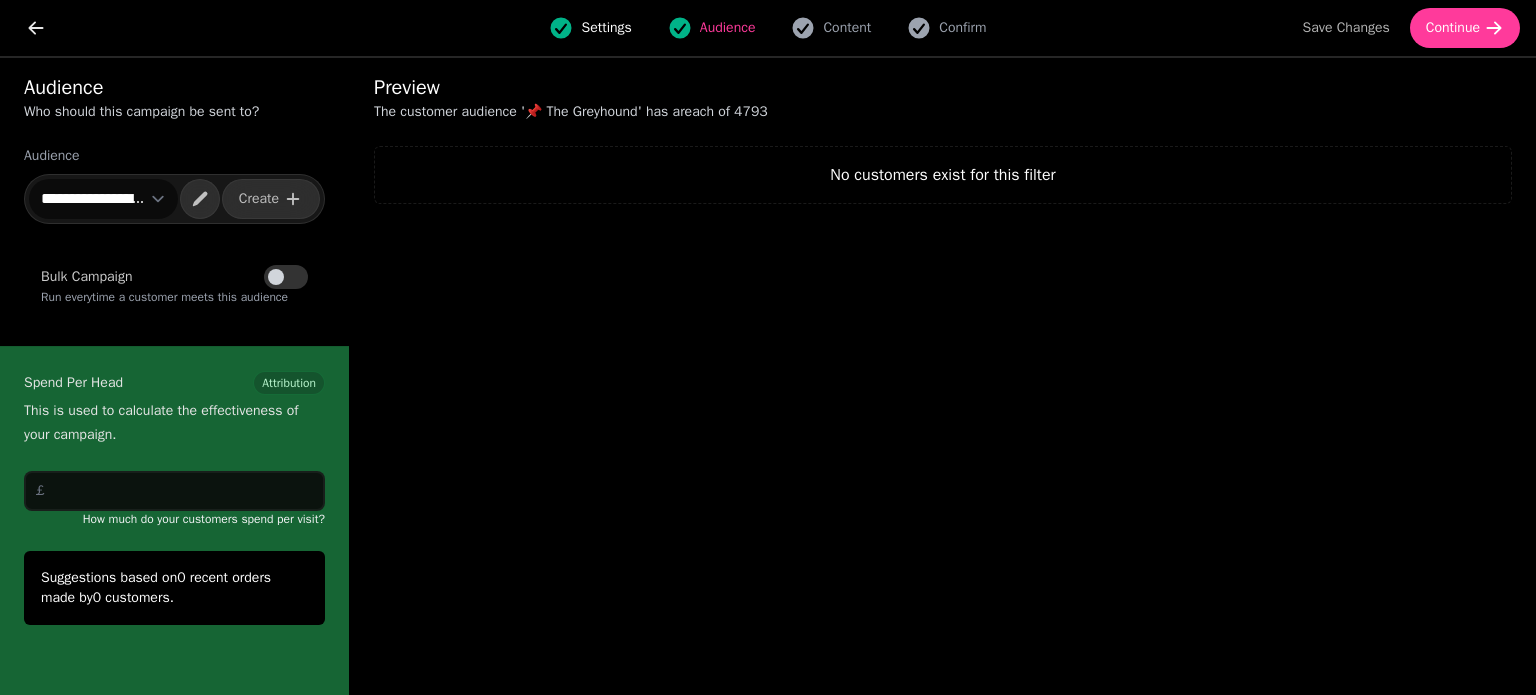 select on "**********" 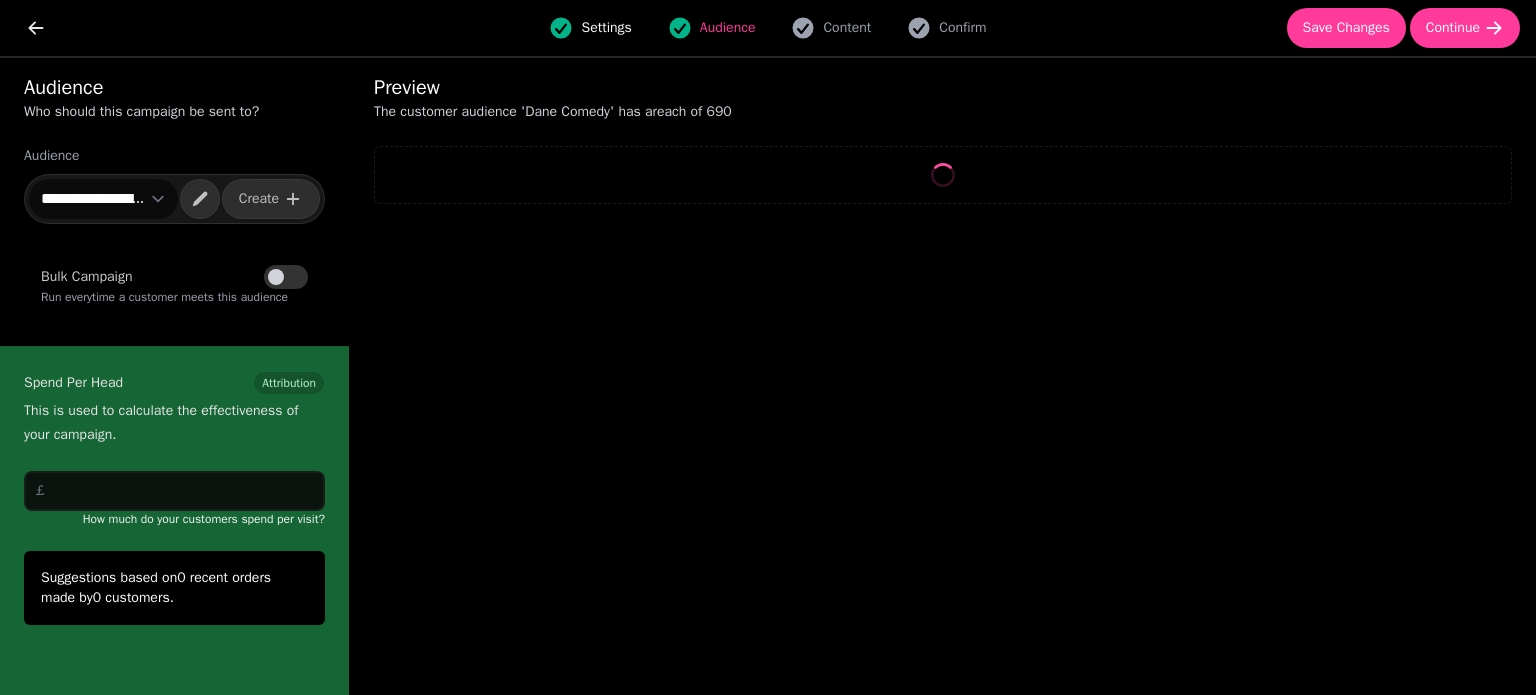 select on "**" 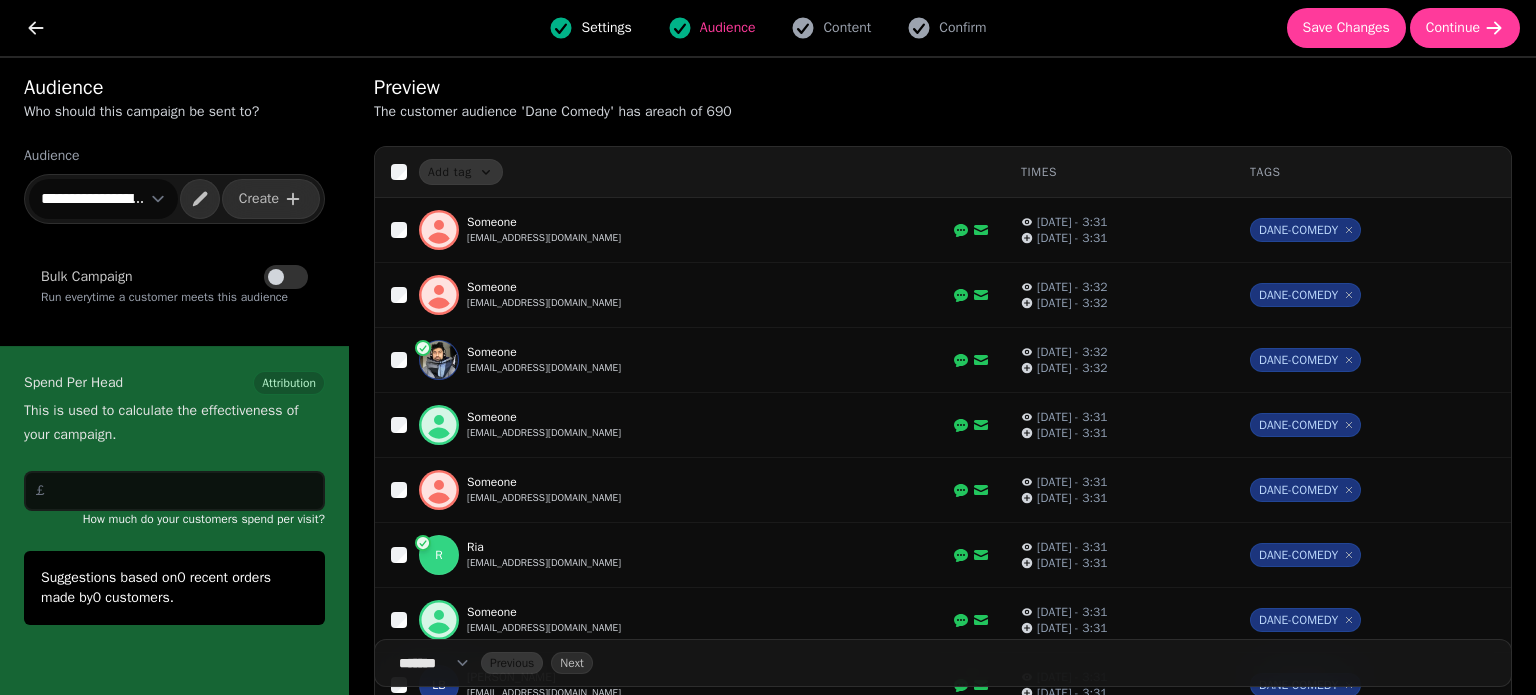 click on "**********" at bounding box center (175, 376) 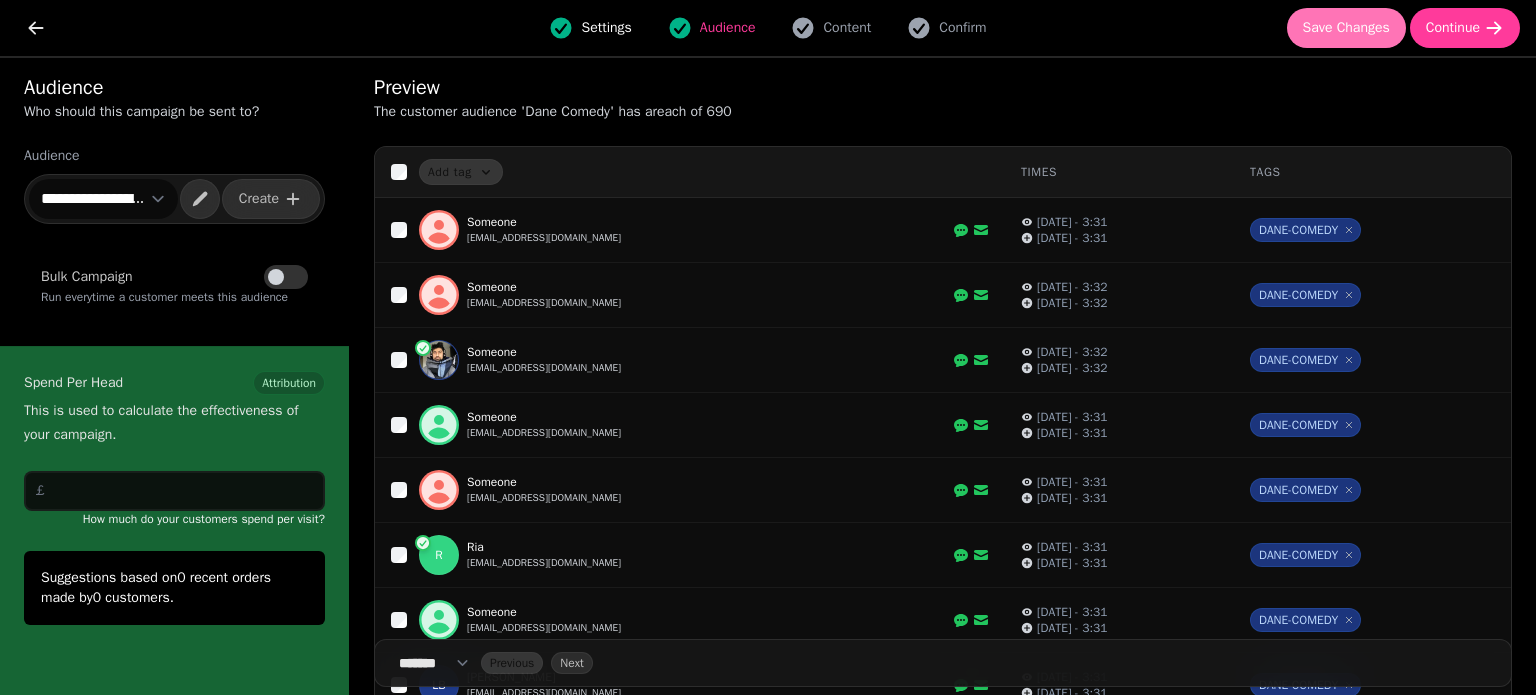 click on "Save Changes" at bounding box center [1346, 28] 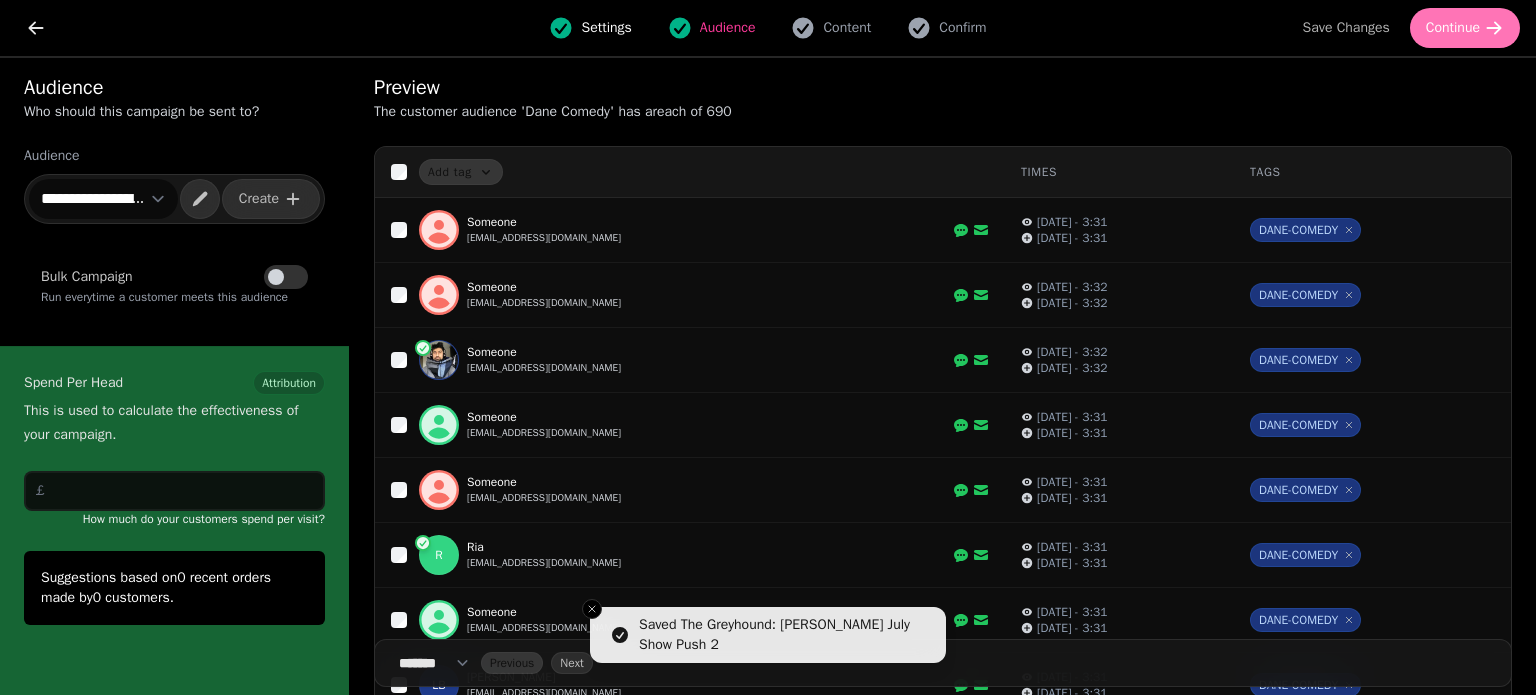 click on "Continue" at bounding box center (1453, 28) 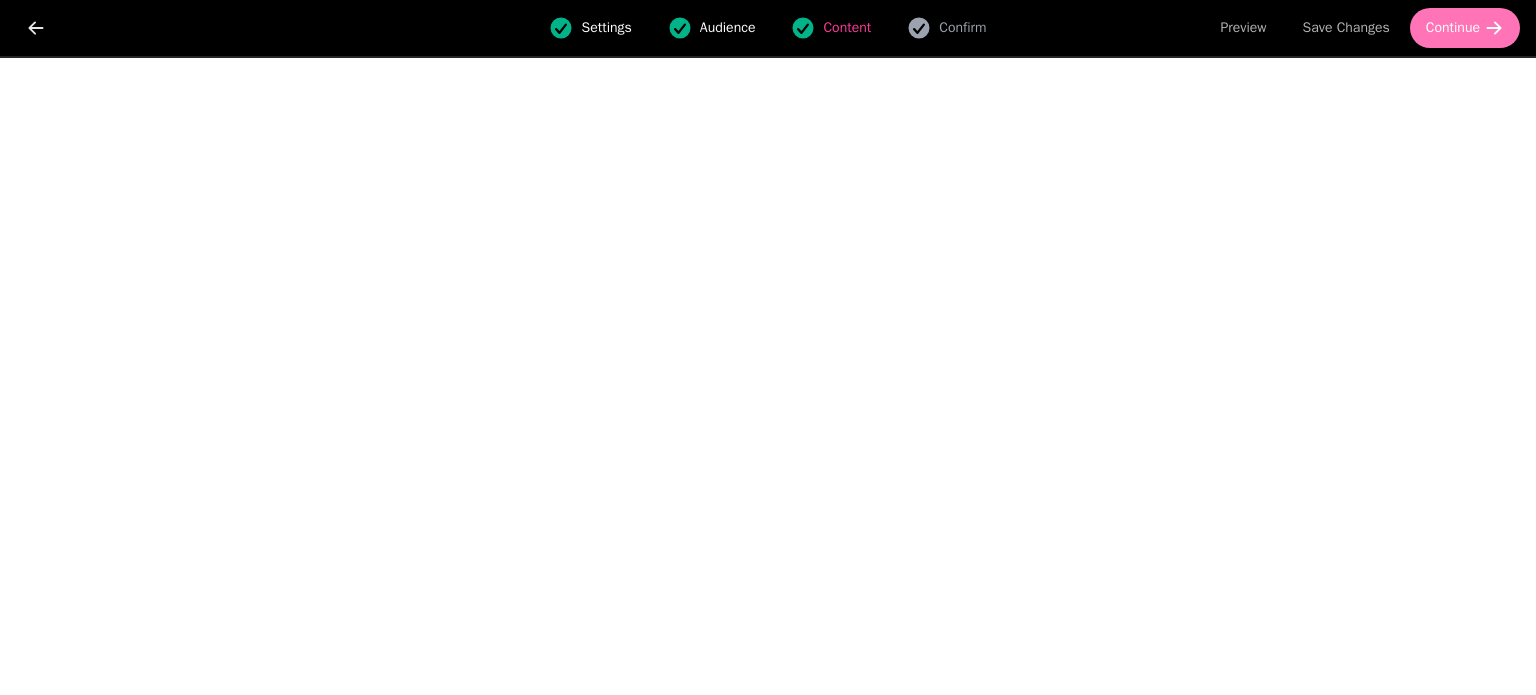 click on "Continue" at bounding box center [1465, 28] 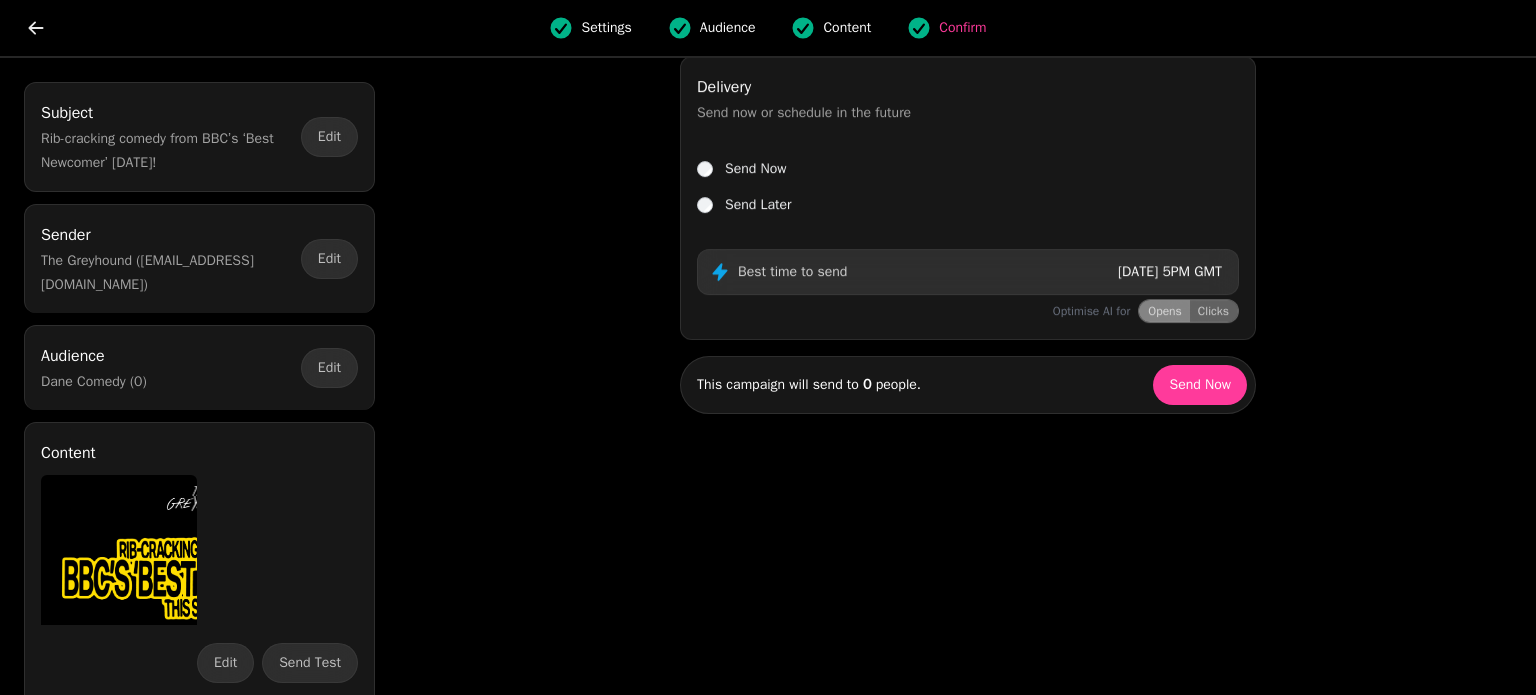scroll, scrollTop: 0, scrollLeft: 0, axis: both 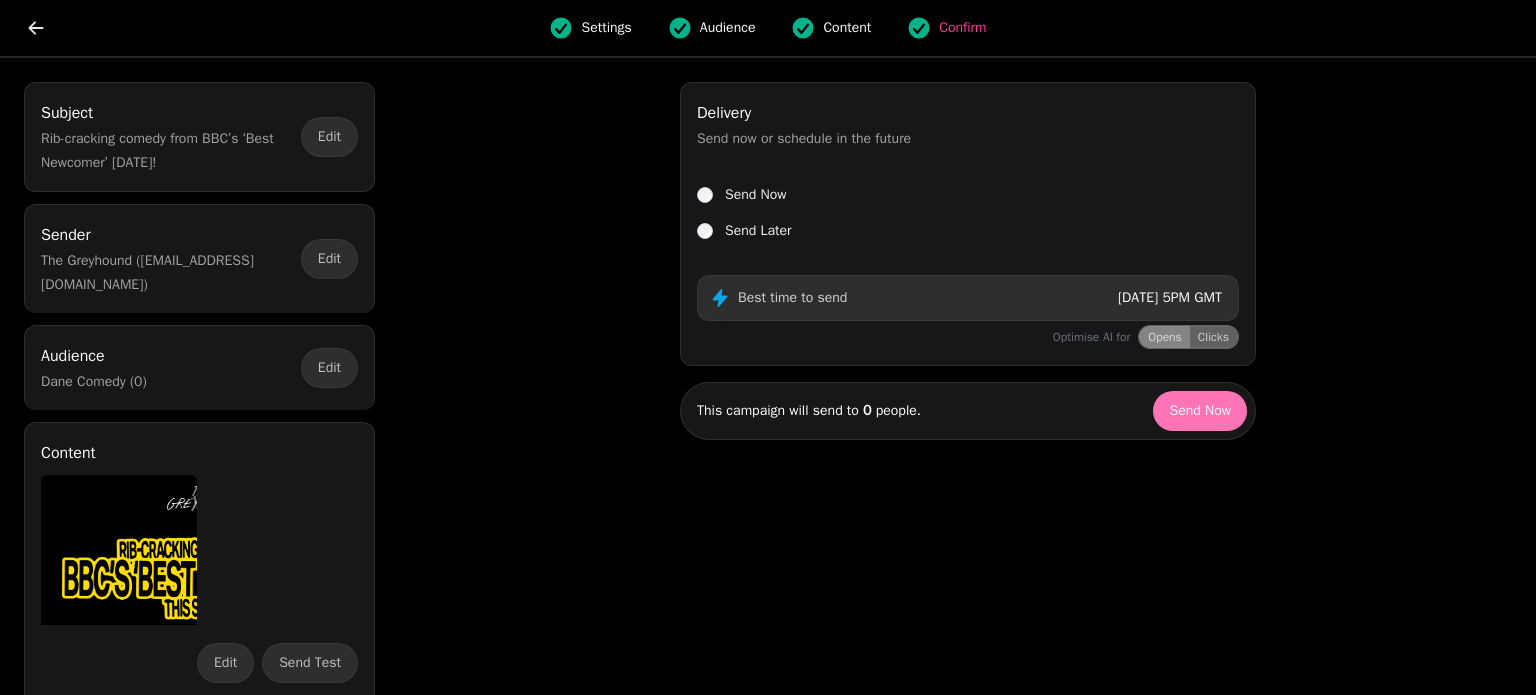 click on "Send Now" at bounding box center (1200, 411) 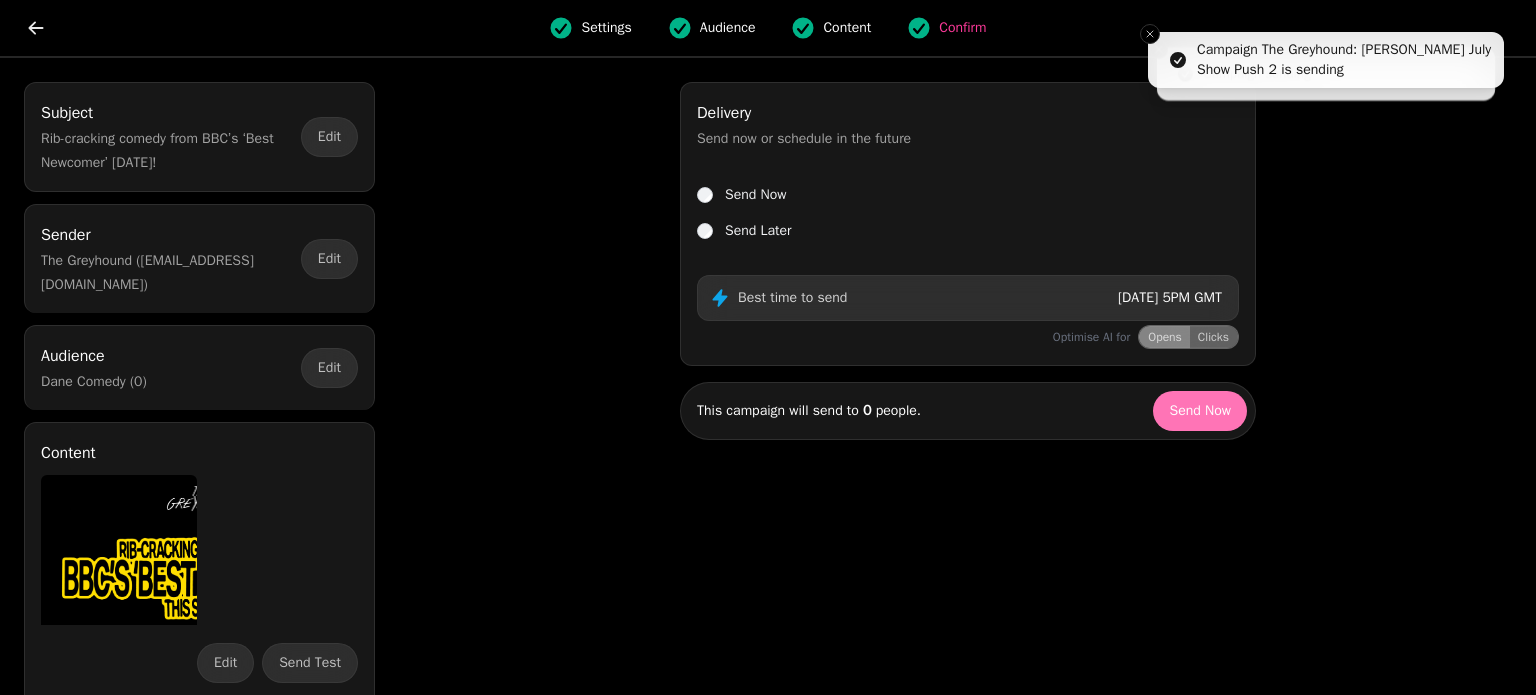 select on "**" 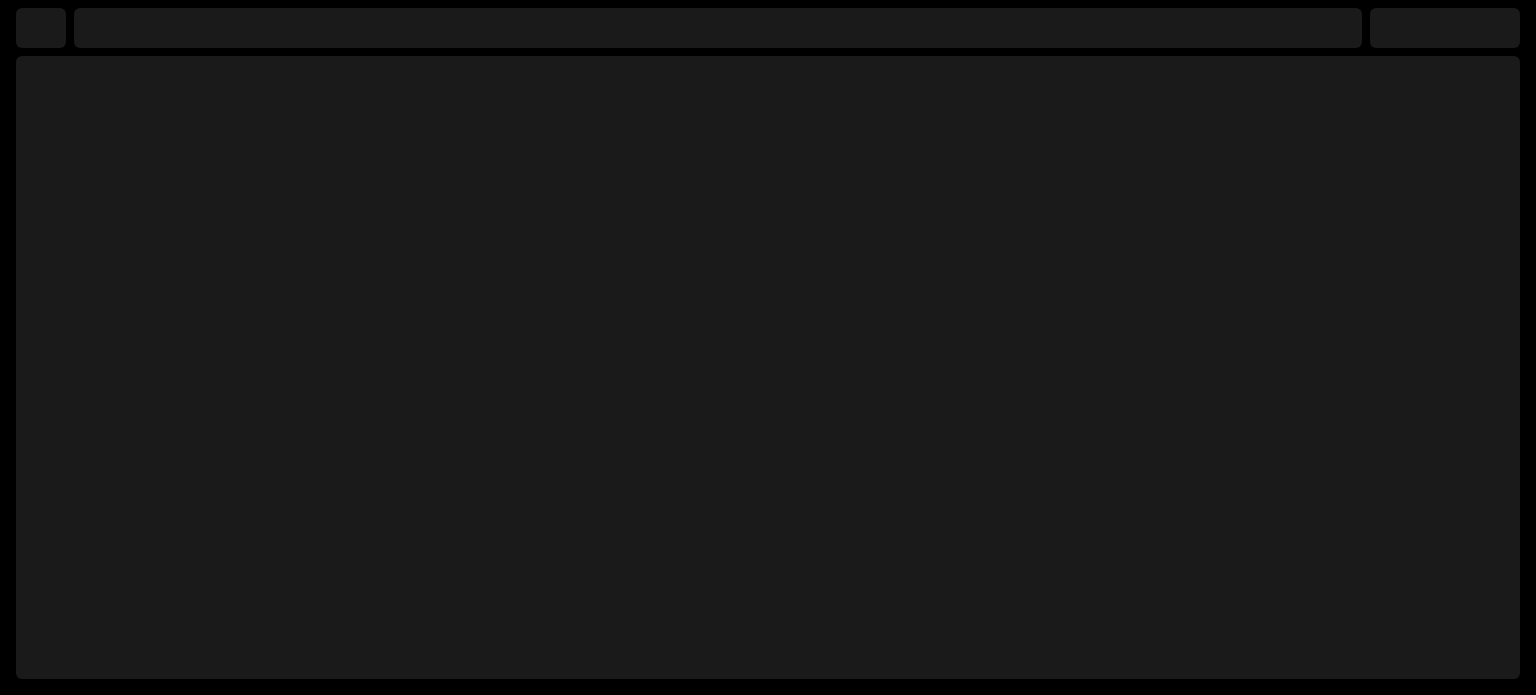 scroll, scrollTop: 0, scrollLeft: 0, axis: both 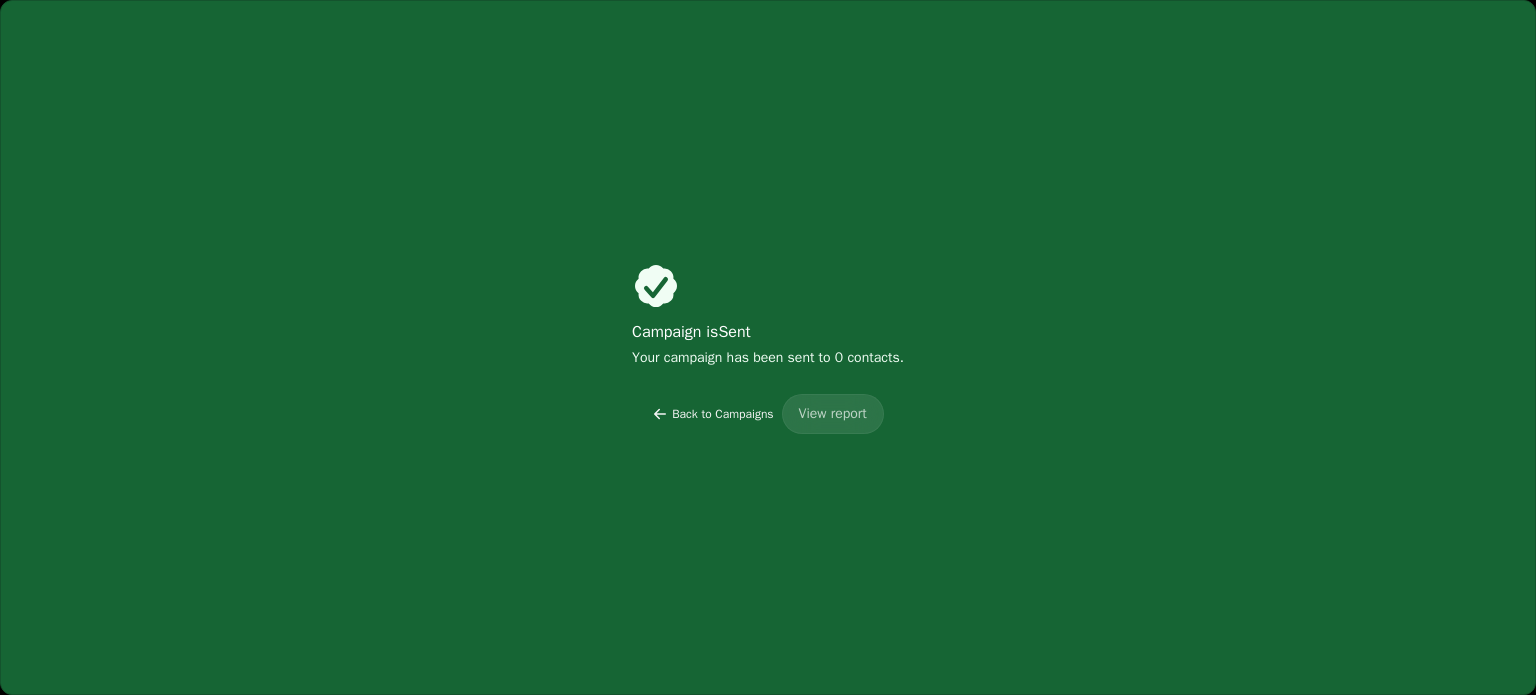 click on "Back to Campaigns" at bounding box center [712, 414] 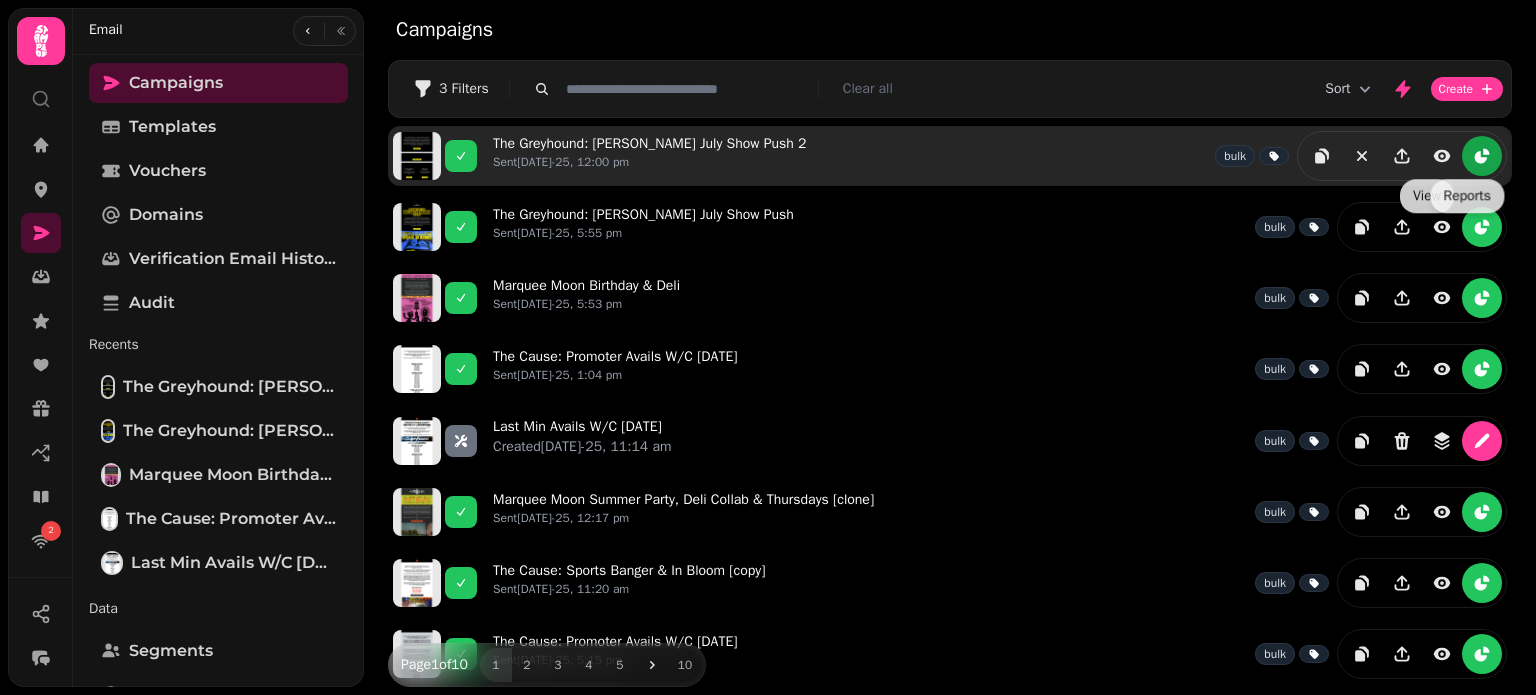 click at bounding box center (1482, 156) 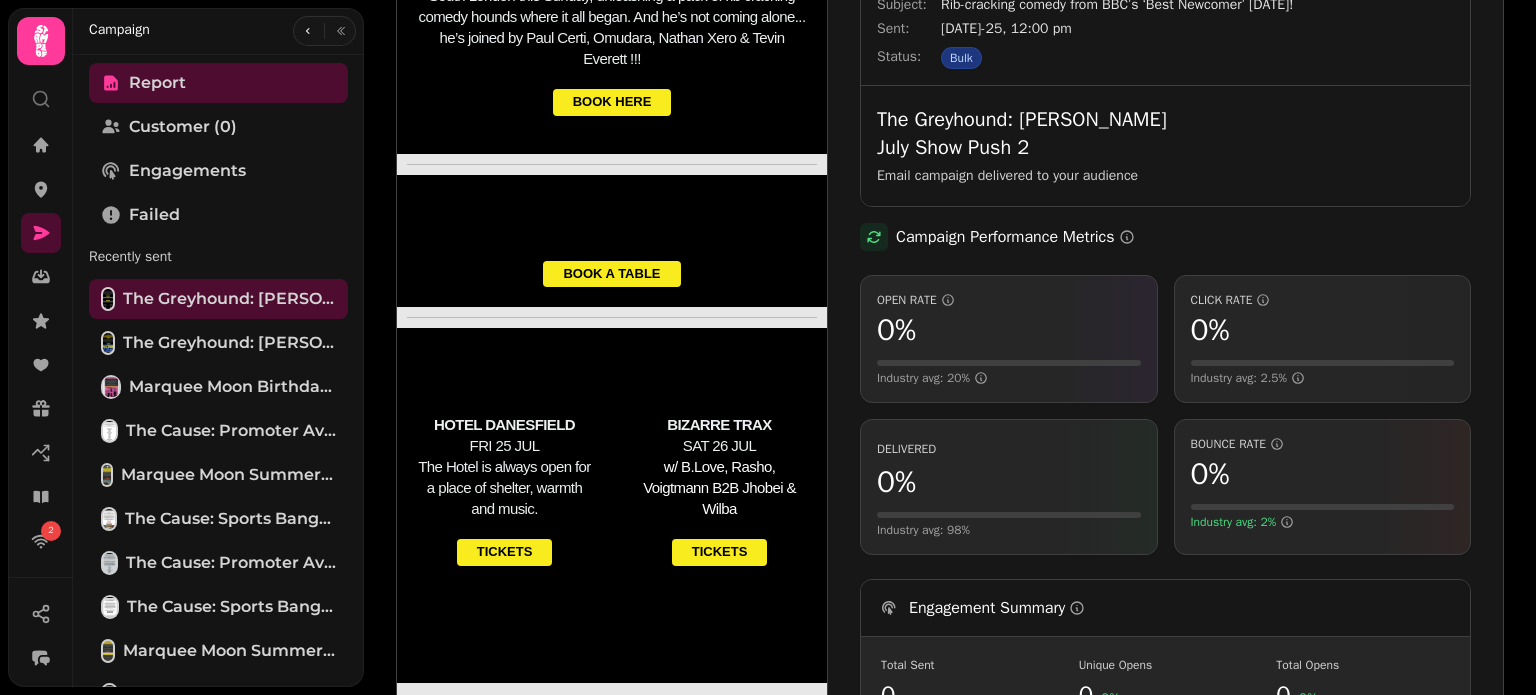 scroll, scrollTop: 0, scrollLeft: 0, axis: both 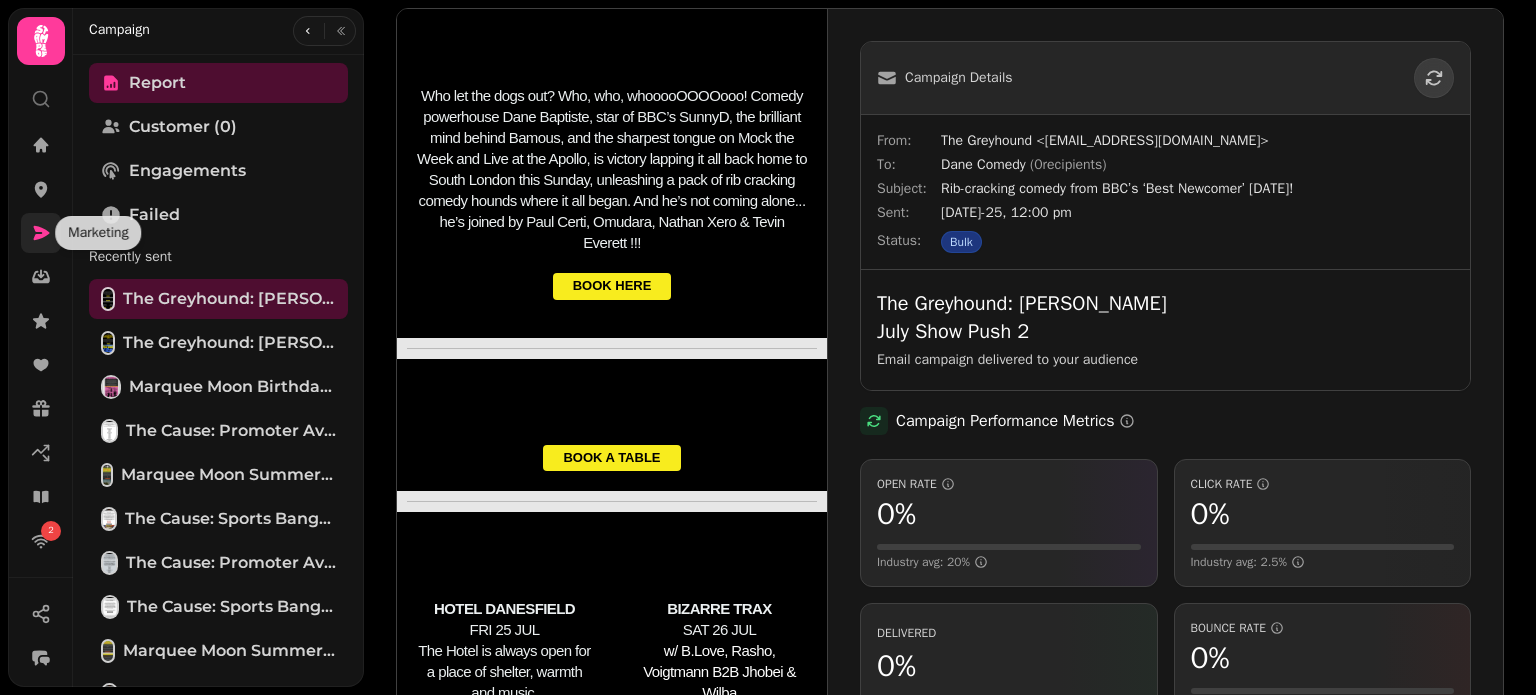 click 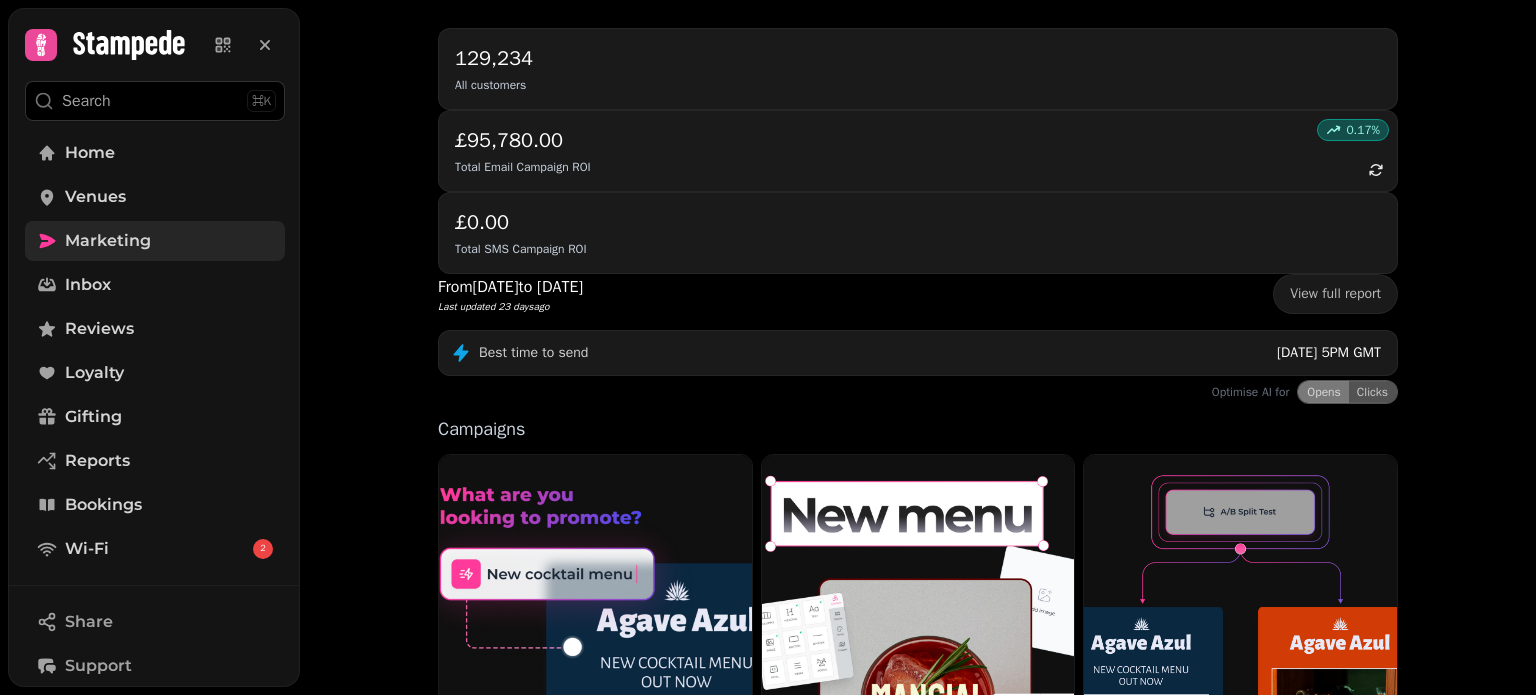 scroll, scrollTop: 216, scrollLeft: 0, axis: vertical 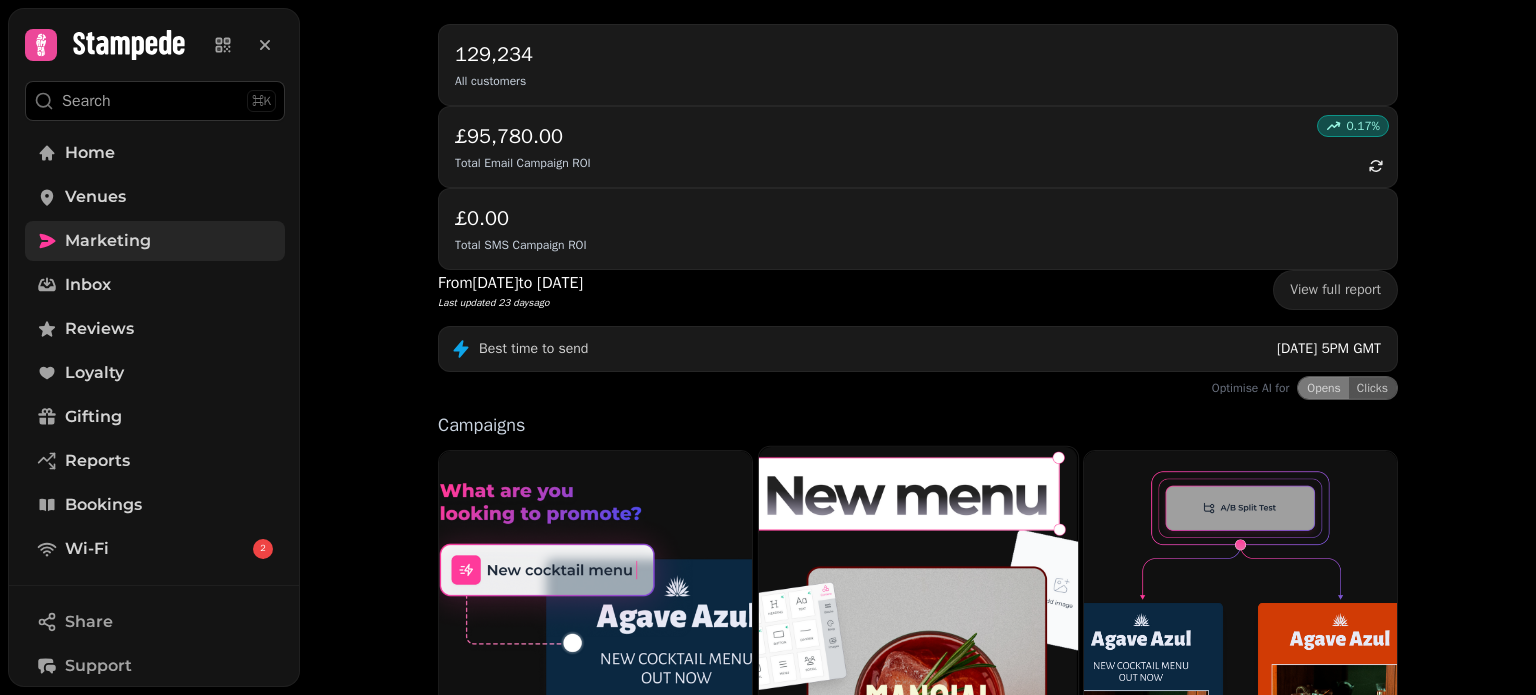 click at bounding box center [918, 633] 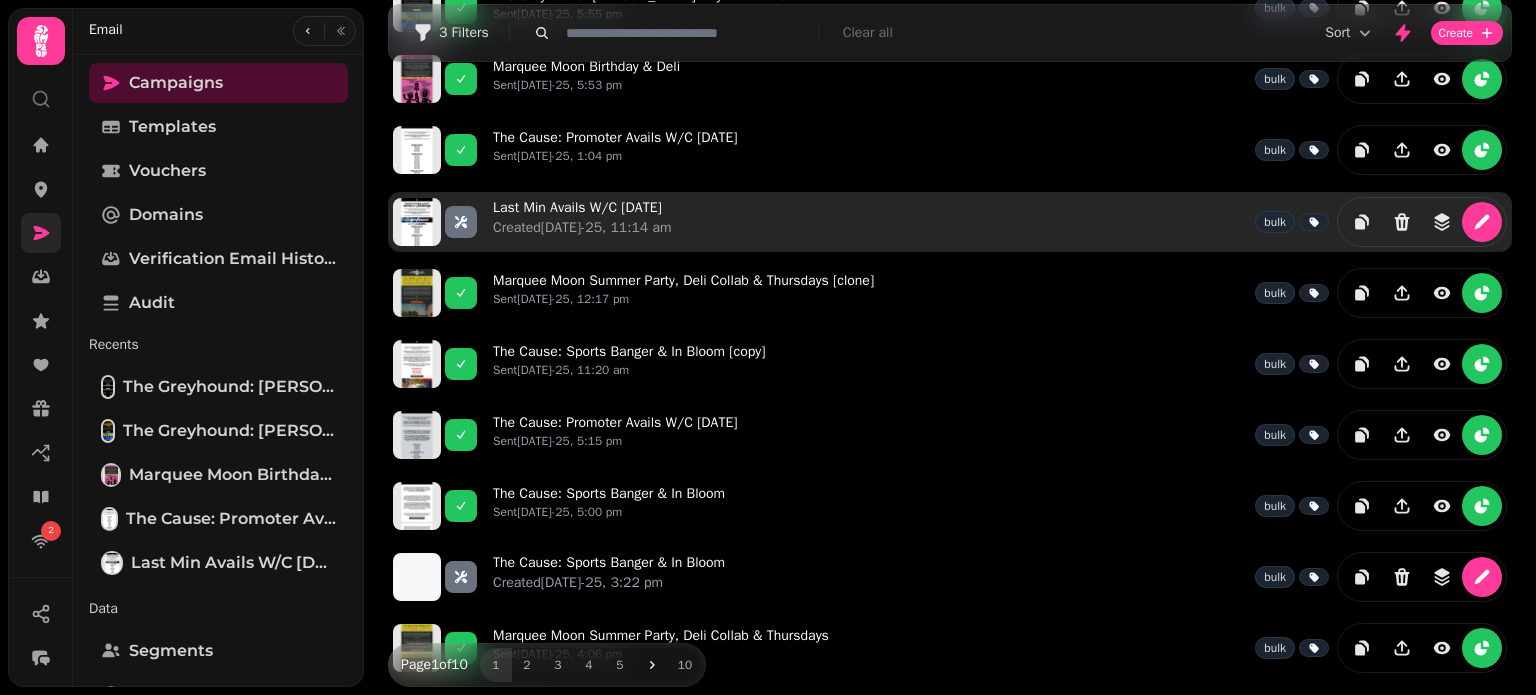 scroll, scrollTop: 0, scrollLeft: 0, axis: both 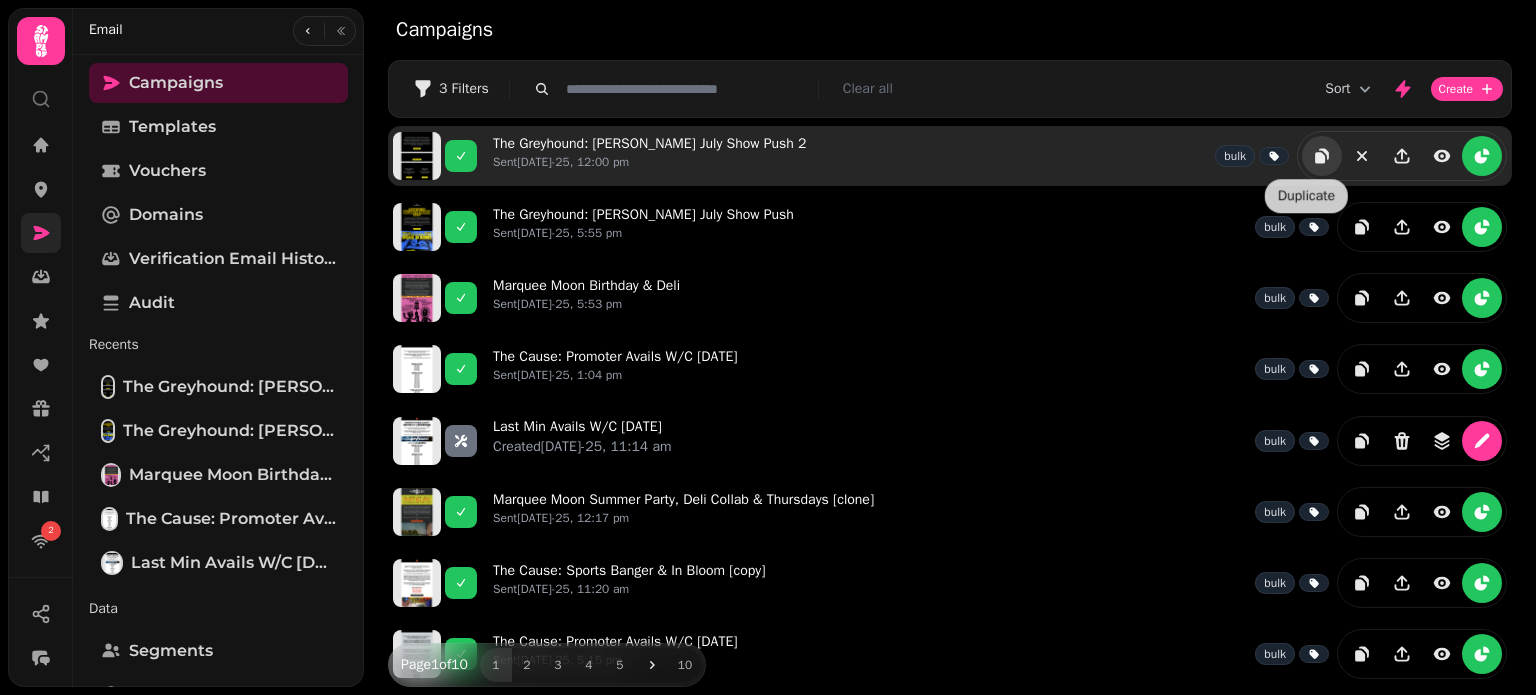 click 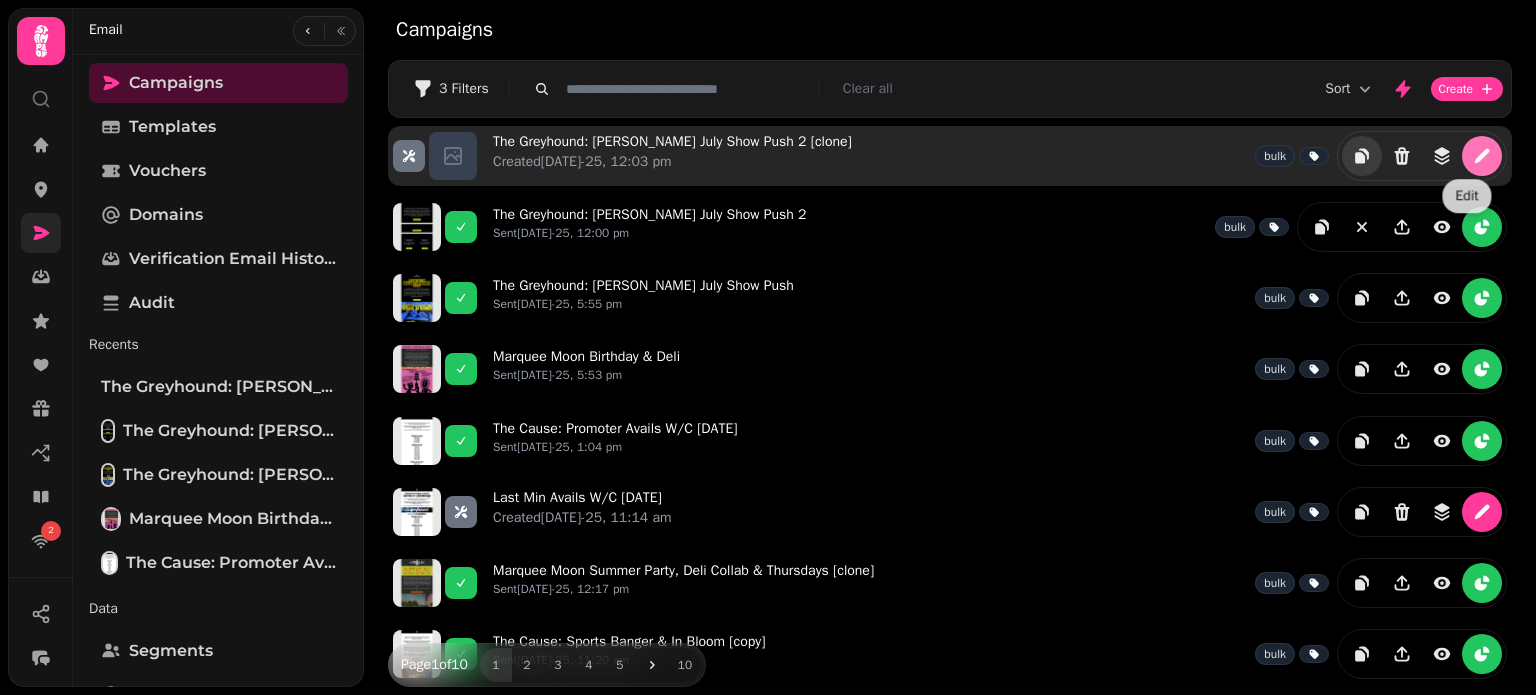click at bounding box center (1482, 156) 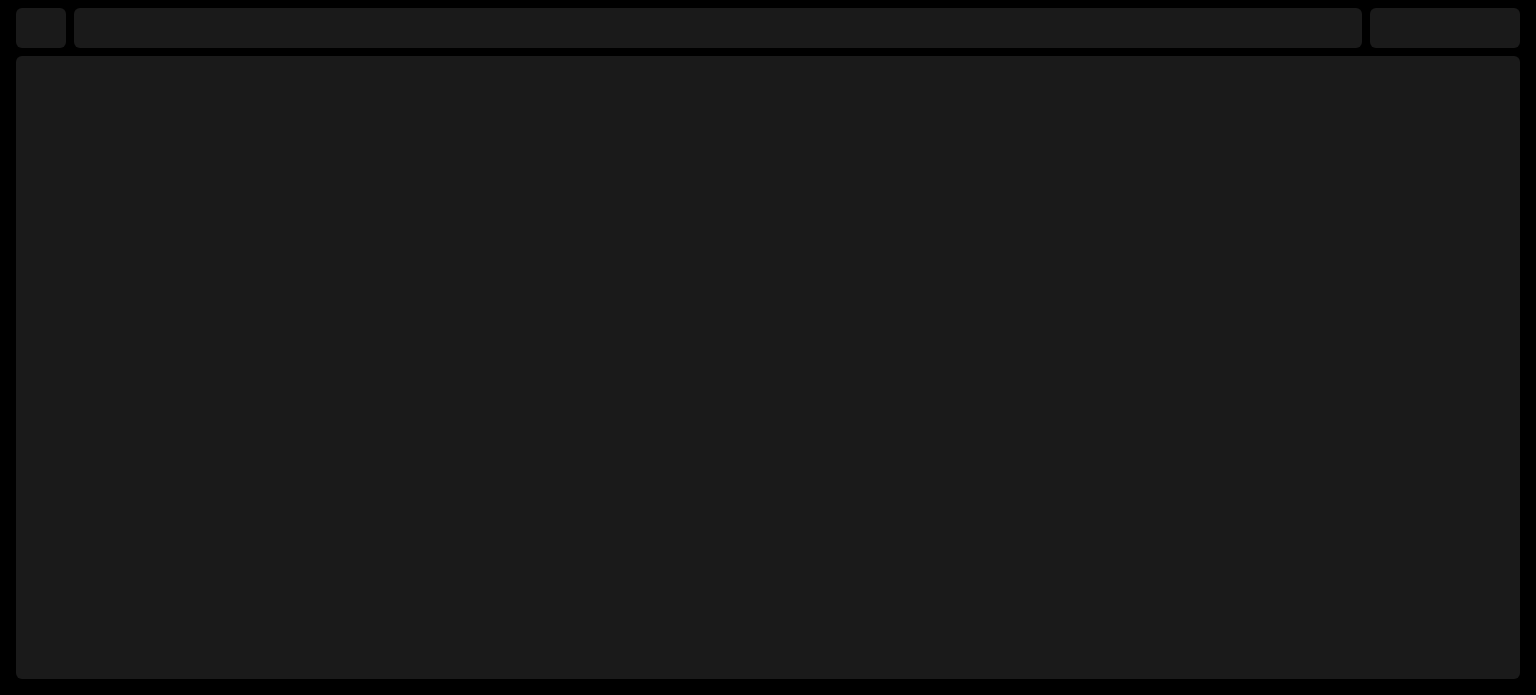 select on "**********" 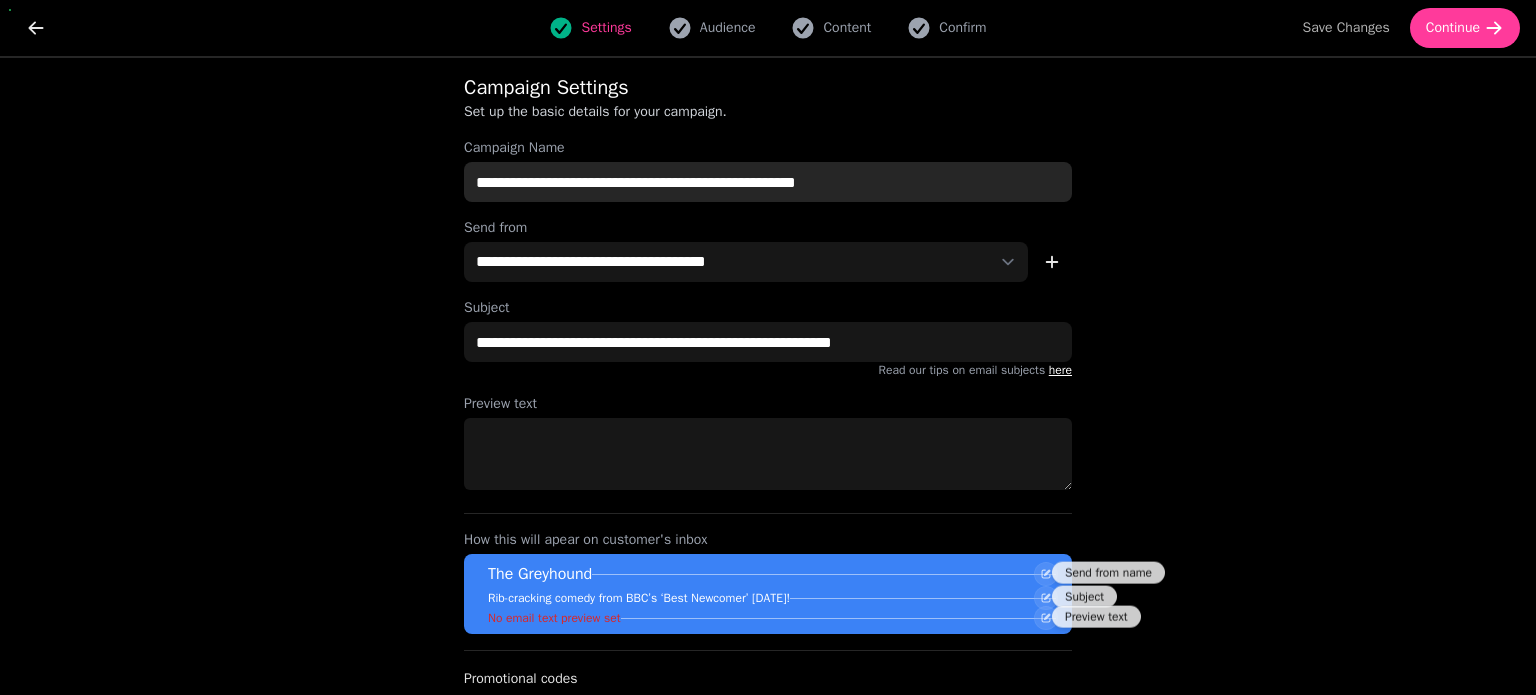 drag, startPoint x: 795, startPoint y: 181, endPoint x: 892, endPoint y: 191, distance: 97.5141 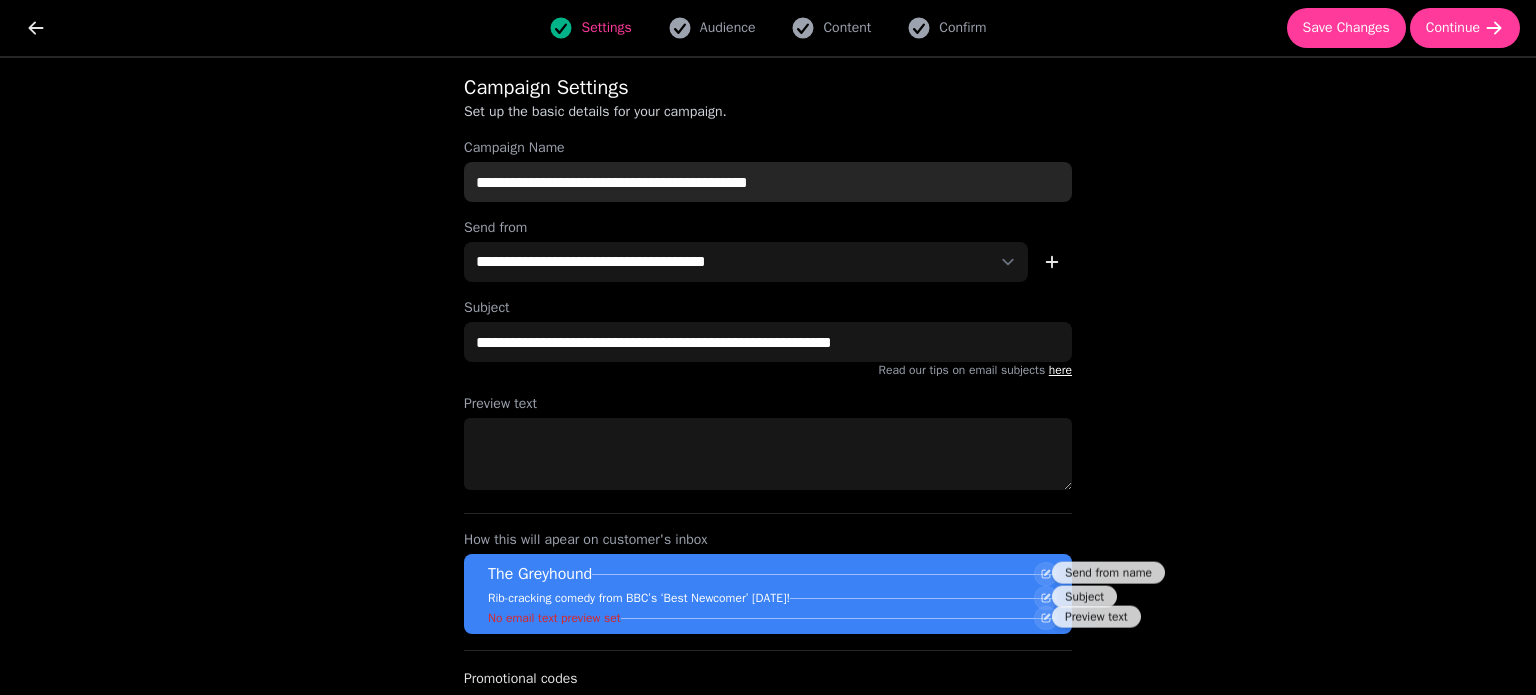 type on "**********" 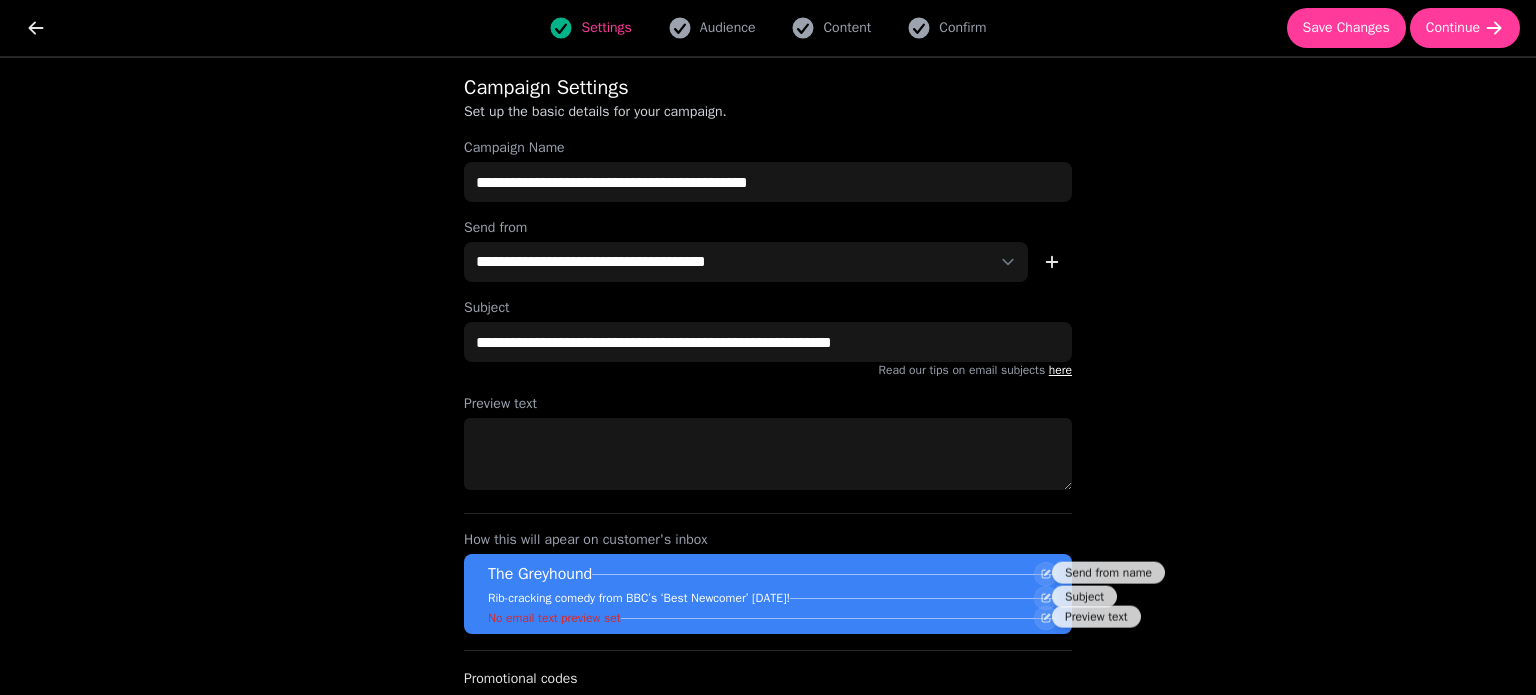click on "**********" at bounding box center (768, 376) 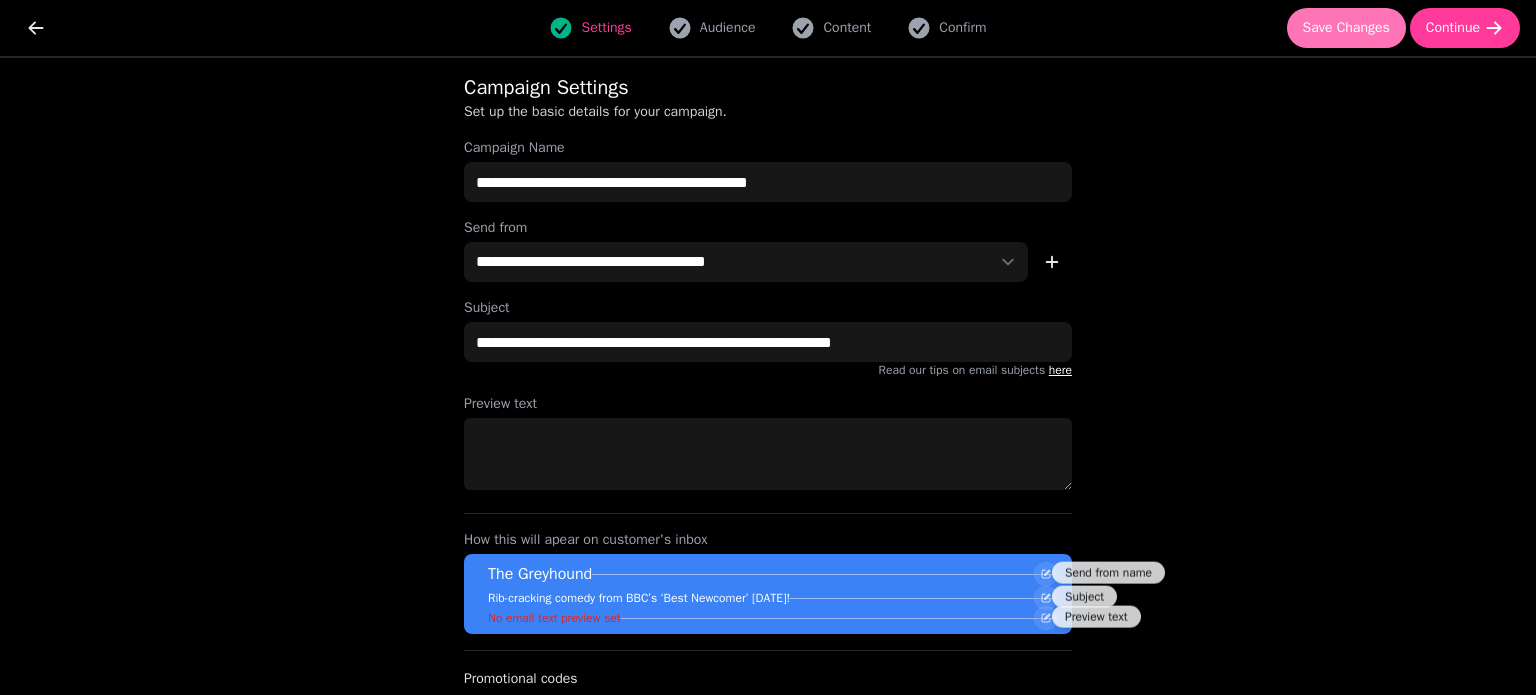 click on "Save Changes" at bounding box center (1346, 28) 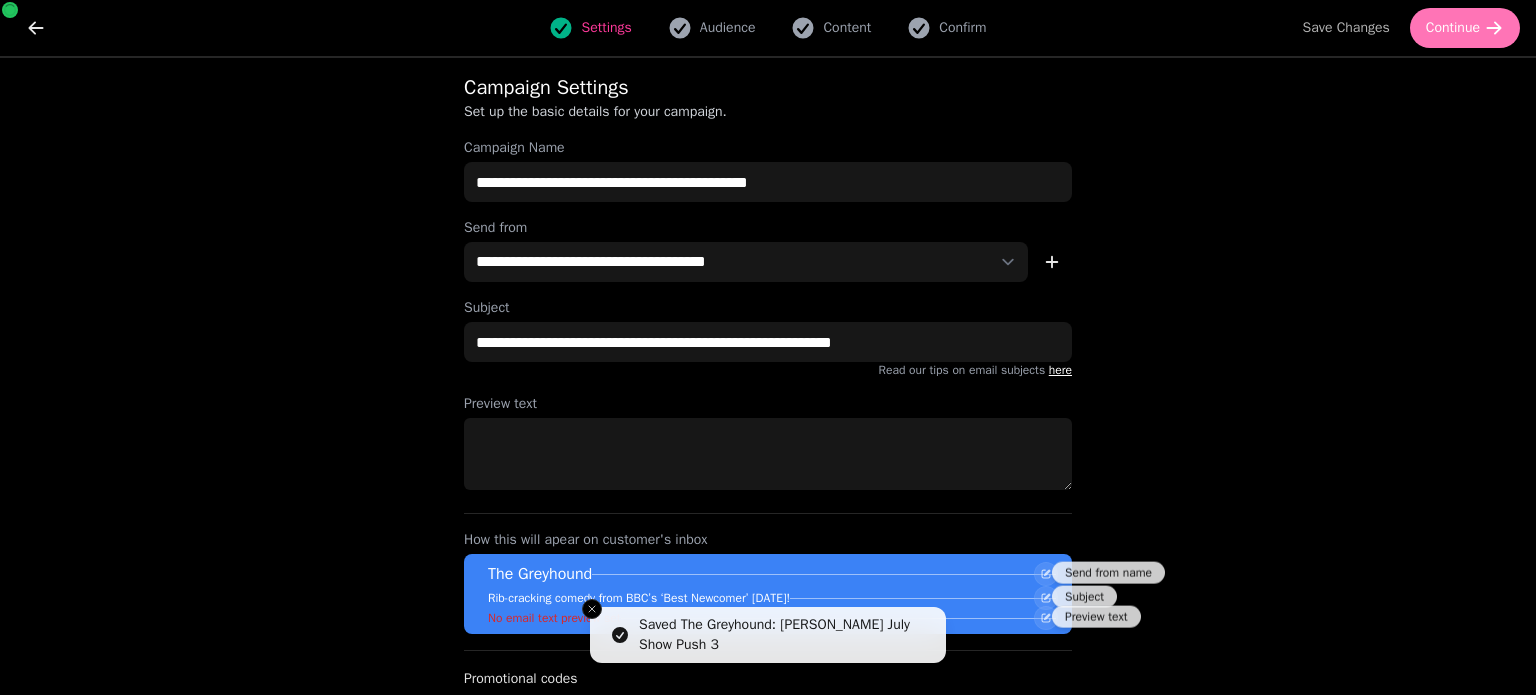 click on "Continue" at bounding box center [1453, 28] 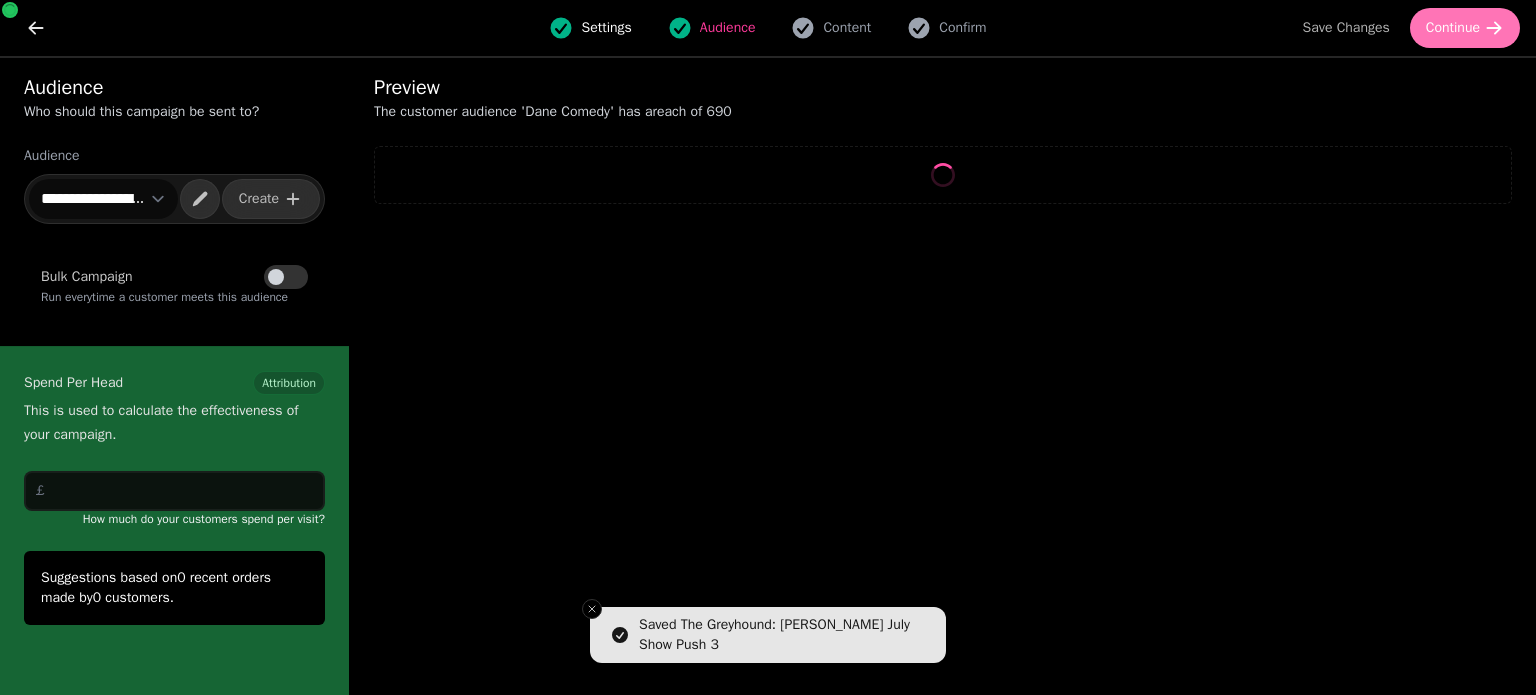 select on "**" 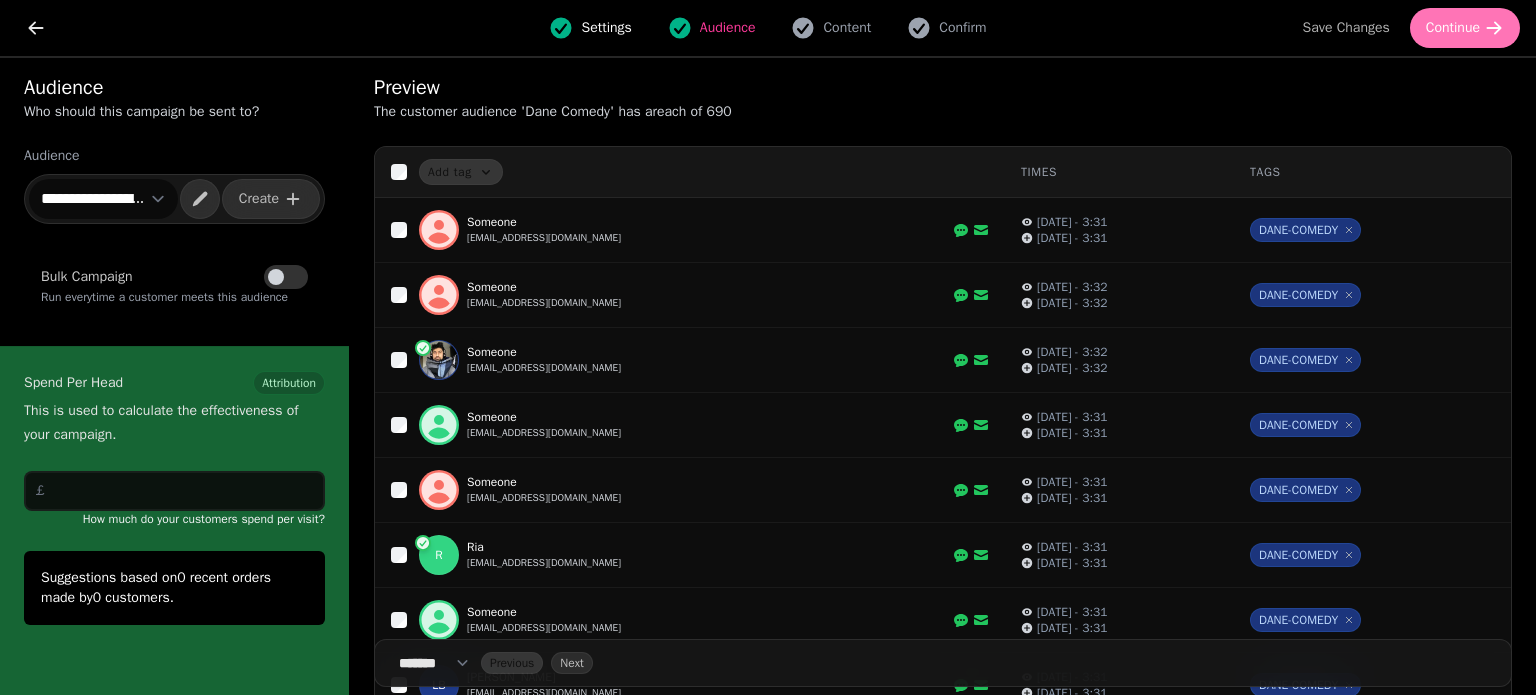 click on "Continue" at bounding box center [1453, 28] 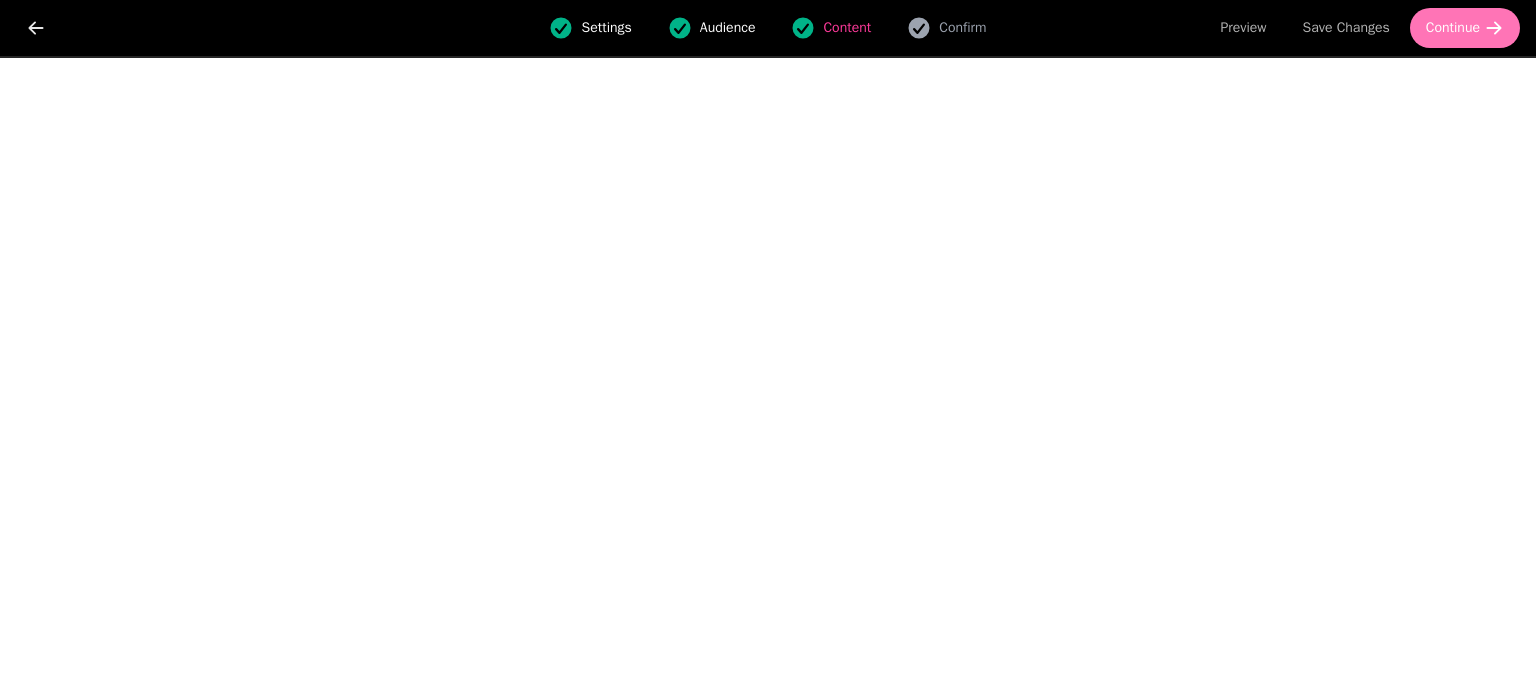 click on "Continue" at bounding box center (1453, 28) 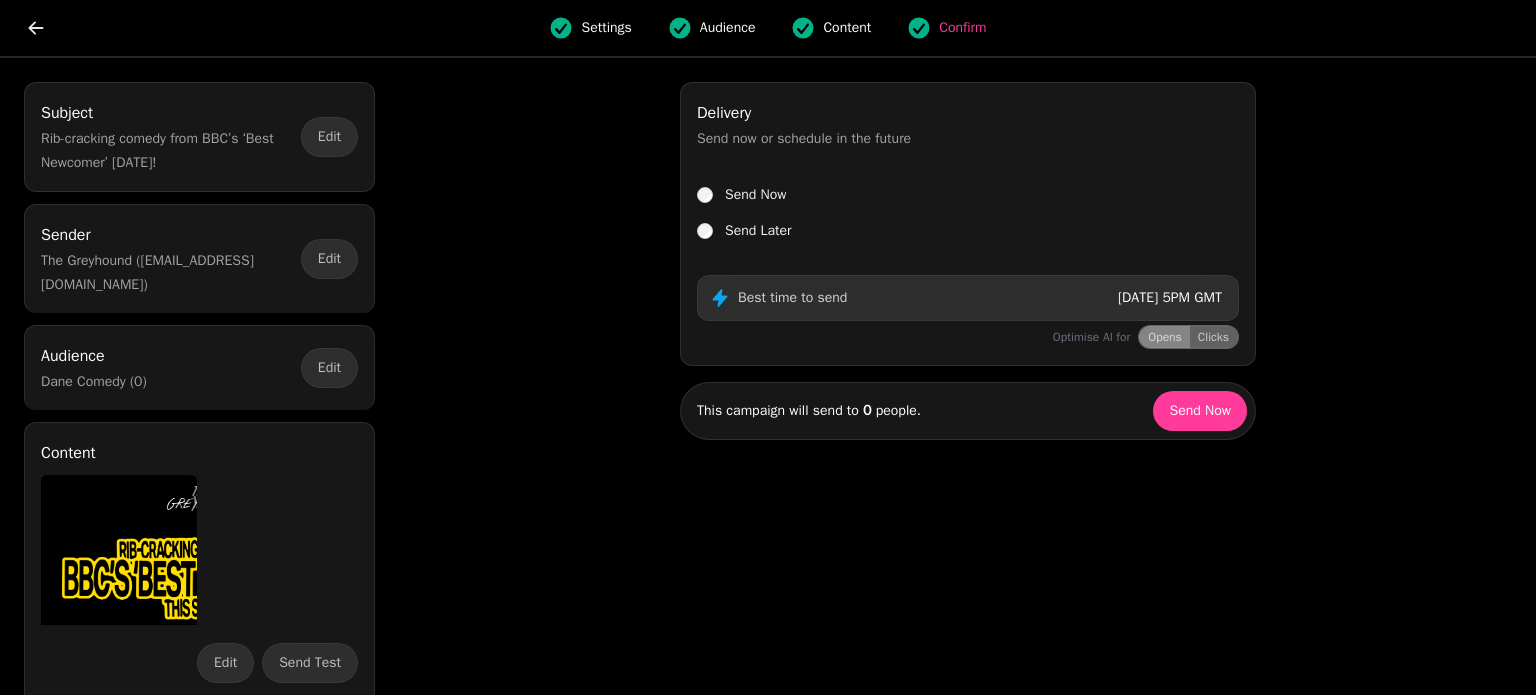 scroll, scrollTop: 0, scrollLeft: 0, axis: both 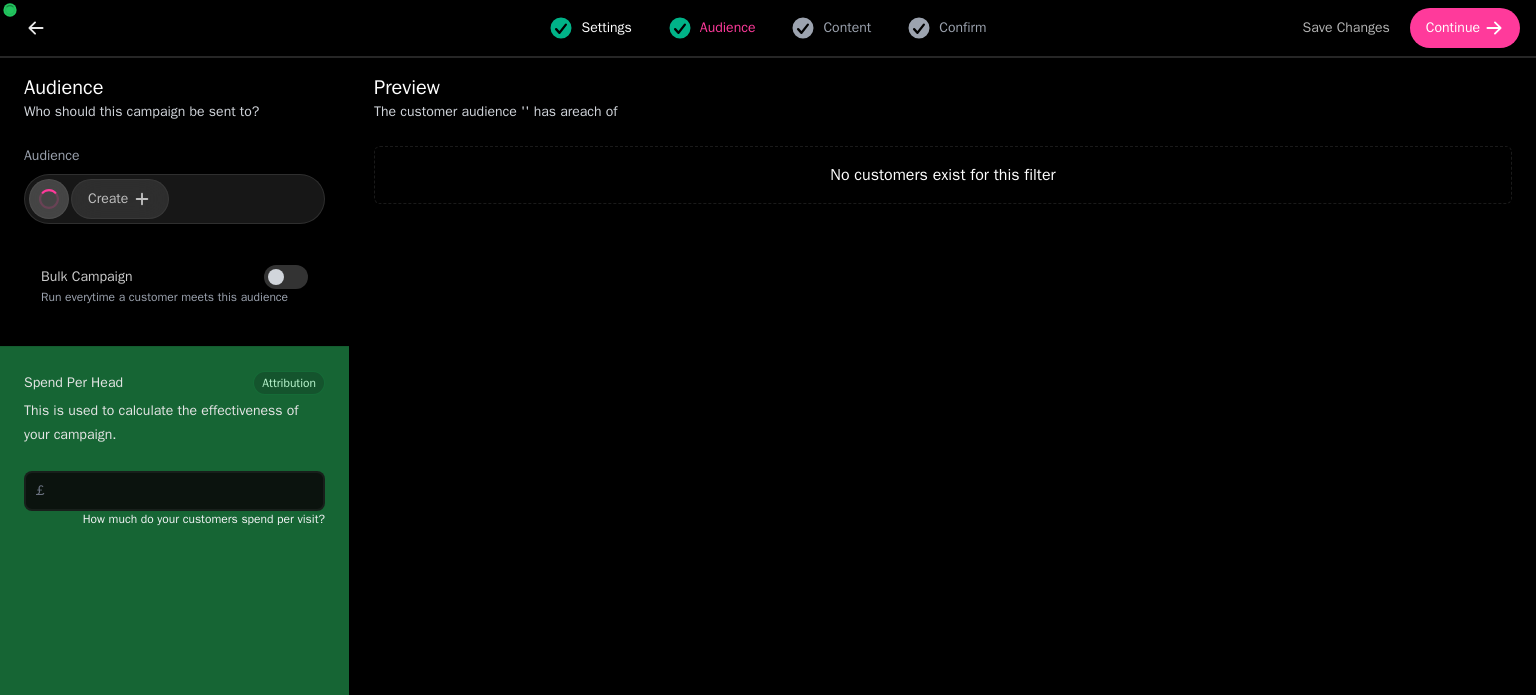select on "**********" 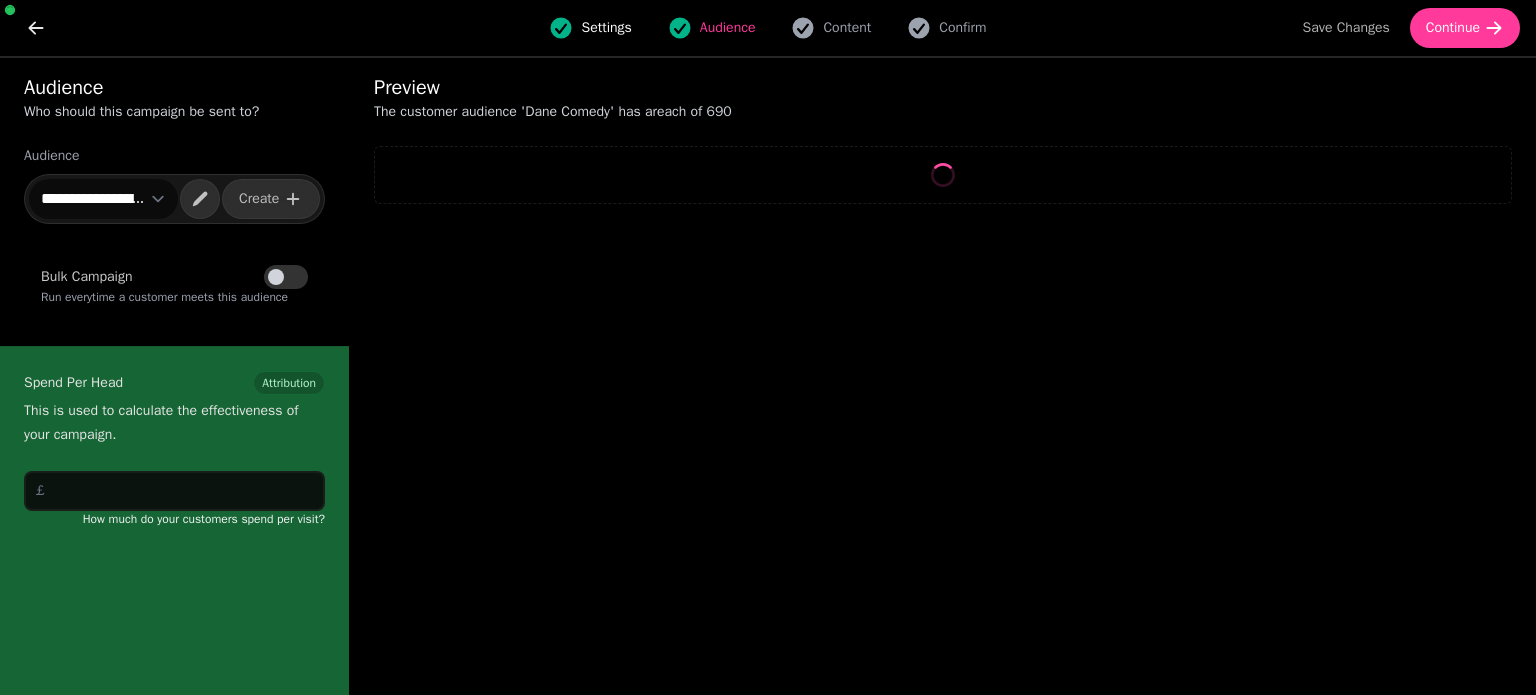select on "**" 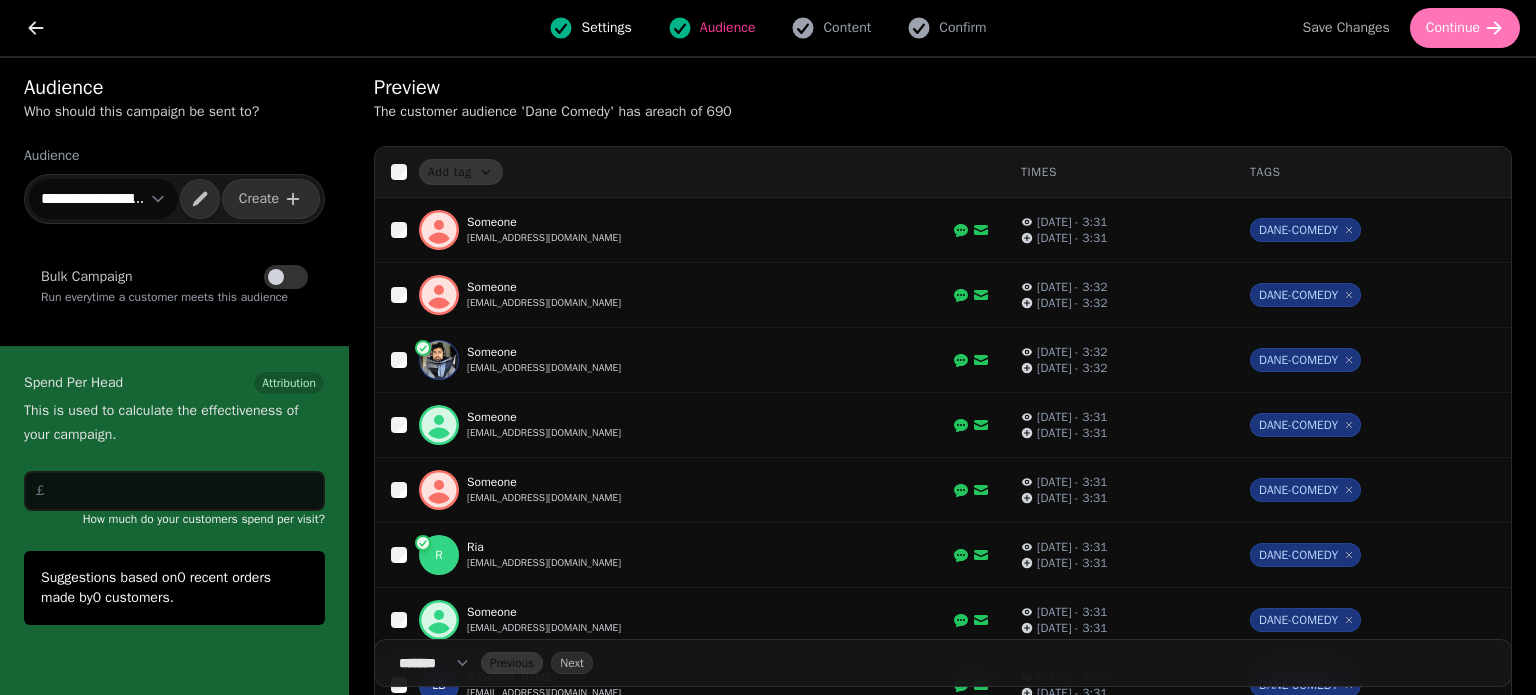 click on "Continue" at bounding box center (1465, 28) 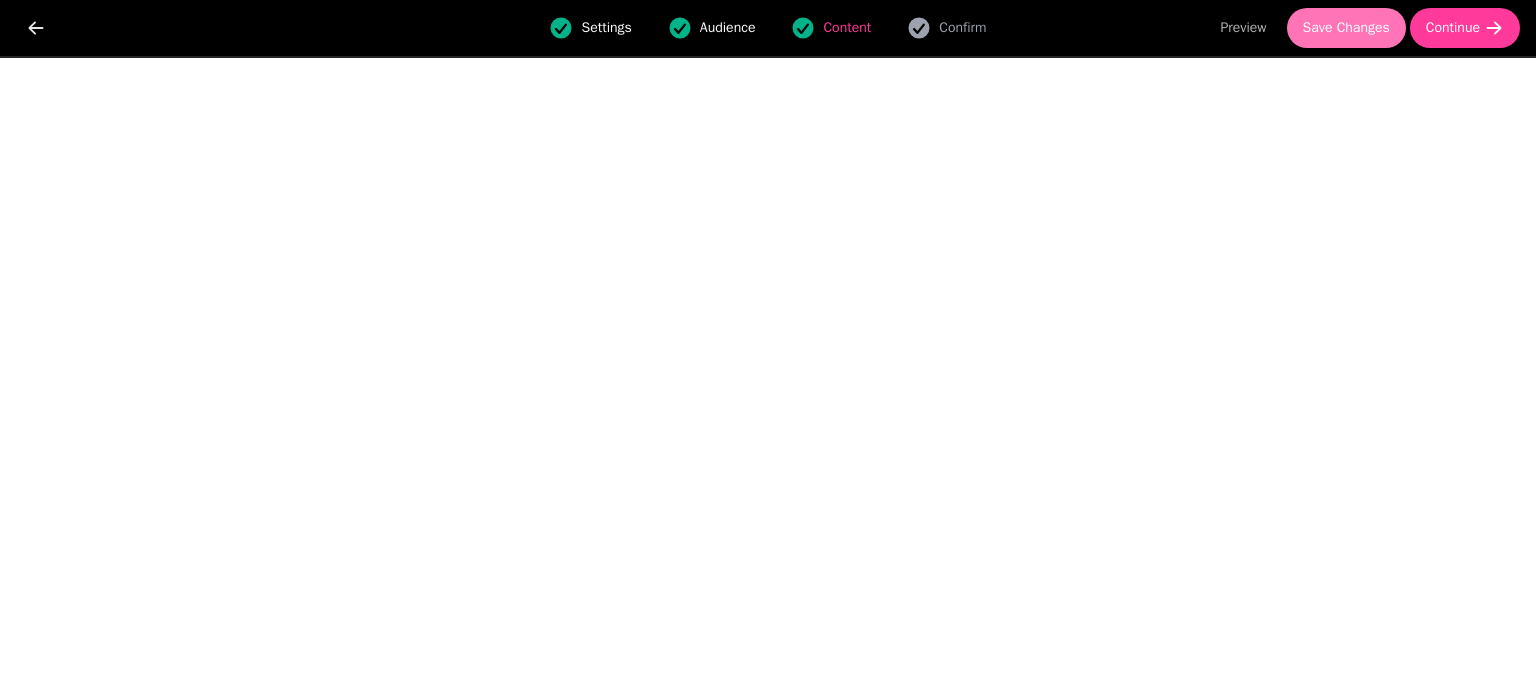 click on "Save Changes" at bounding box center [1346, 28] 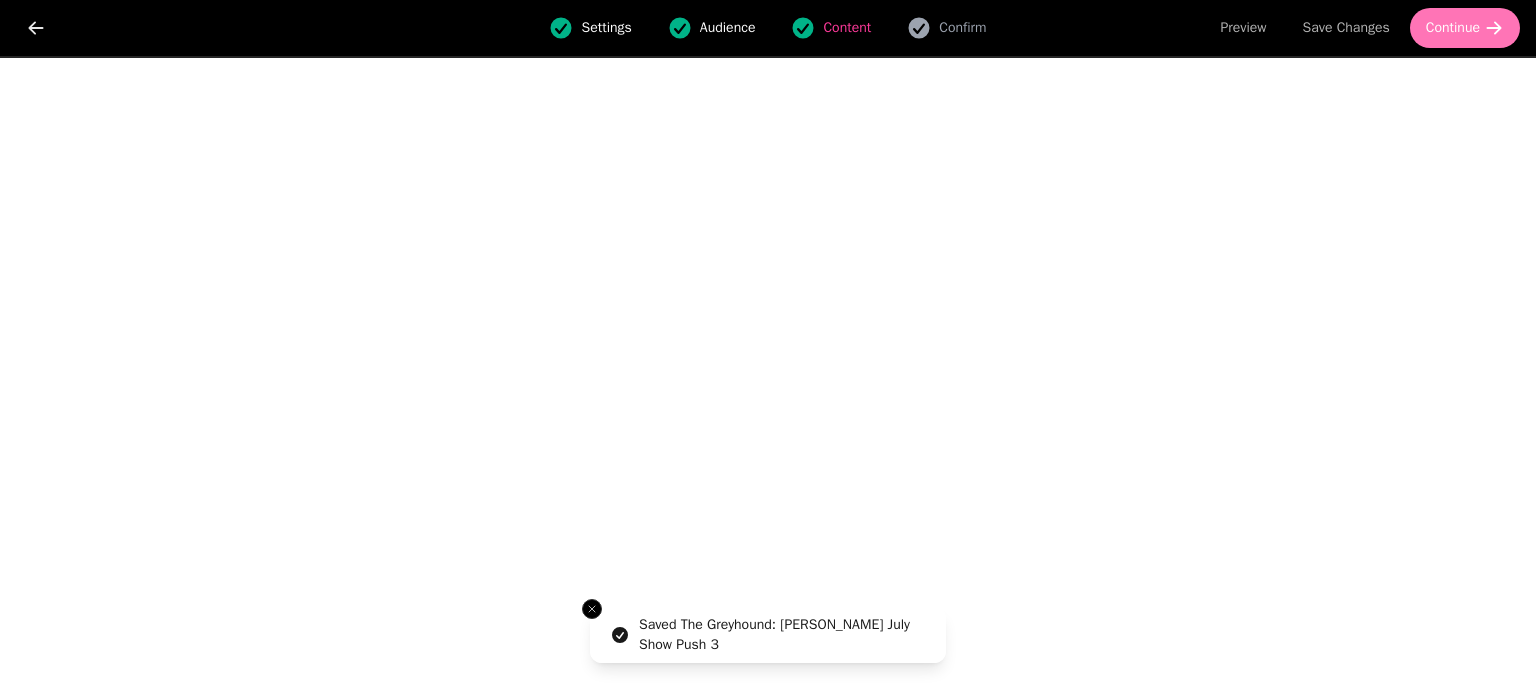 click on "Continue" at bounding box center (1453, 28) 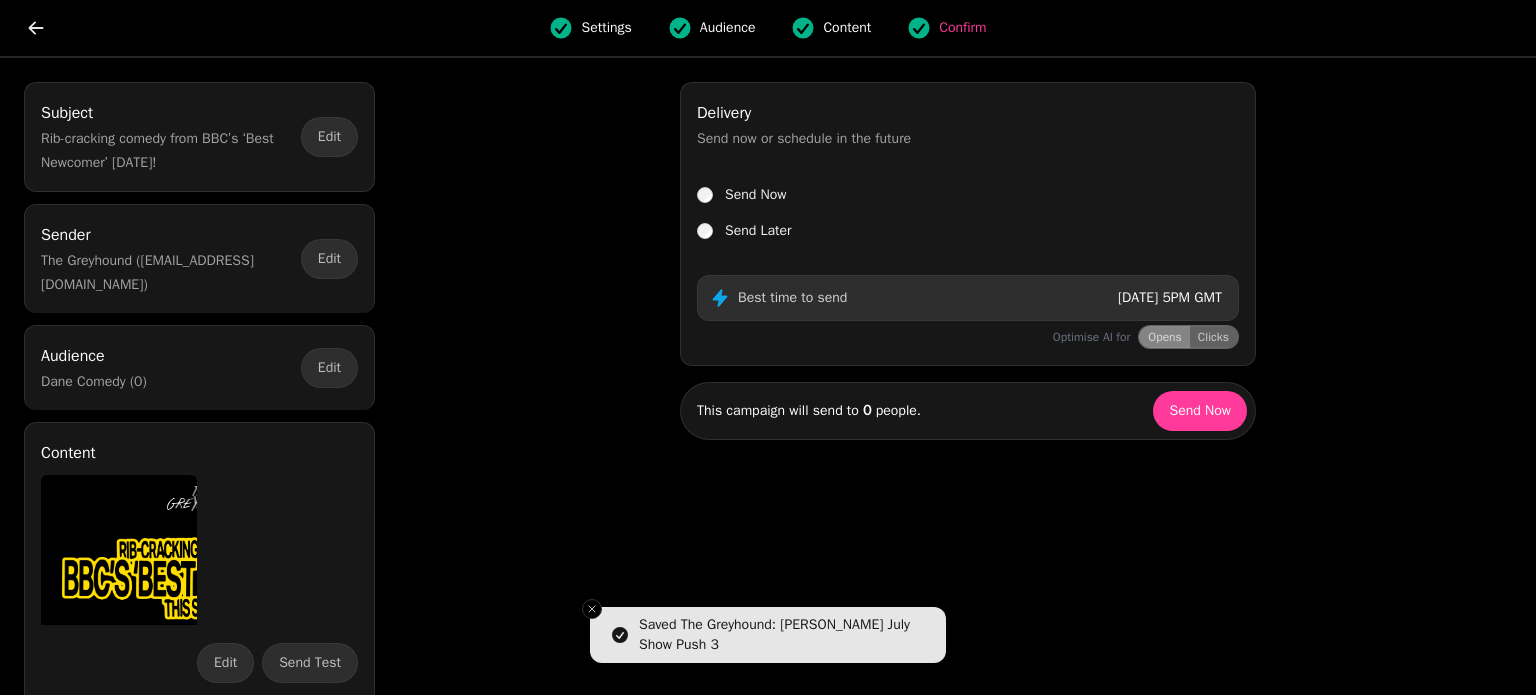 scroll, scrollTop: 0, scrollLeft: 0, axis: both 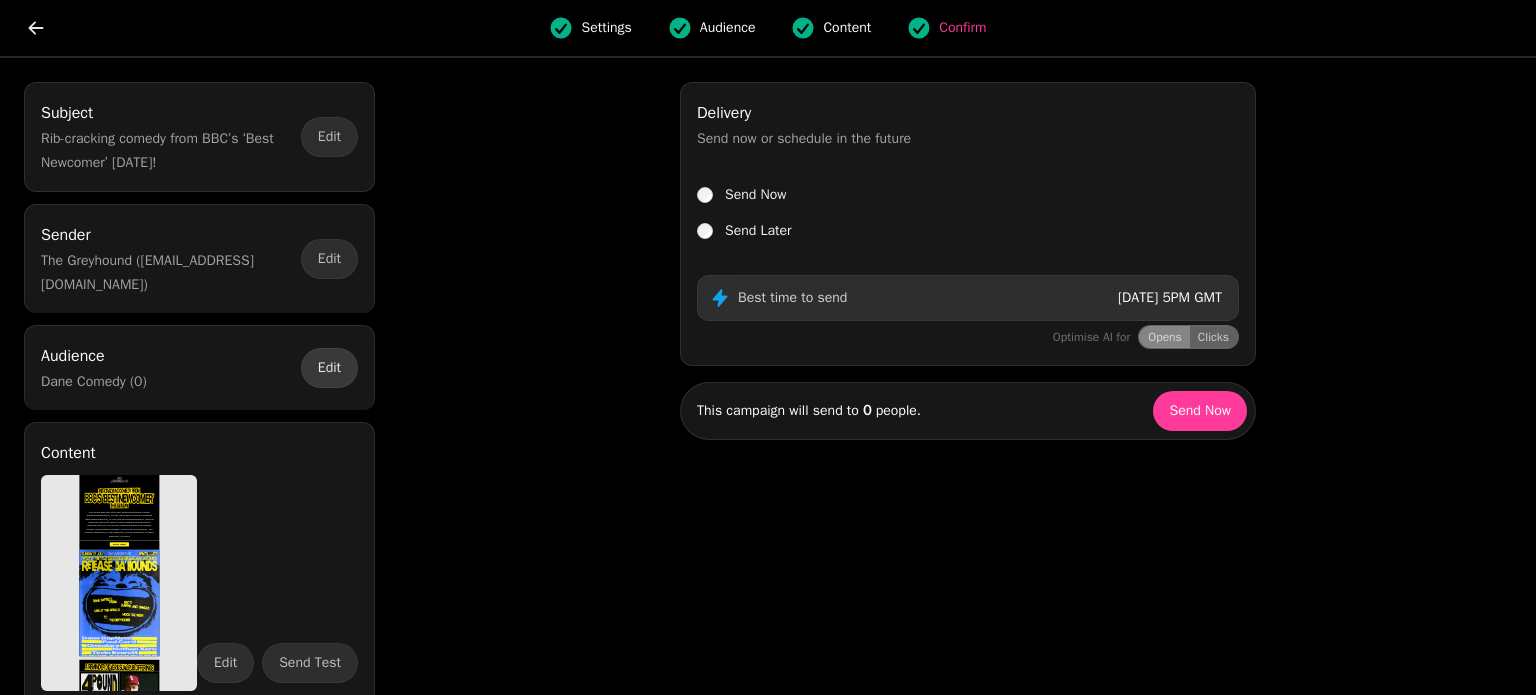 click on "Edit" at bounding box center [329, 368] 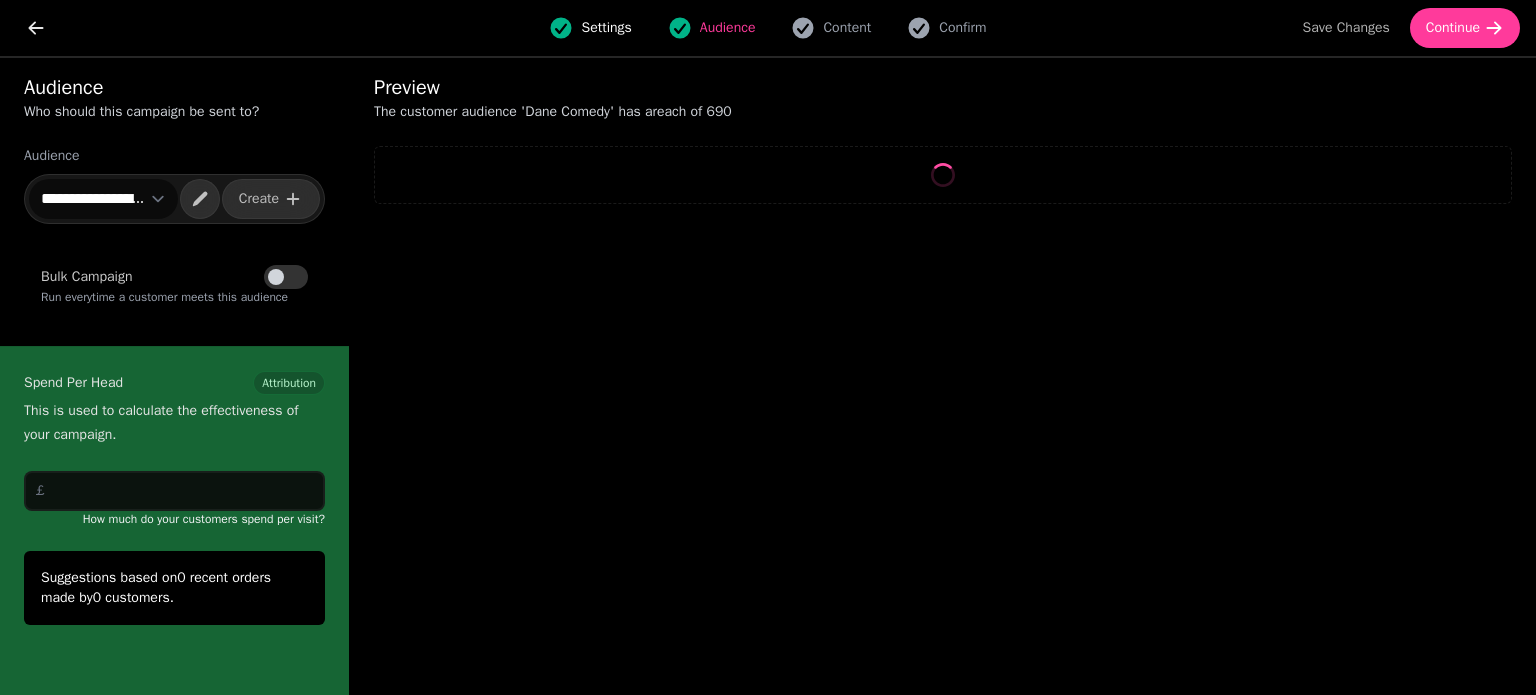 select on "**" 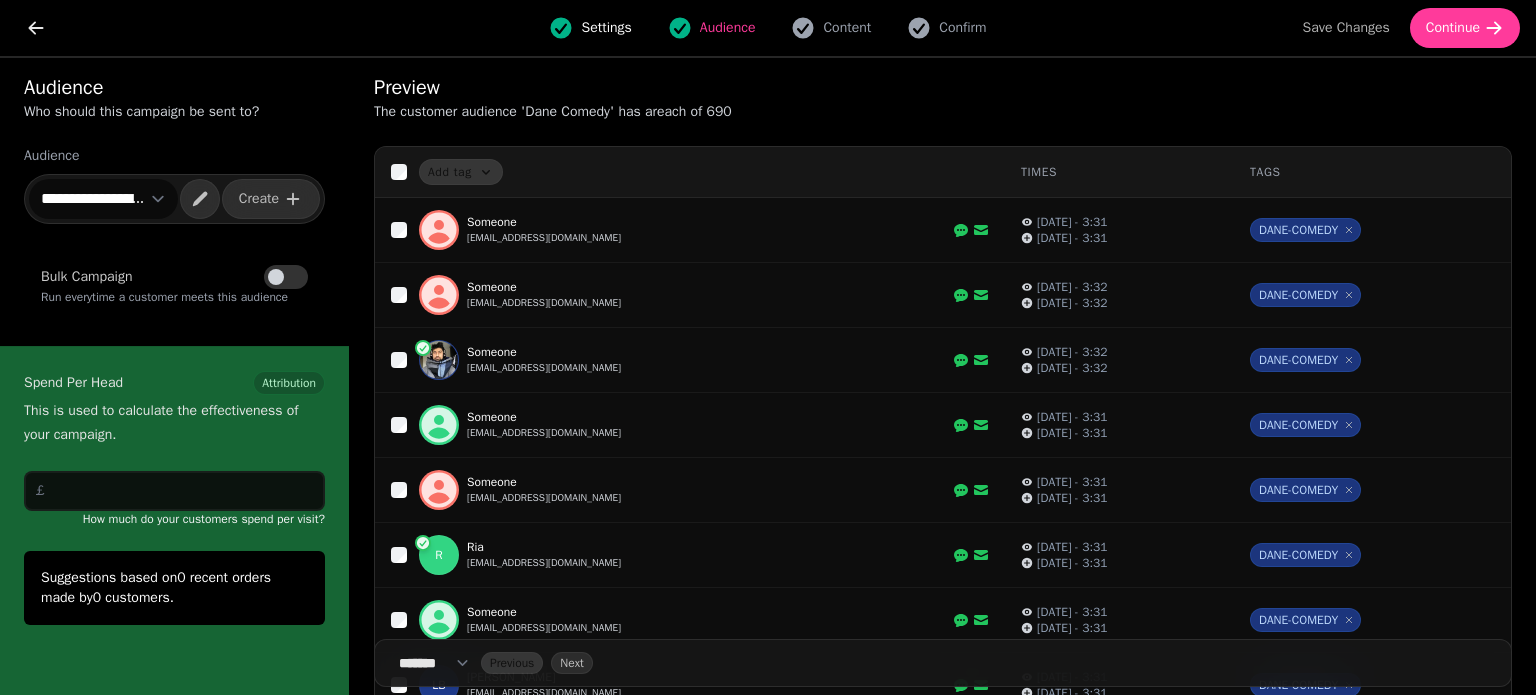 click on "**********" at bounding box center [103, 199] 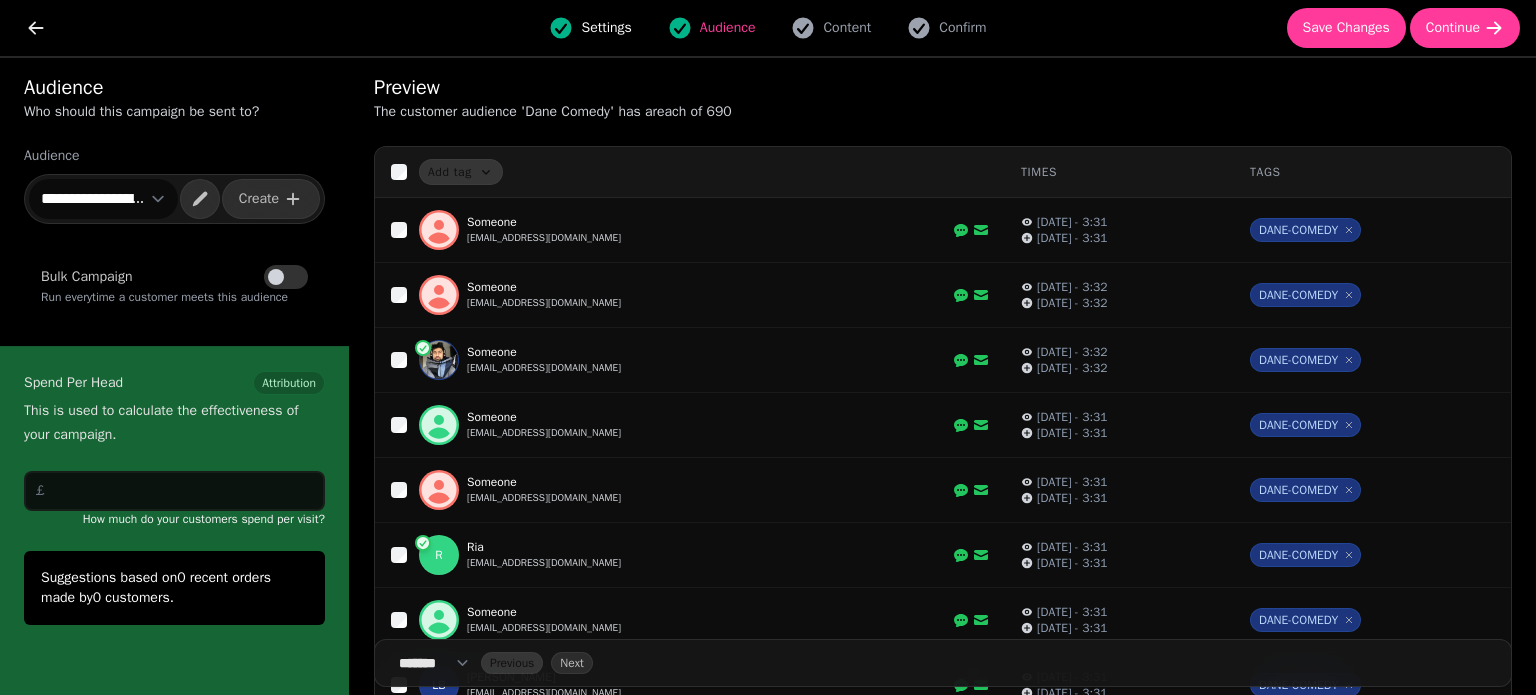 select on "**********" 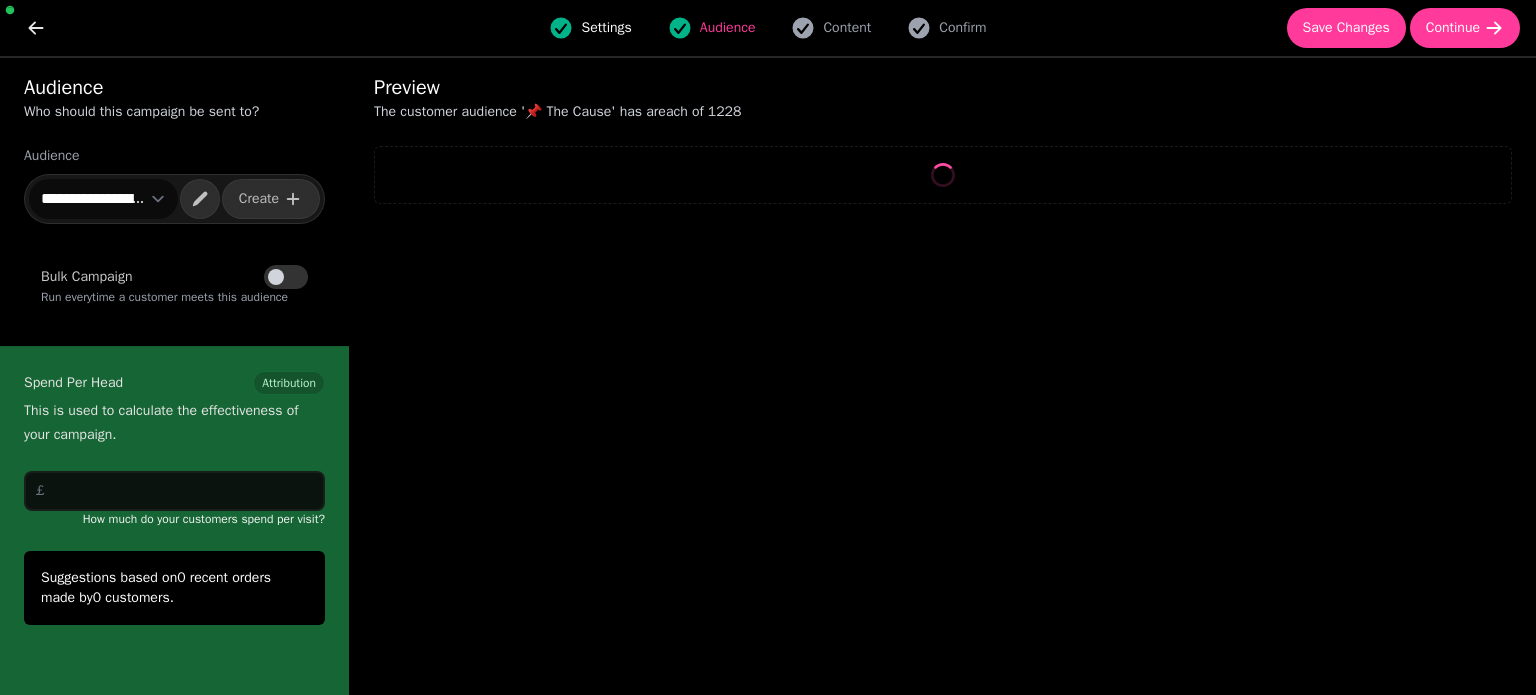 click on "**********" at bounding box center (103, 199) 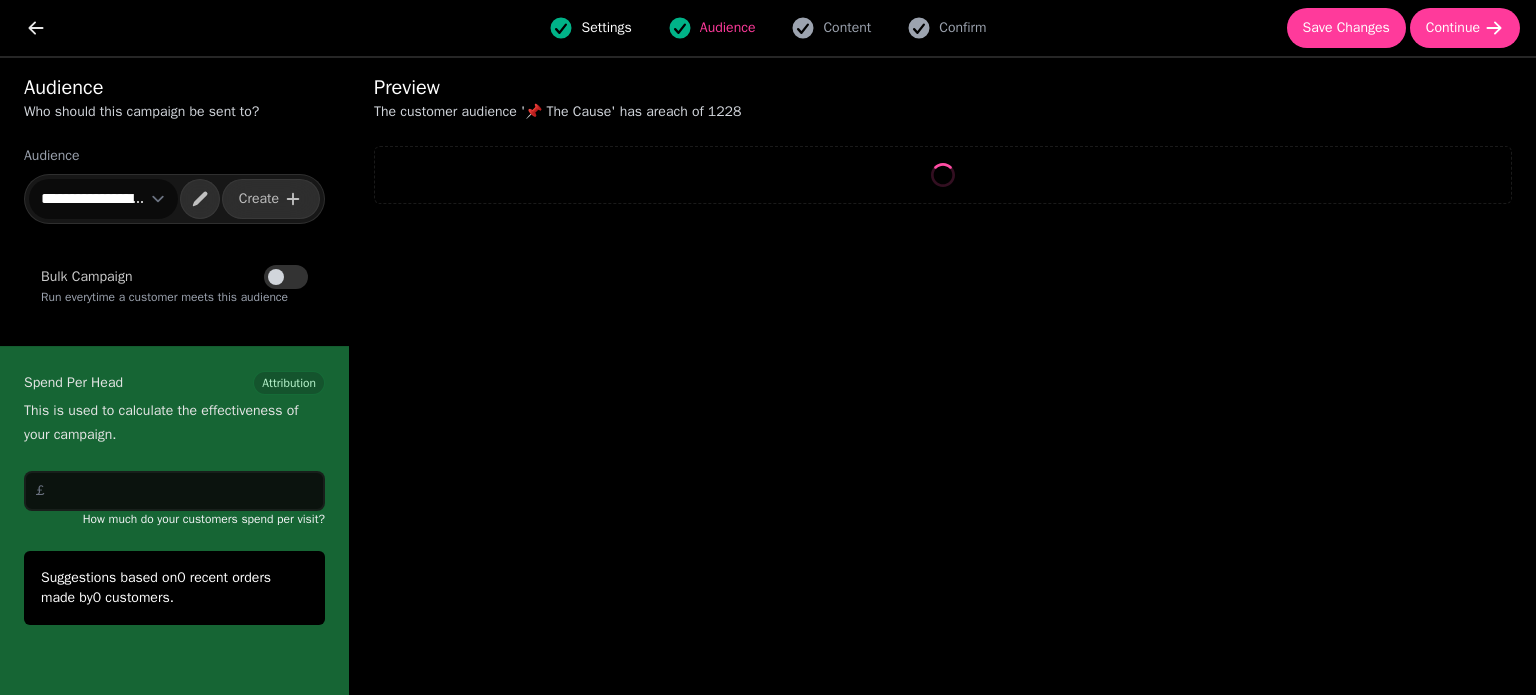 select on "**" 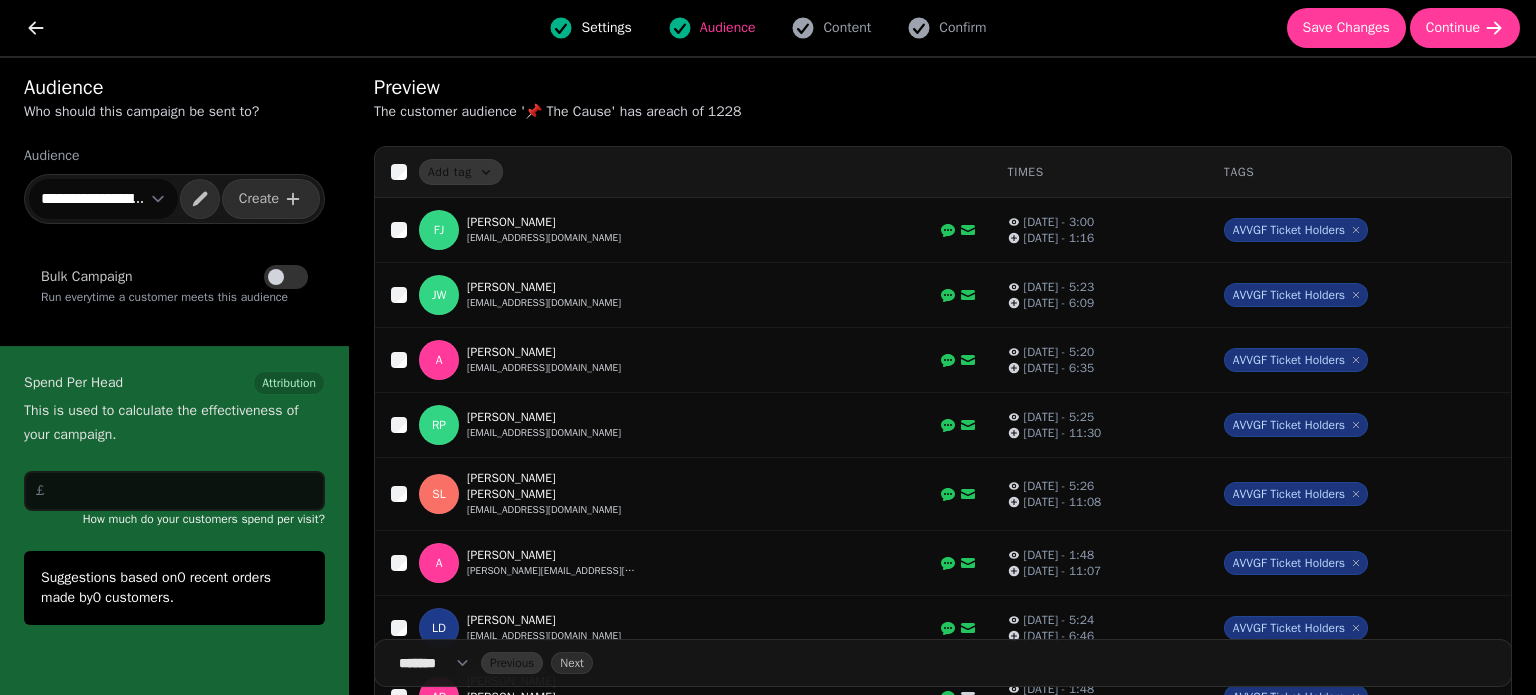 select on "**********" 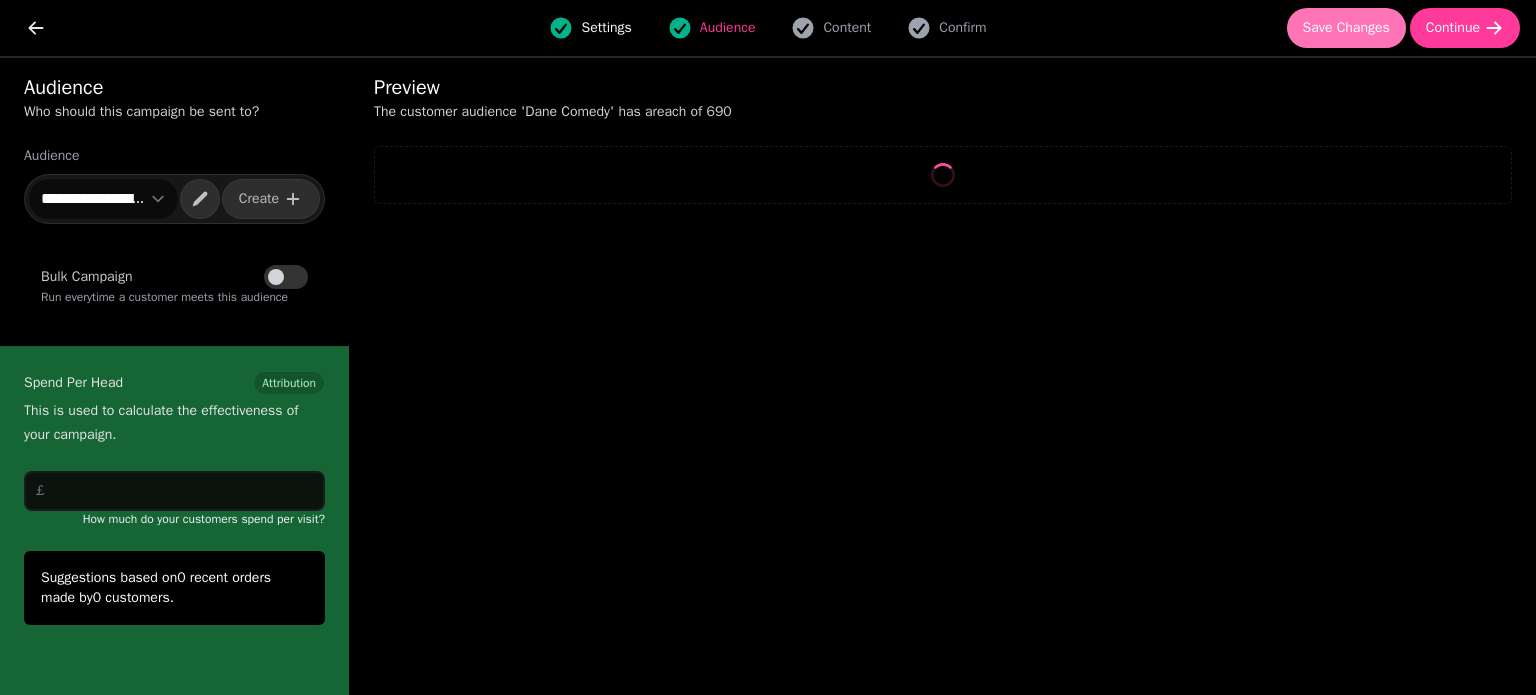 select on "**" 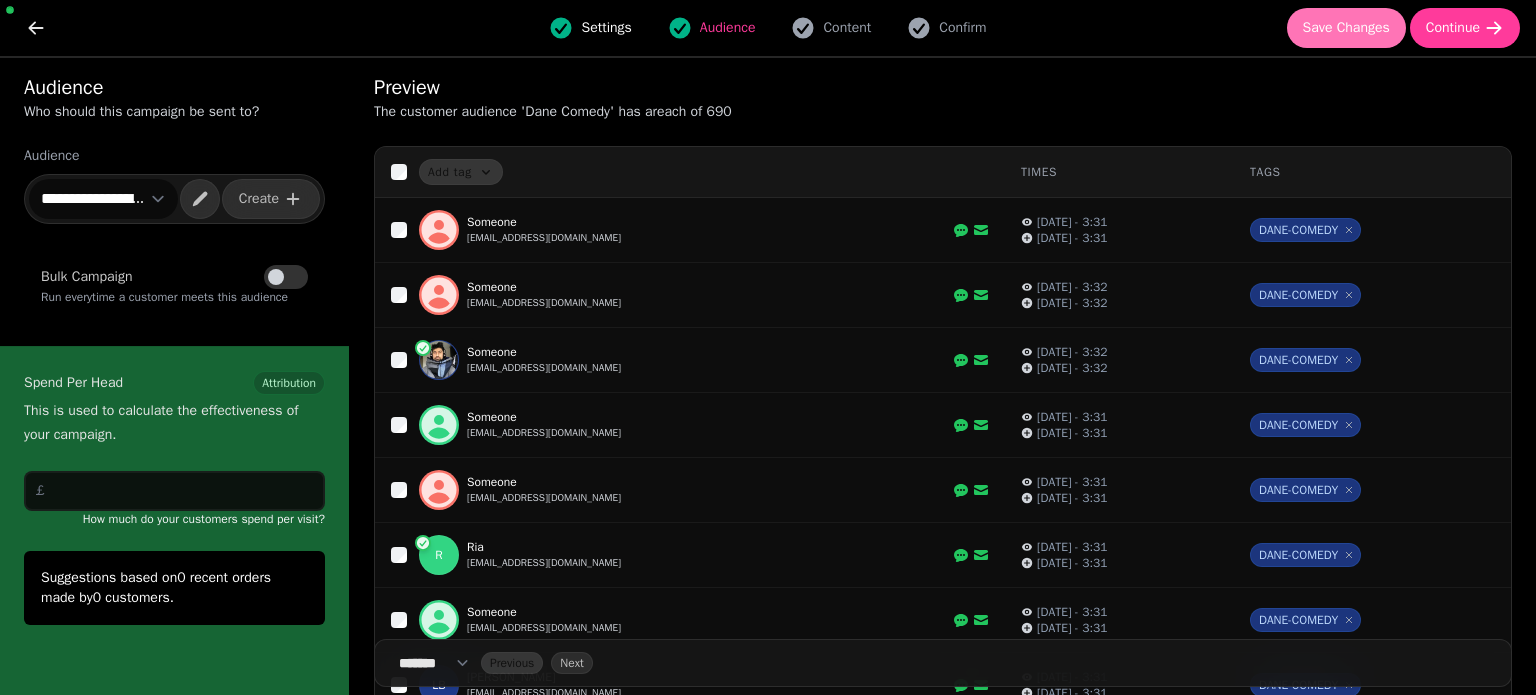 click on "Save Changes" at bounding box center (1346, 28) 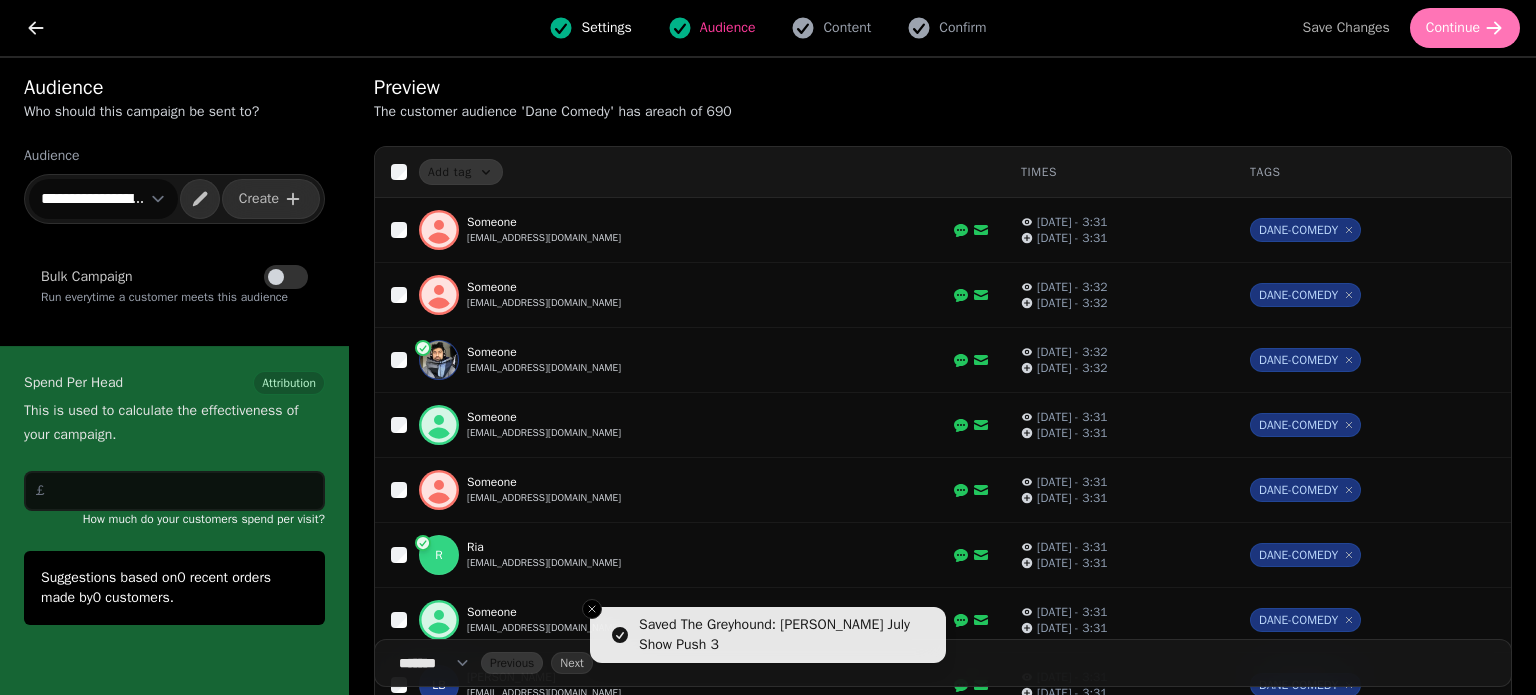 click on "Continue" at bounding box center [1453, 28] 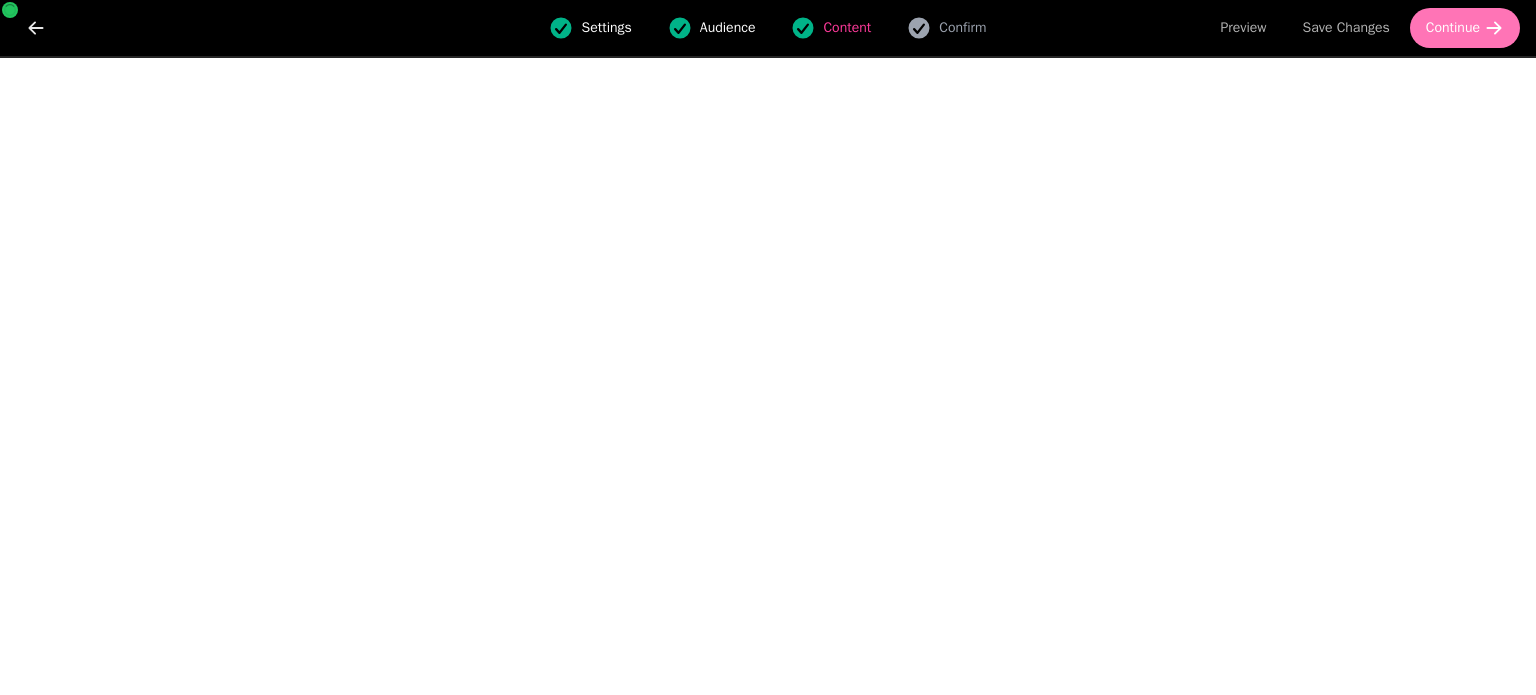 click on "Continue" at bounding box center [1453, 28] 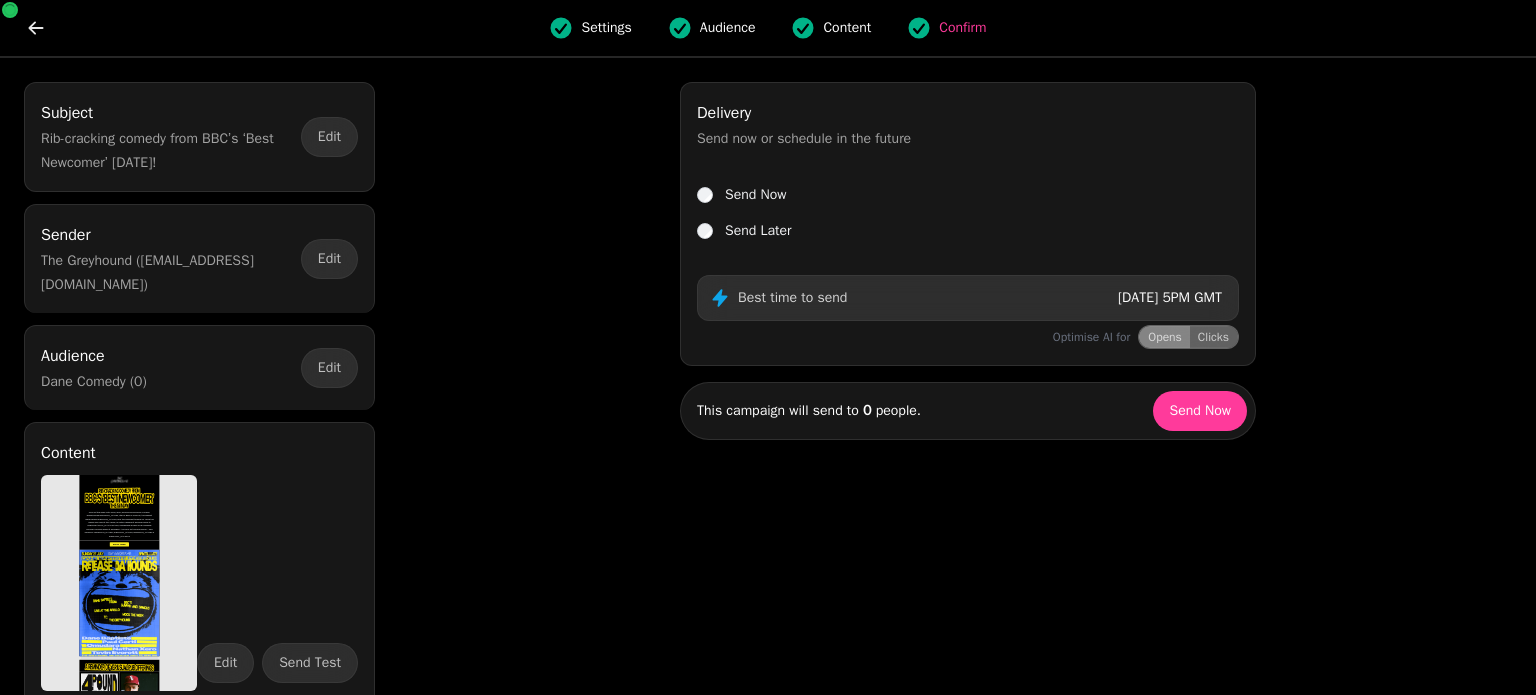 scroll, scrollTop: 0, scrollLeft: 0, axis: both 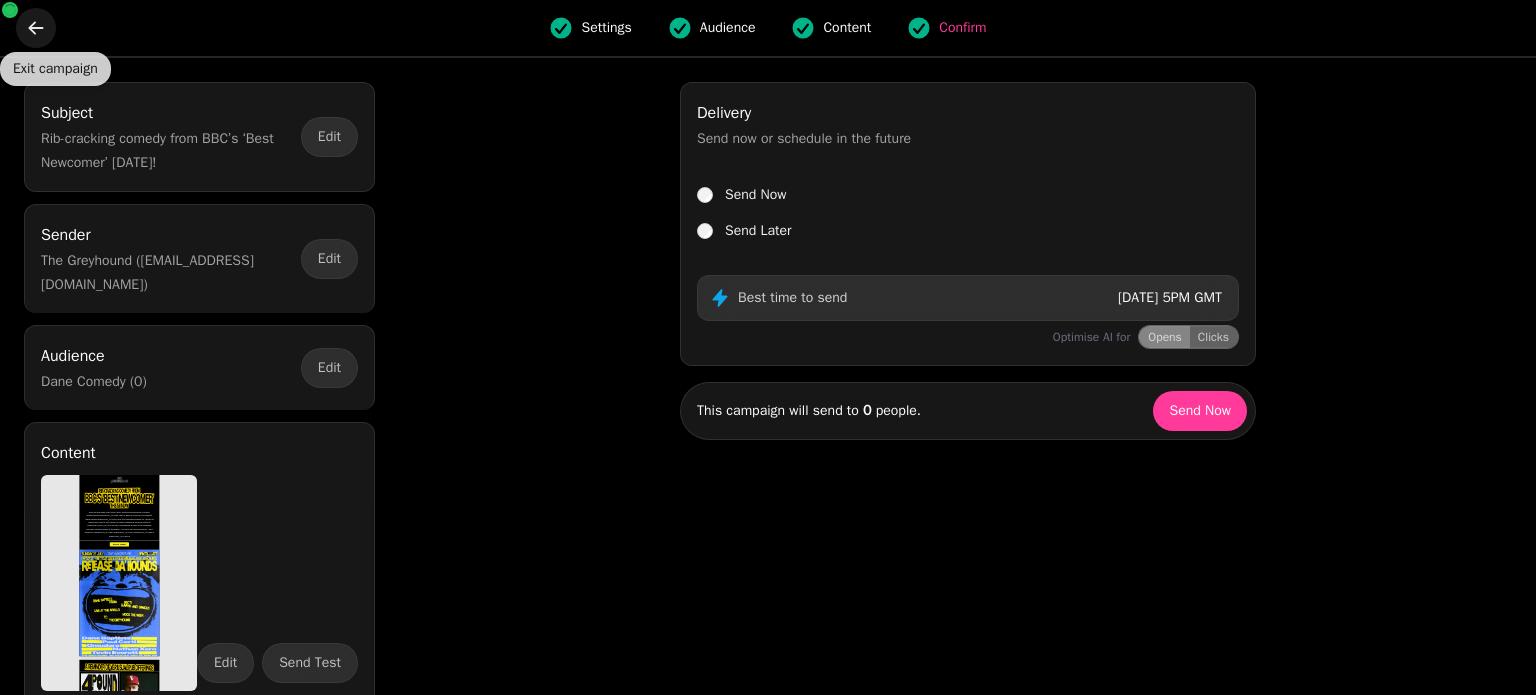 click 